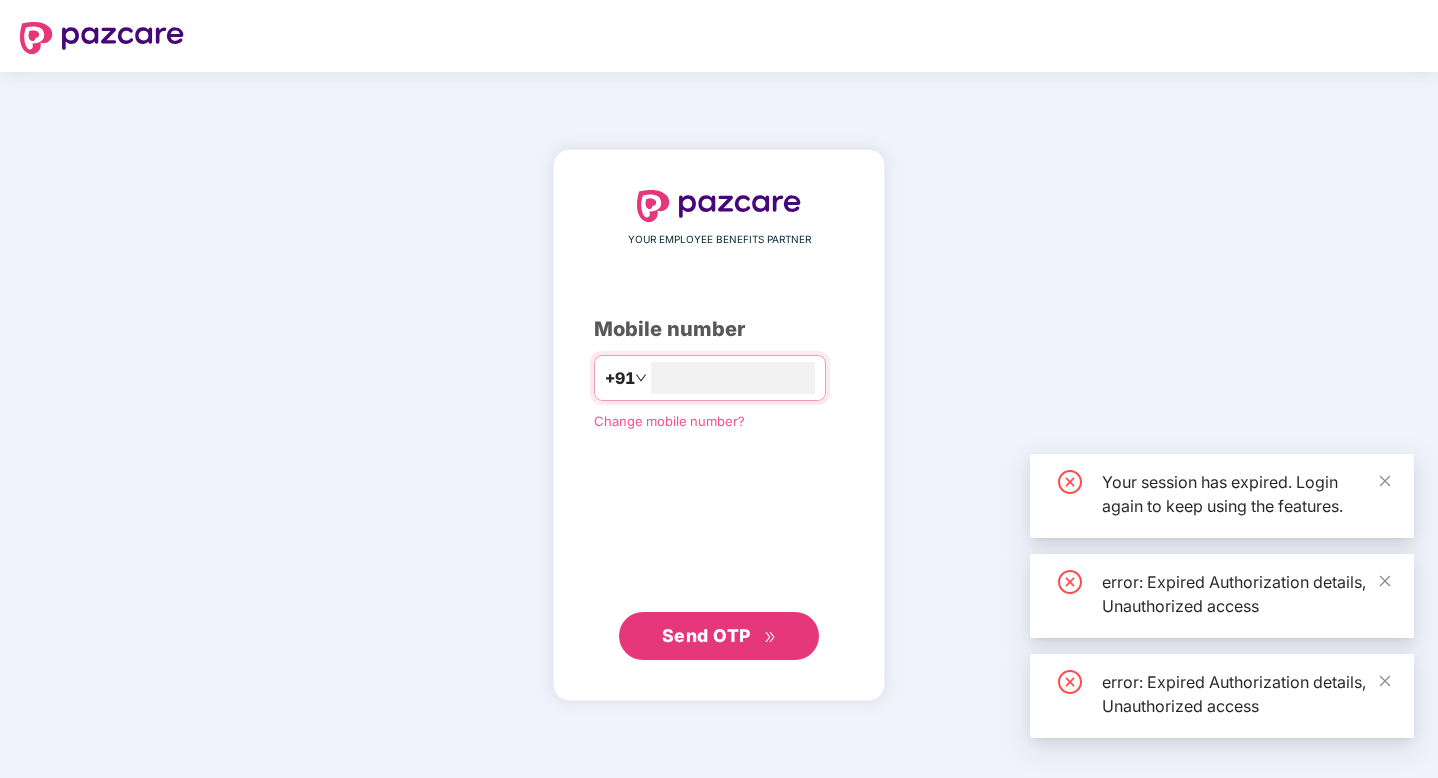 scroll, scrollTop: 0, scrollLeft: 0, axis: both 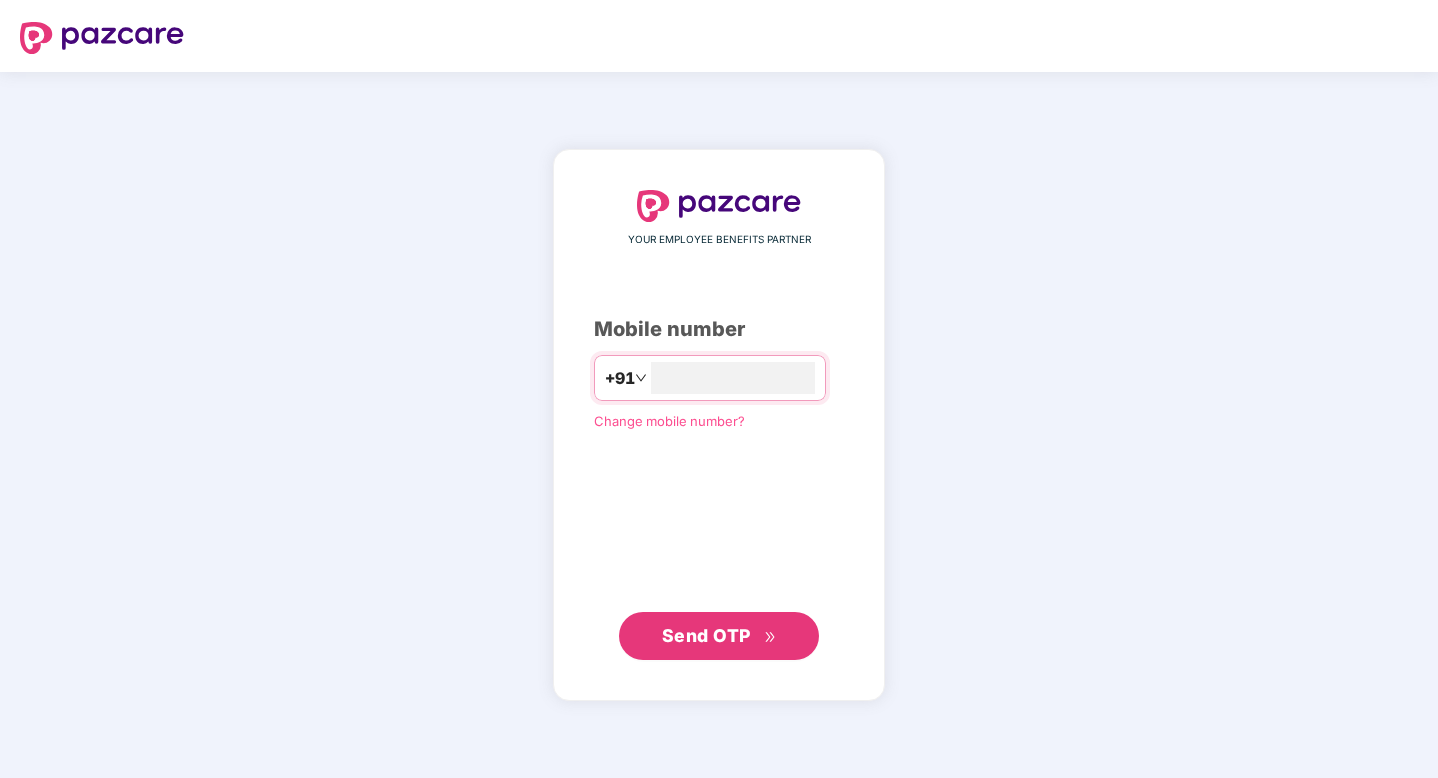type on "**********" 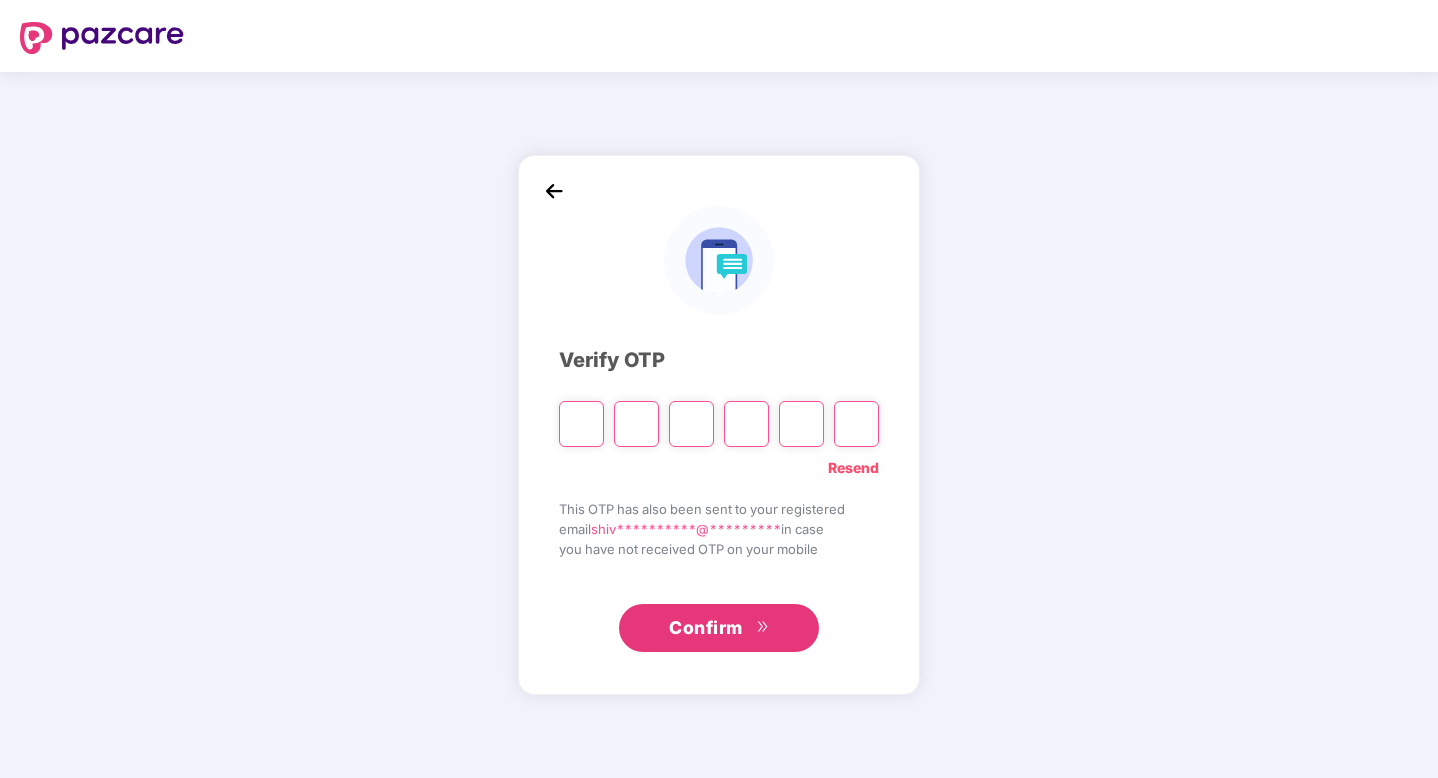 type on "*" 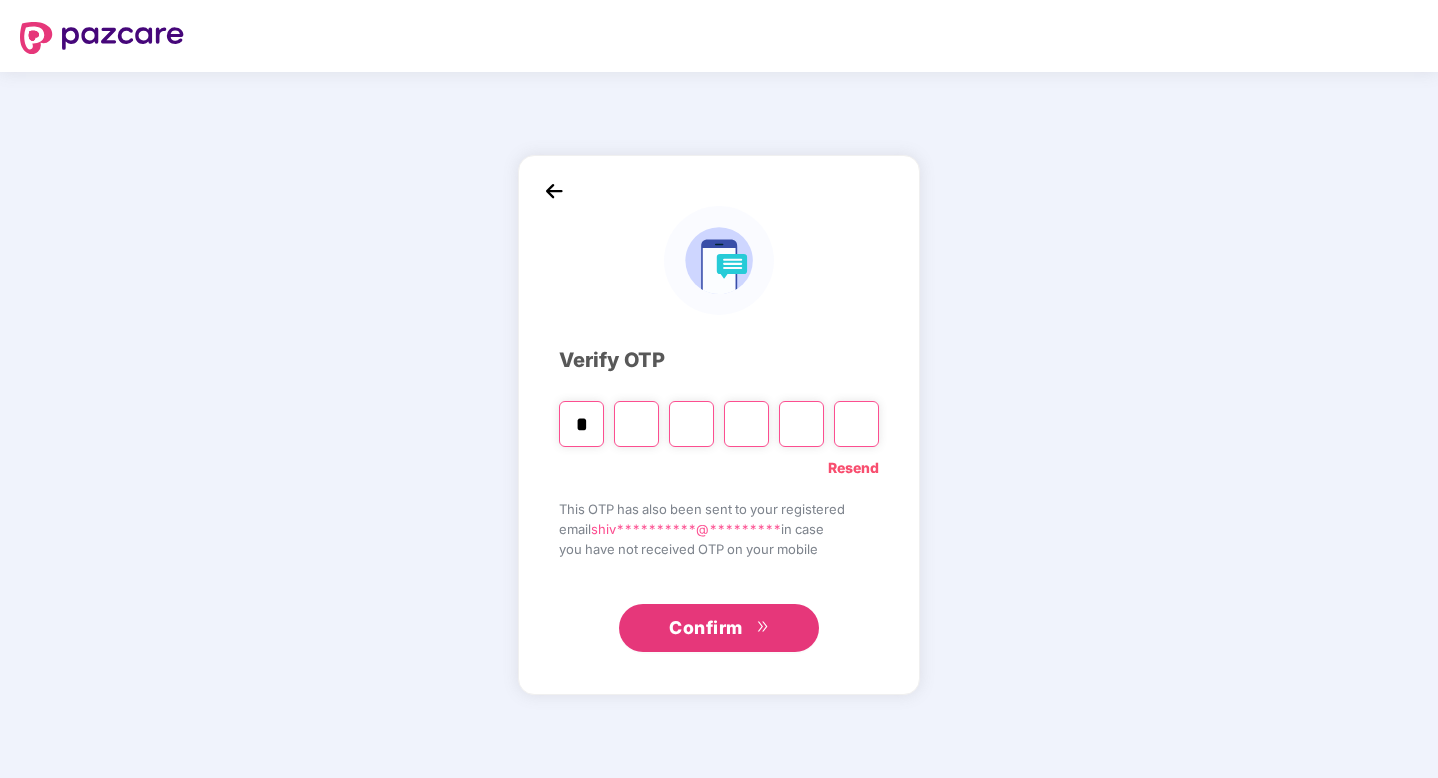 type on "*" 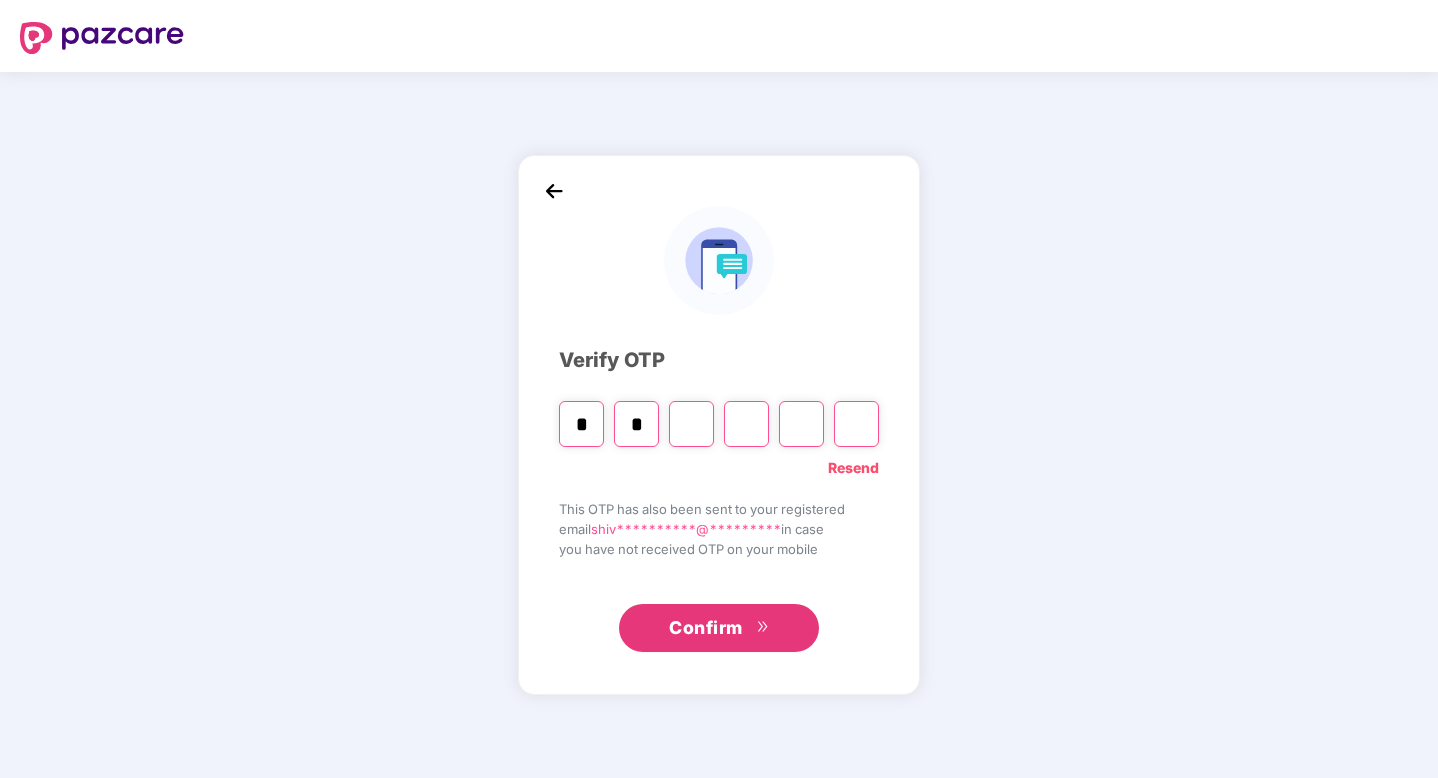 type on "*" 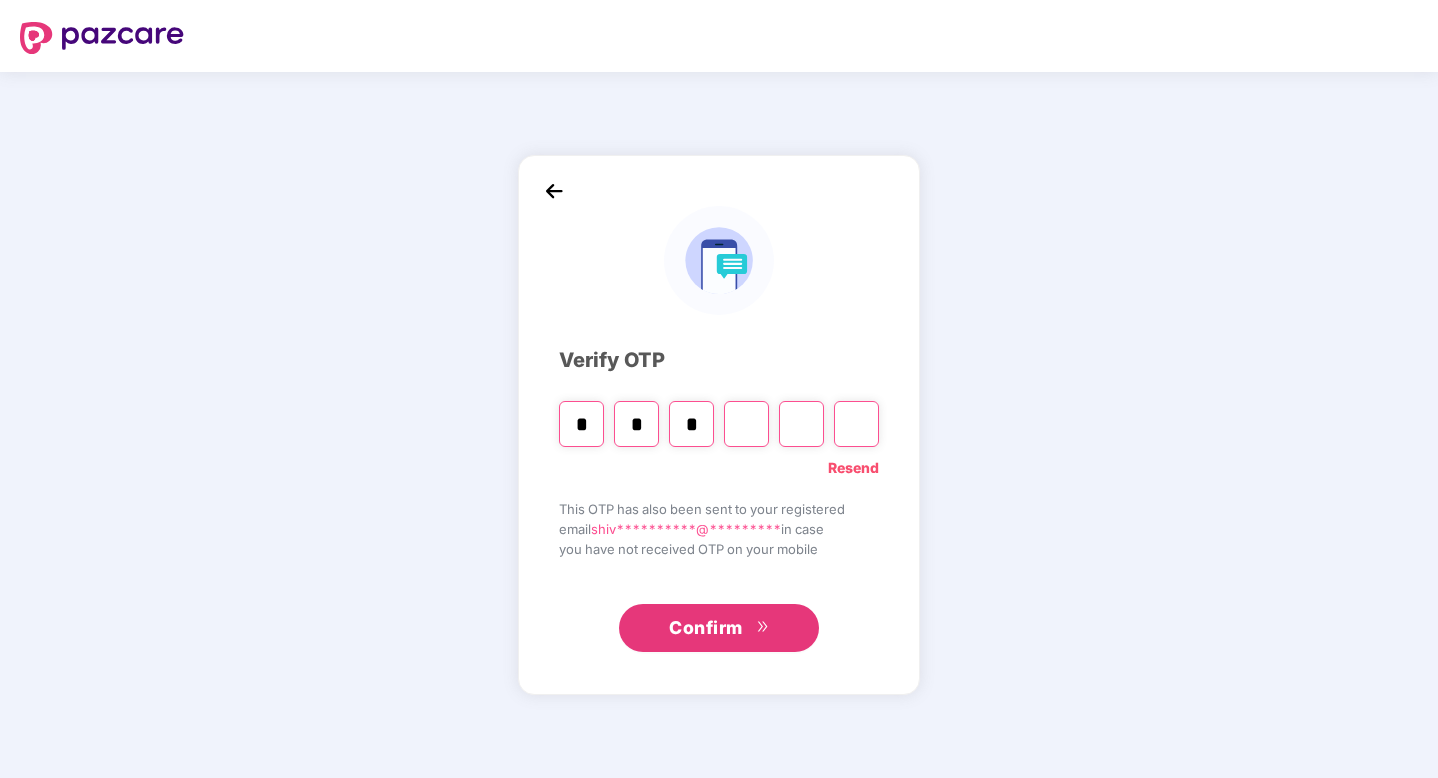 type on "*" 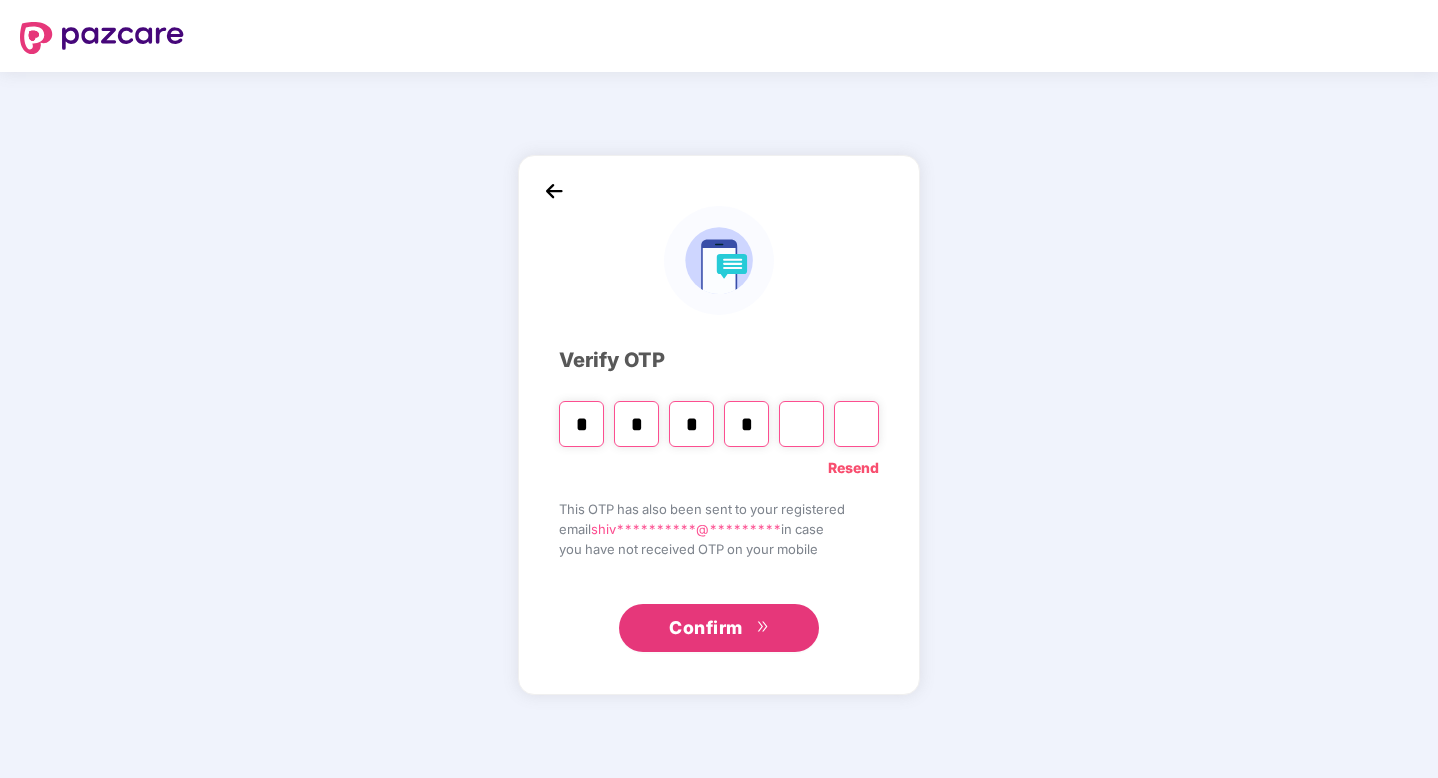 type on "*" 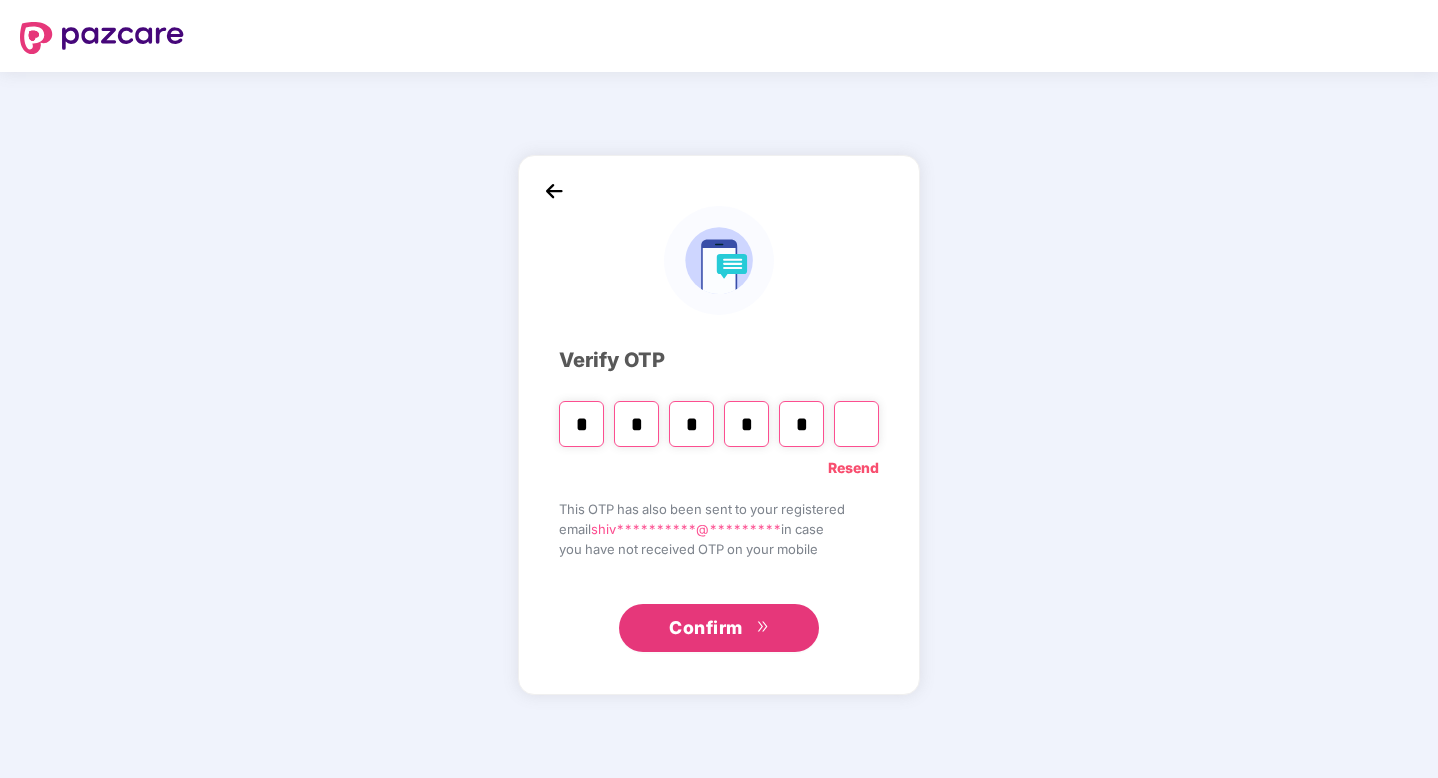 type on "*" 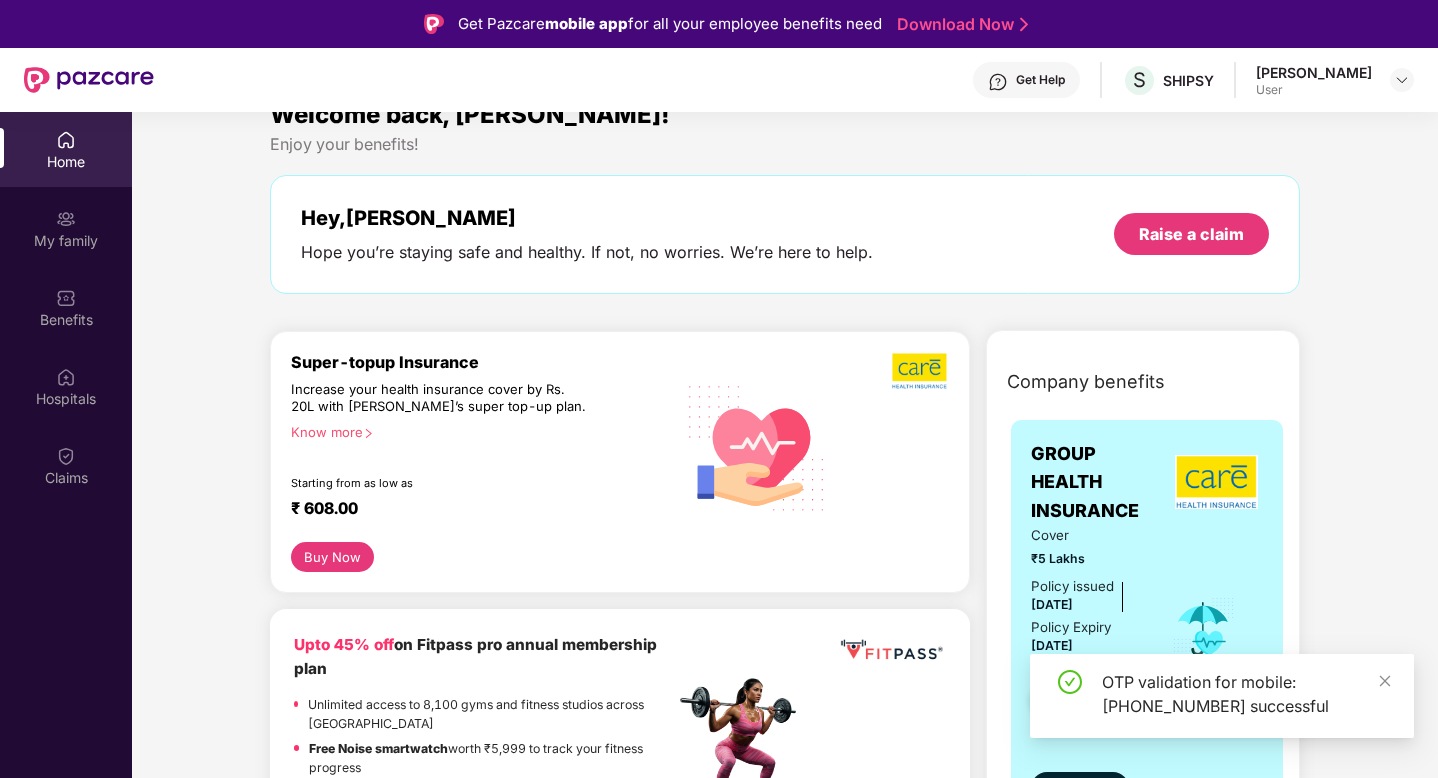 scroll, scrollTop: 0, scrollLeft: 0, axis: both 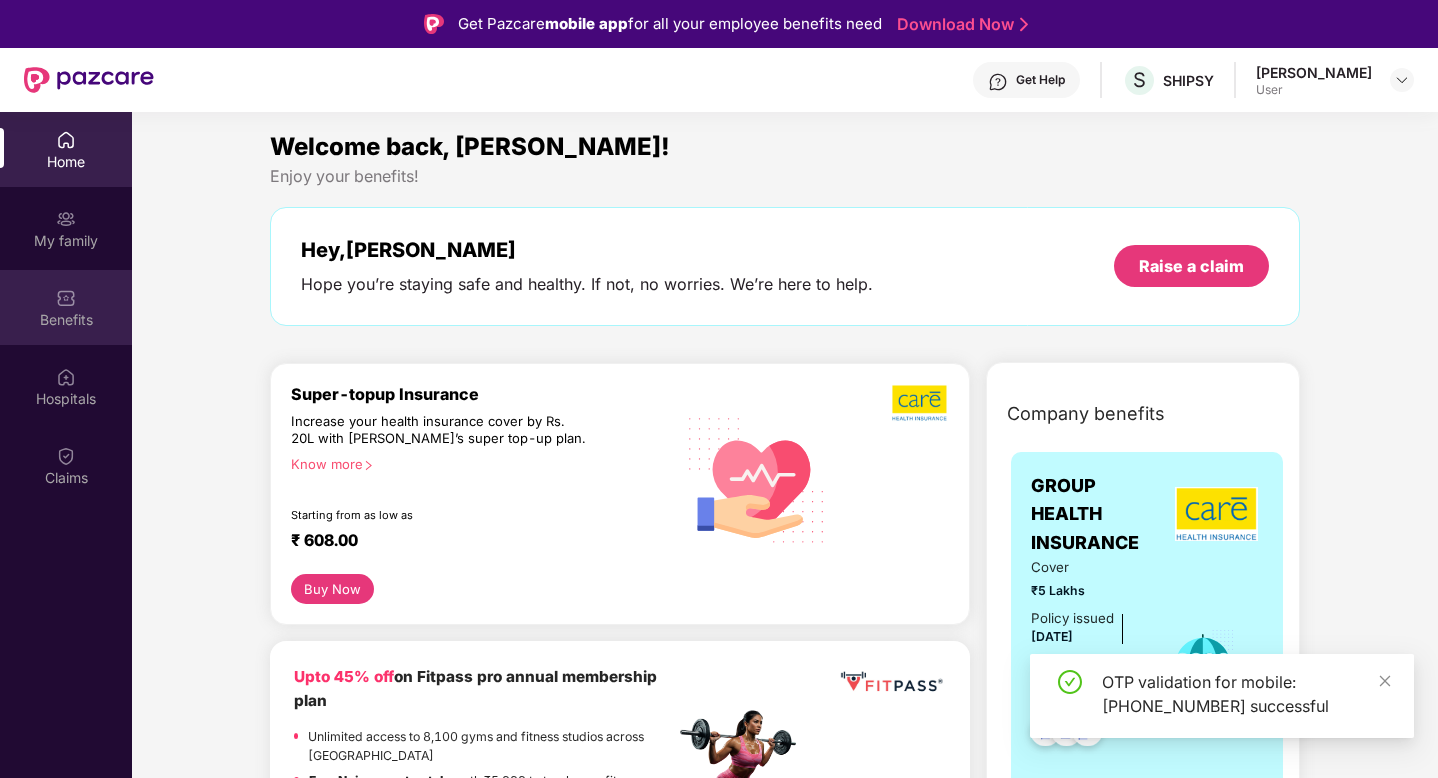 click on "Benefits" at bounding box center (66, 307) 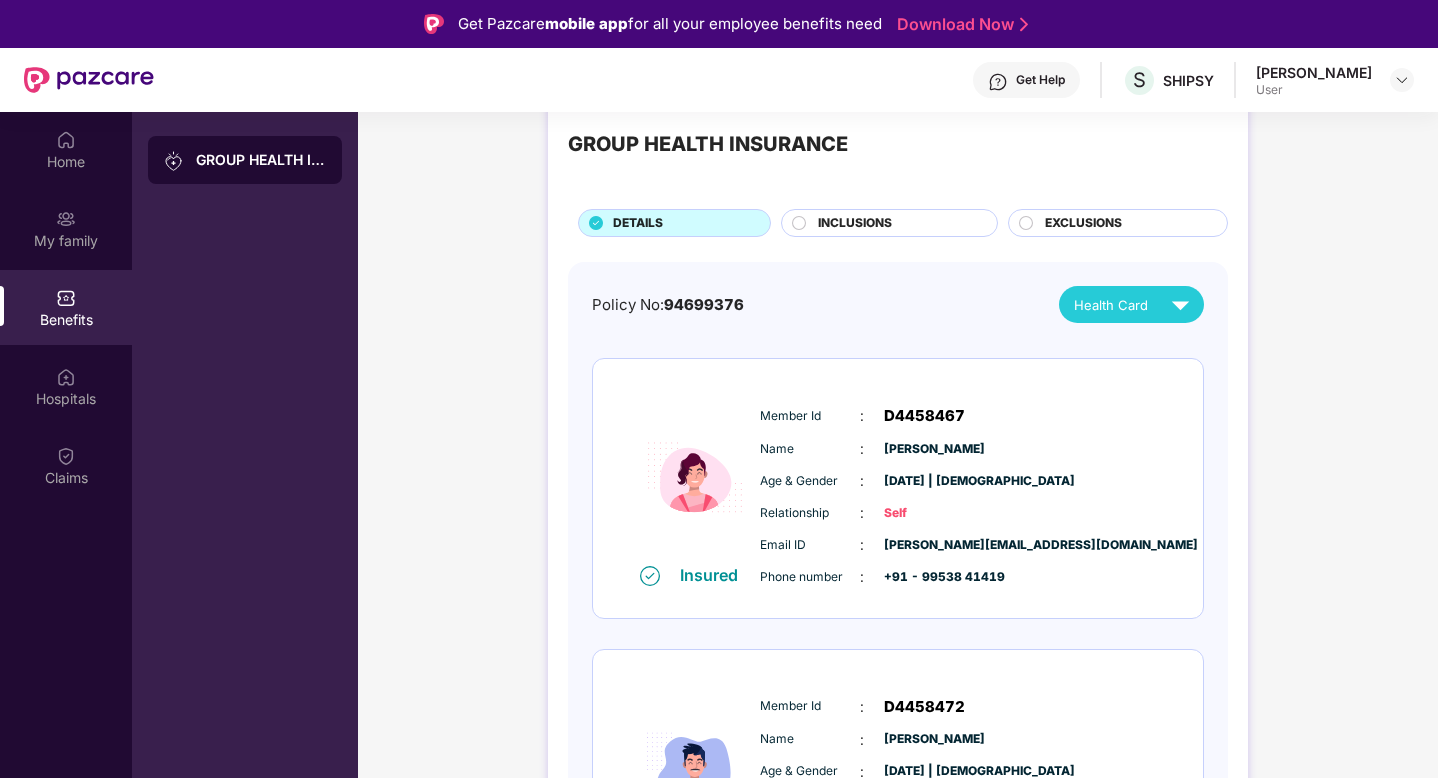 scroll, scrollTop: 0, scrollLeft: 0, axis: both 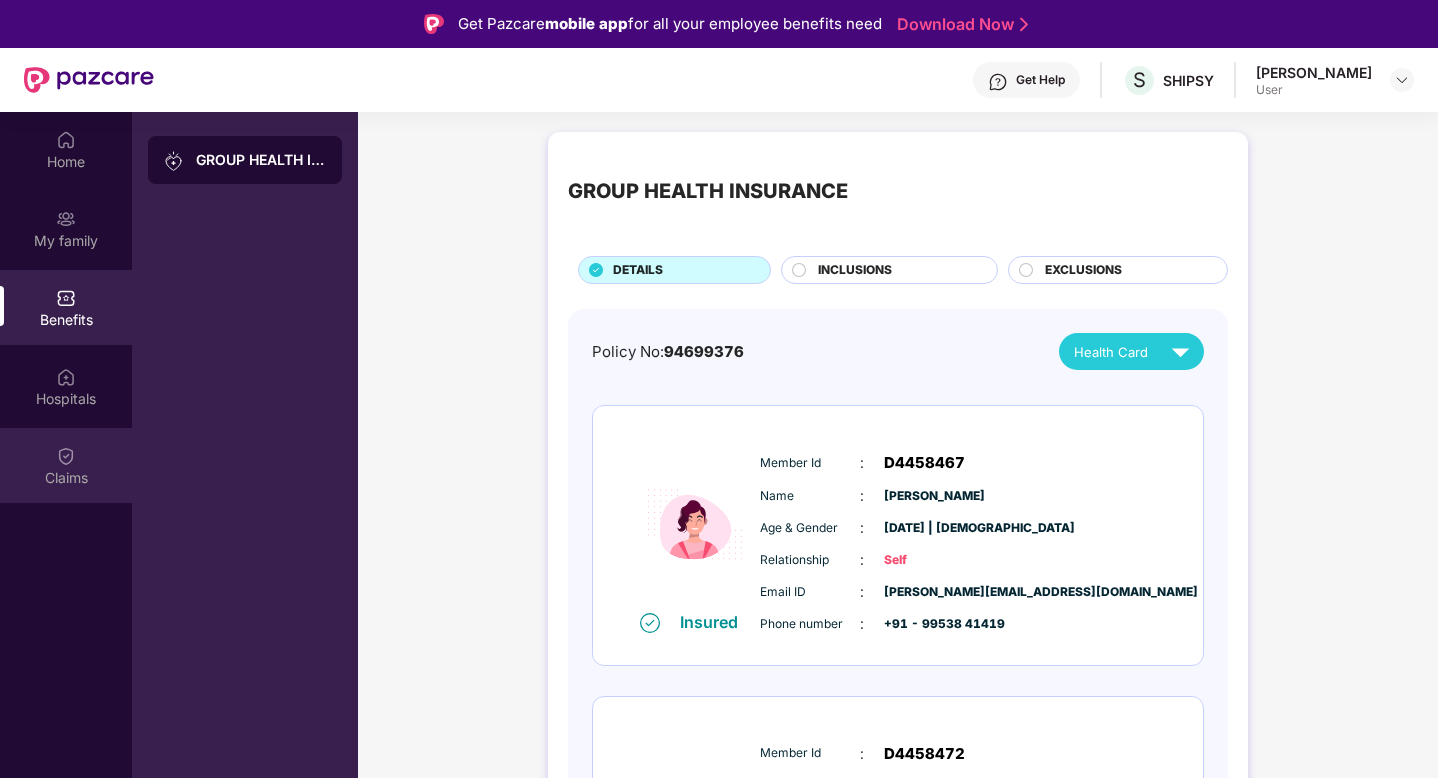 click on "Claims" at bounding box center [66, 465] 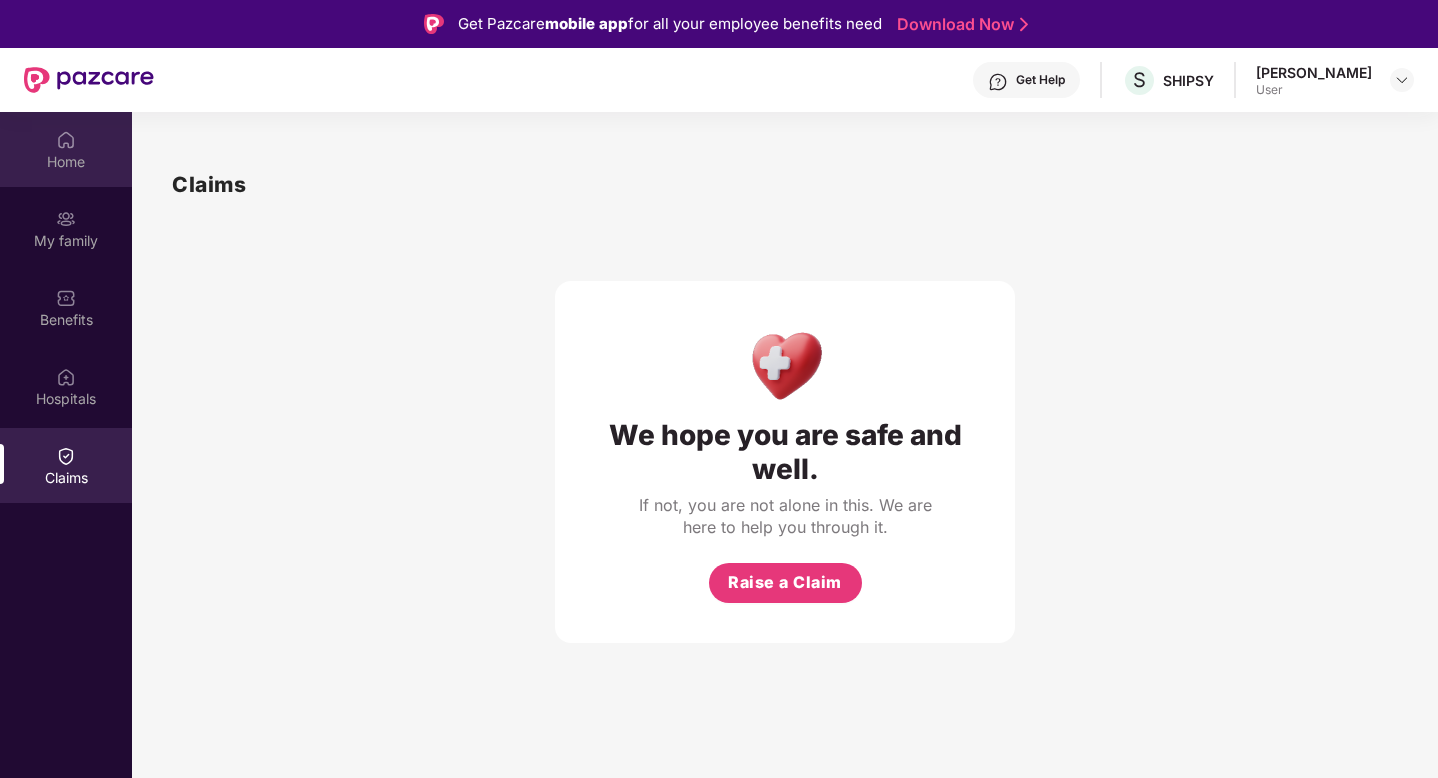click on "Home" at bounding box center (66, 149) 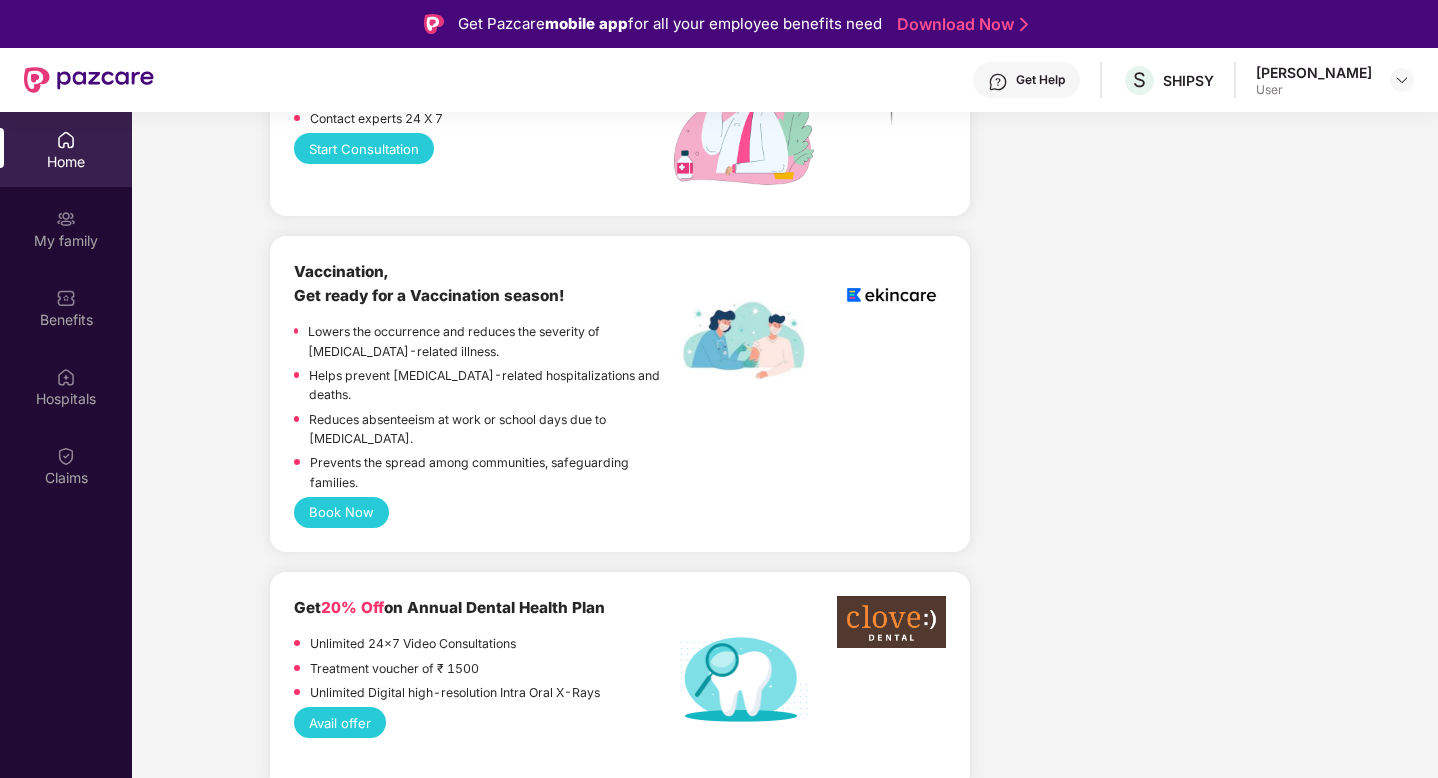 scroll, scrollTop: 1584, scrollLeft: 0, axis: vertical 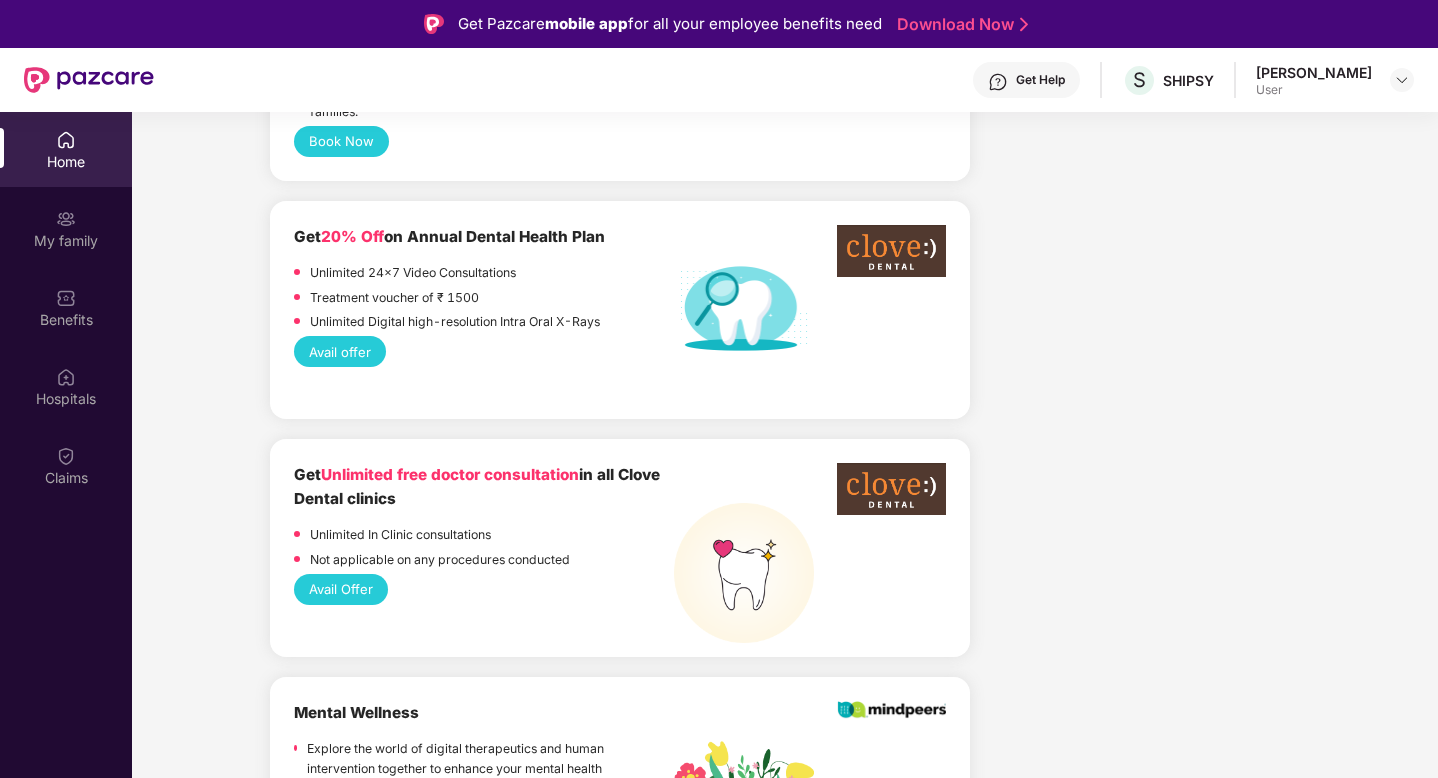 click on "Unlimited In Clinic consultations" at bounding box center (400, 534) 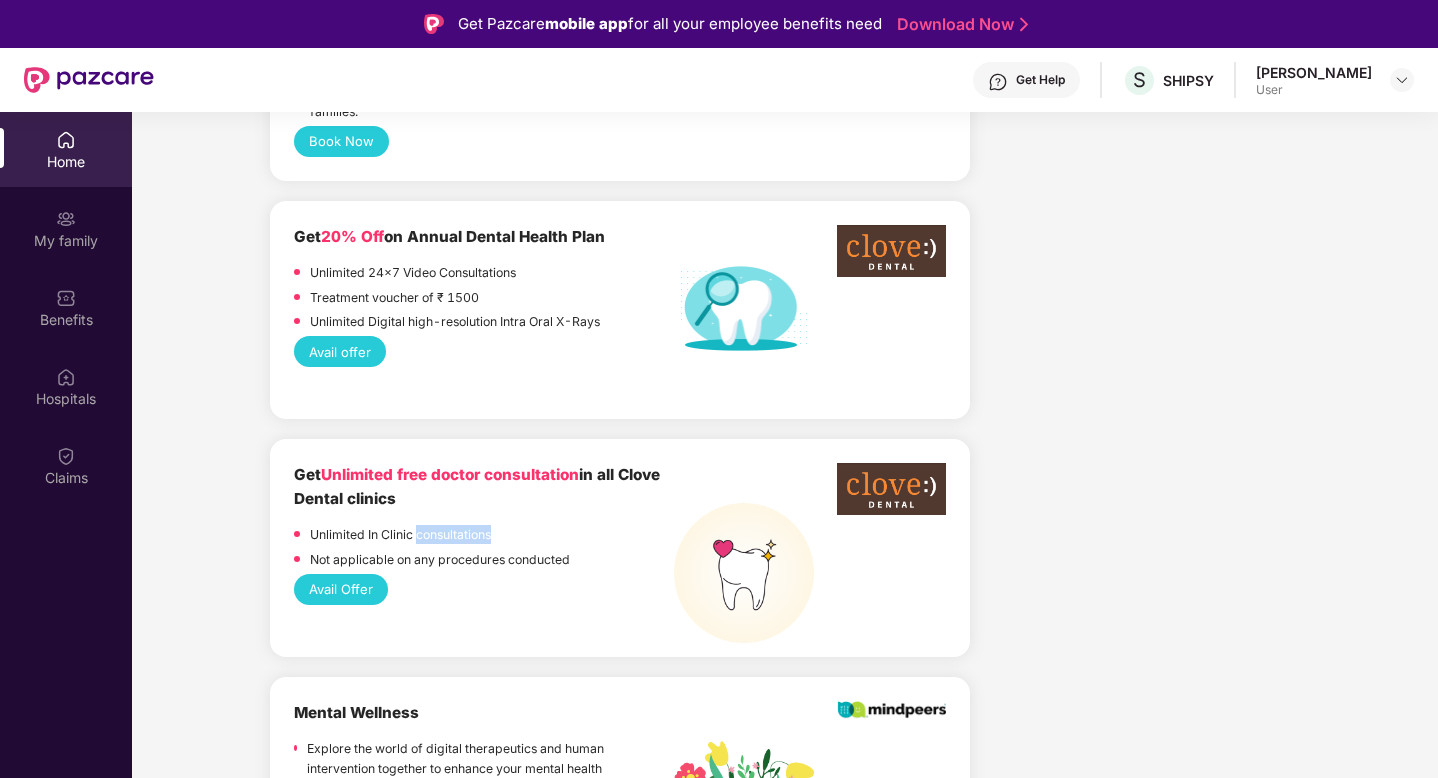 click on "Unlimited In Clinic consultations" at bounding box center [400, 534] 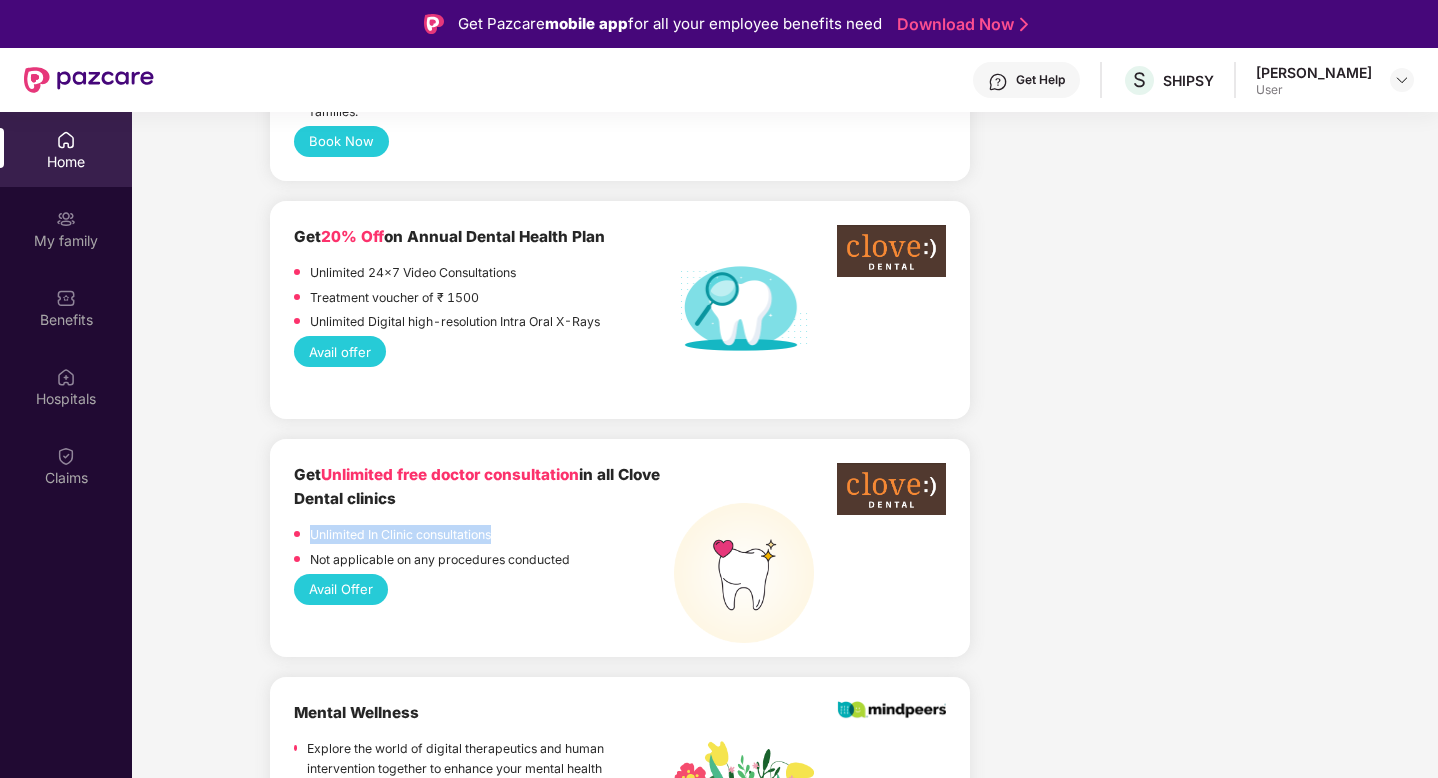click on "Unlimited In Clinic consultations" at bounding box center (400, 534) 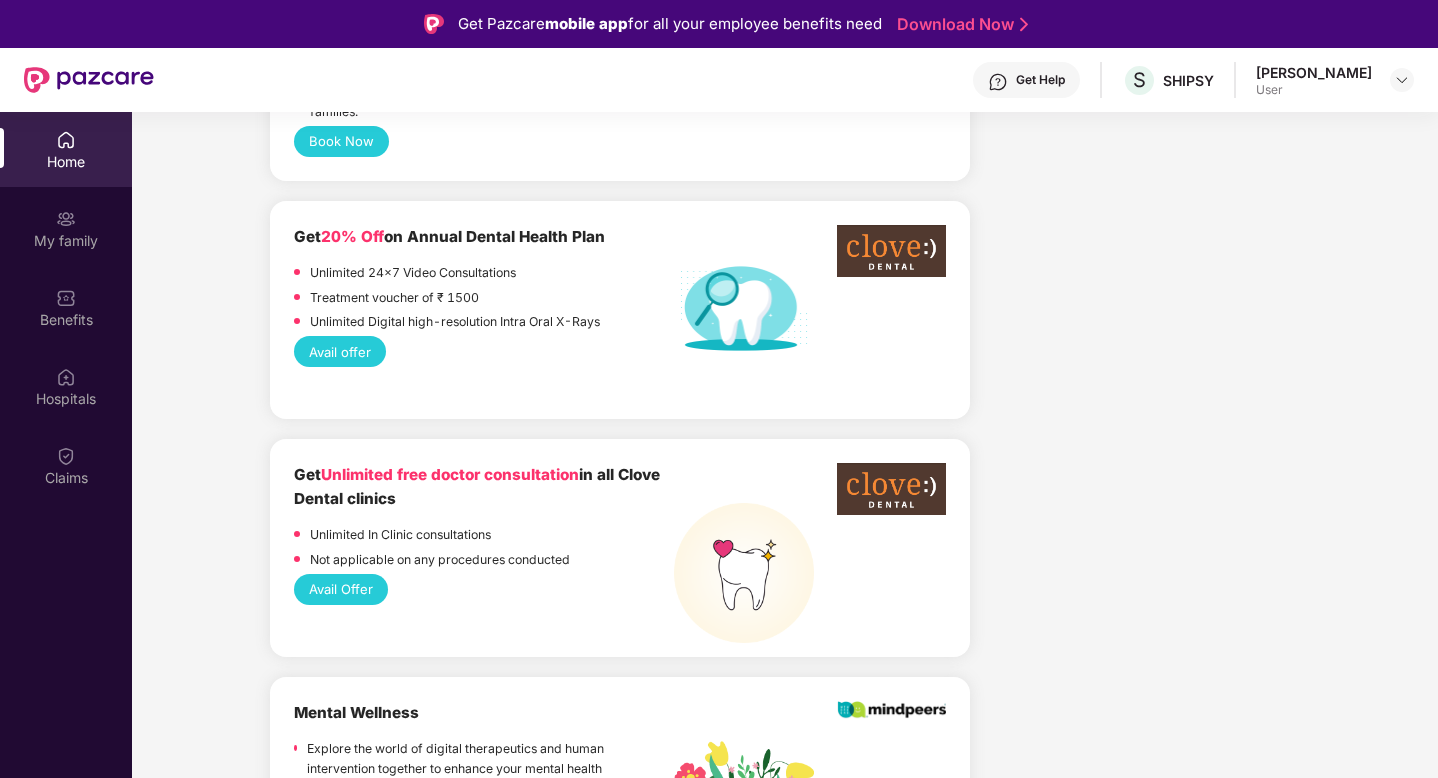 click on "Unlimited In Clinic consultations" at bounding box center [400, 534] 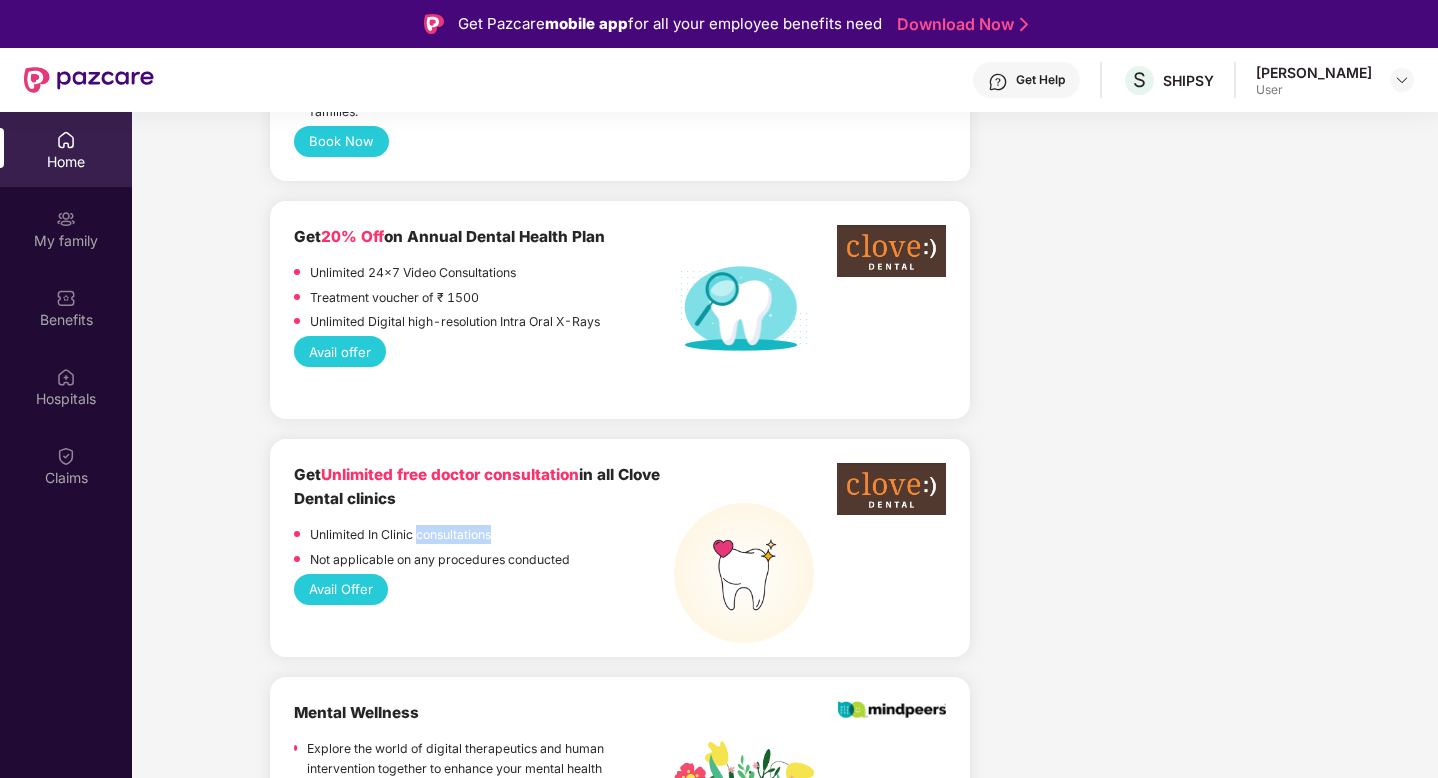 click on "Unlimited In Clinic consultations" at bounding box center [400, 534] 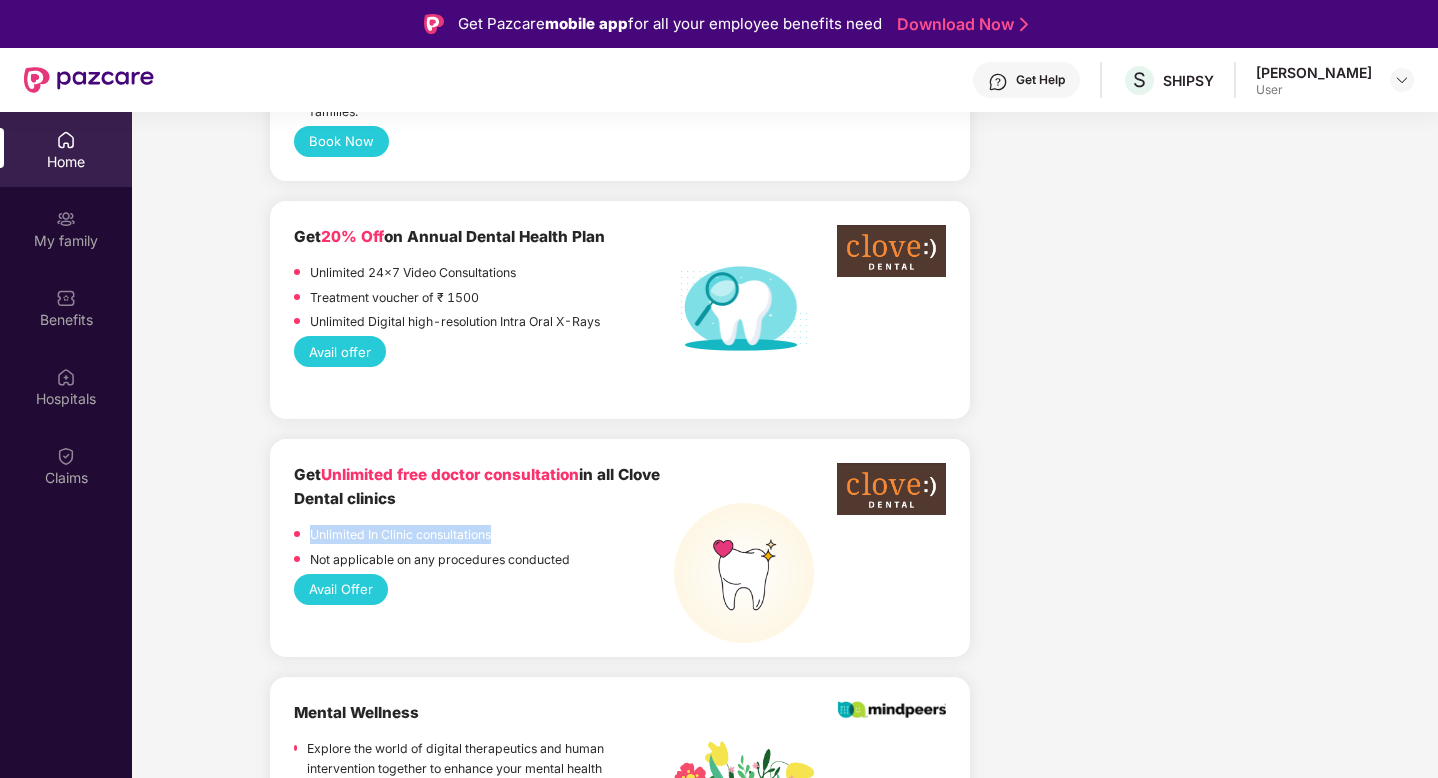 click on "Not applicable on any procedures conducted" at bounding box center [440, 559] 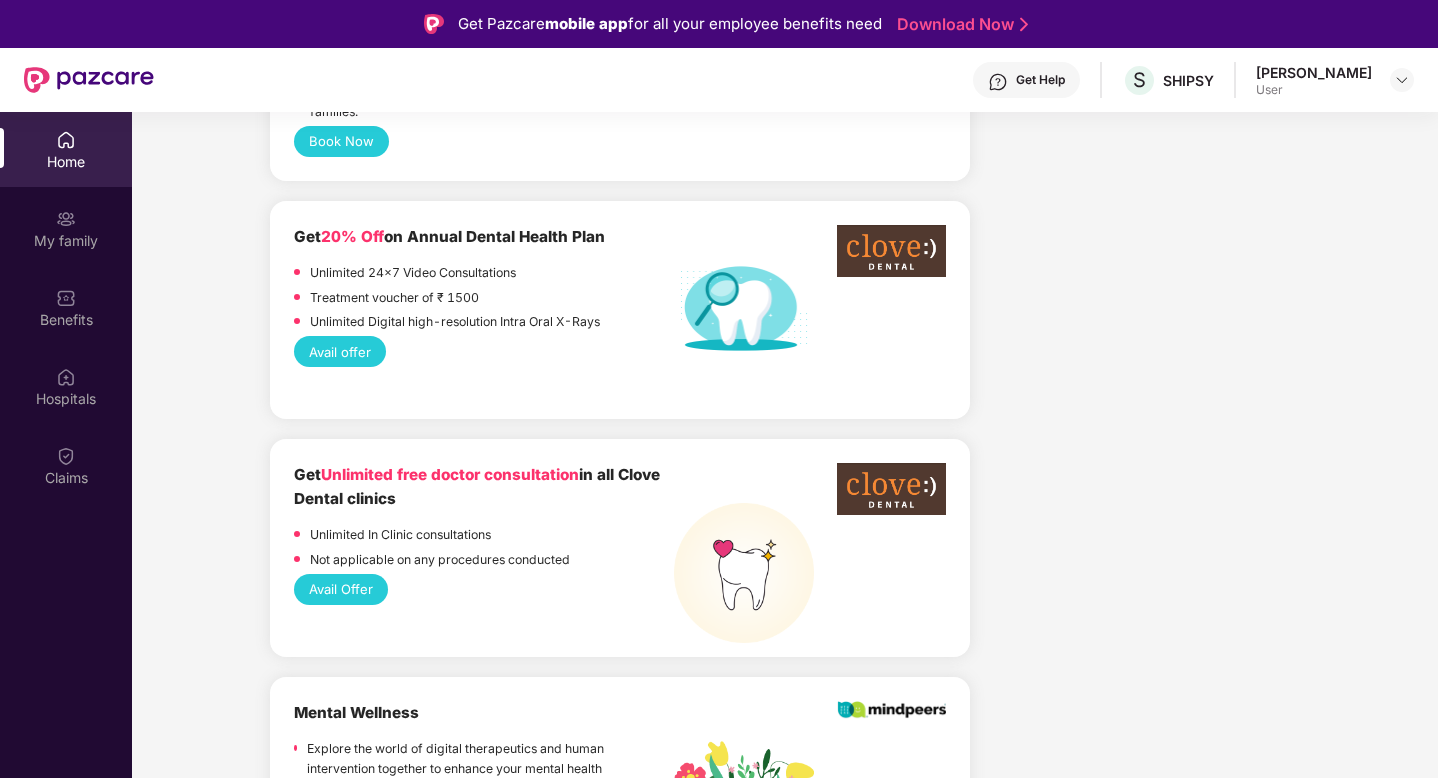 click on "Unlimited Digital high-resolution Intra Oral X-Rays" at bounding box center (455, 321) 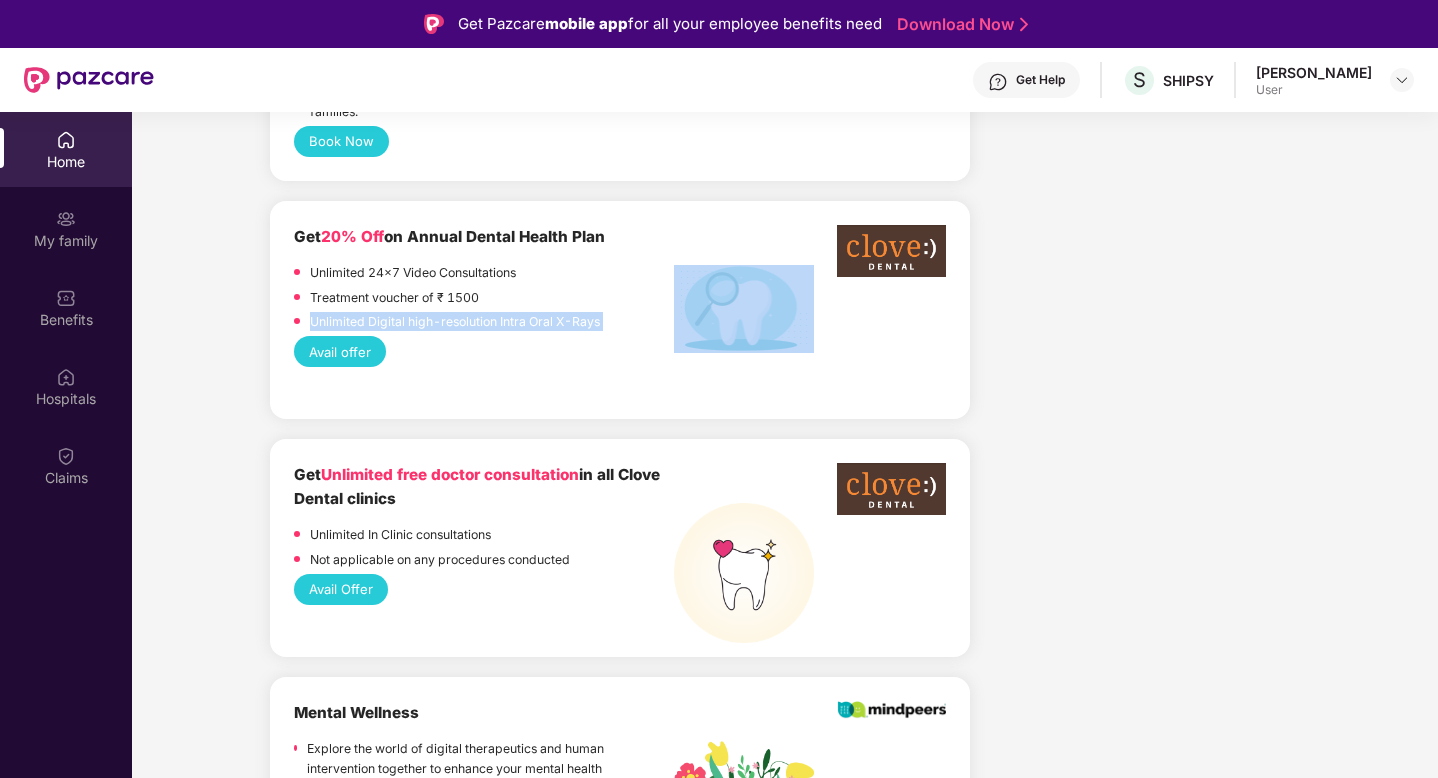 click on "Unlimited Digital high-resolution Intra Oral X-Rays" at bounding box center (455, 321) 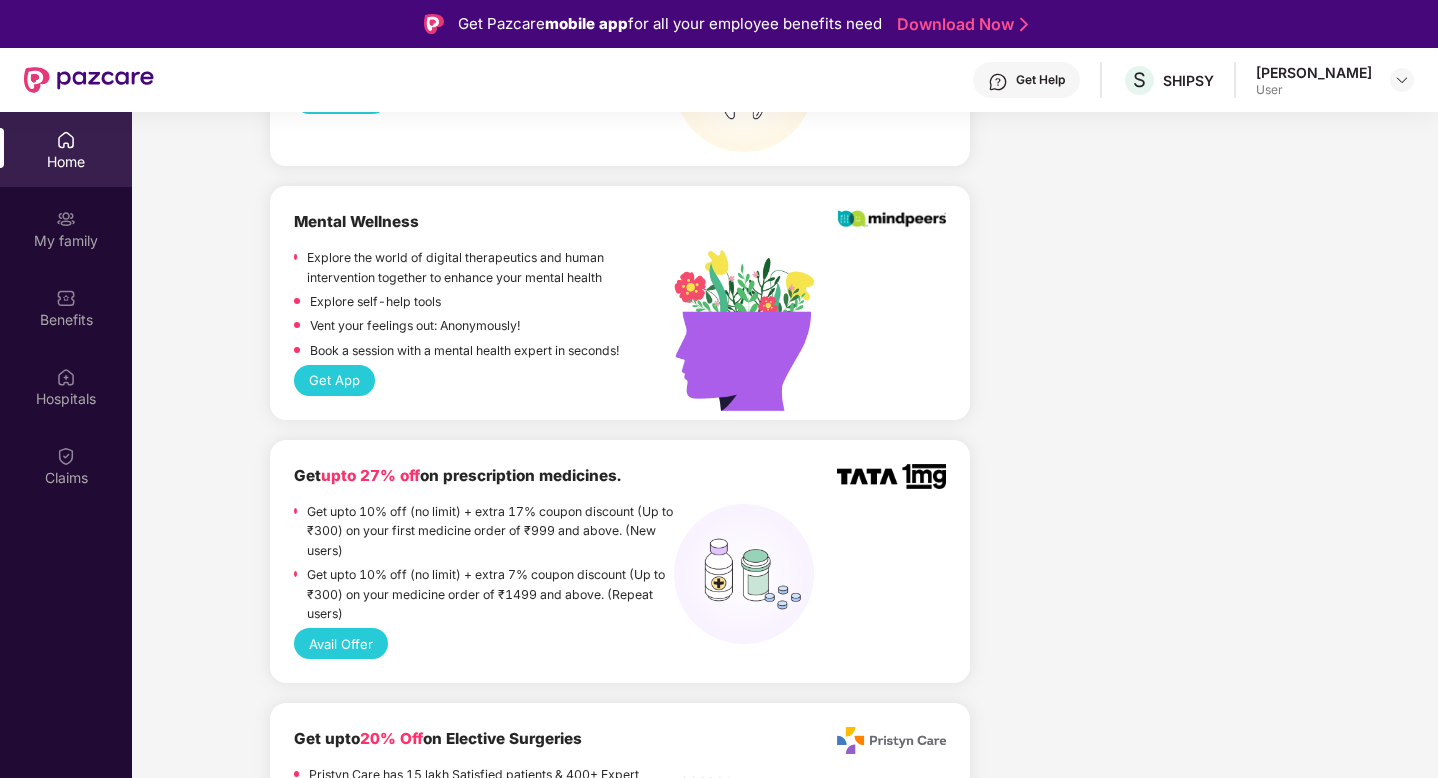 scroll, scrollTop: 2192, scrollLeft: 0, axis: vertical 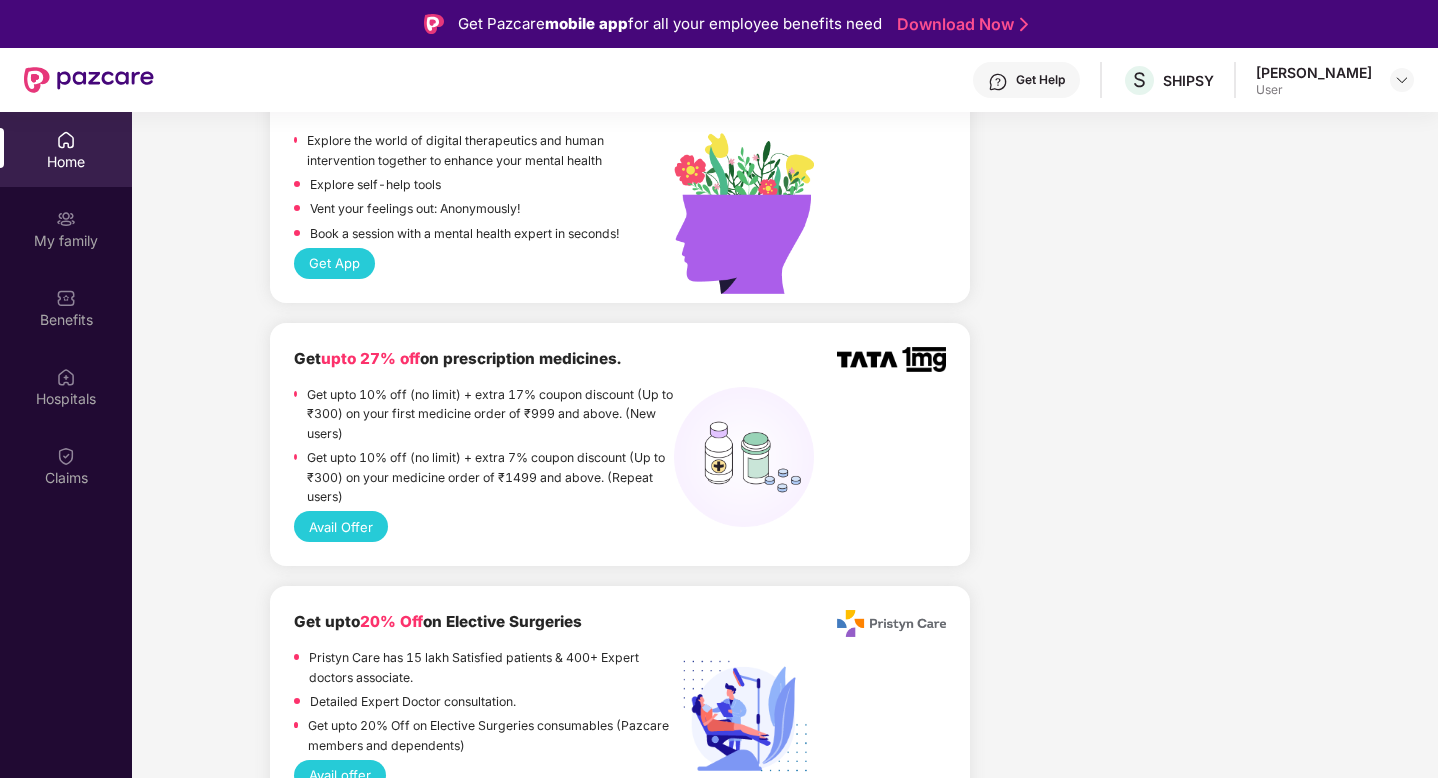 click on "Get upto 10% off (no limit) + extra 17% coupon discount (Up to ₹300) on your first medicine order of ₹999 and above. (New users)" at bounding box center [490, 414] 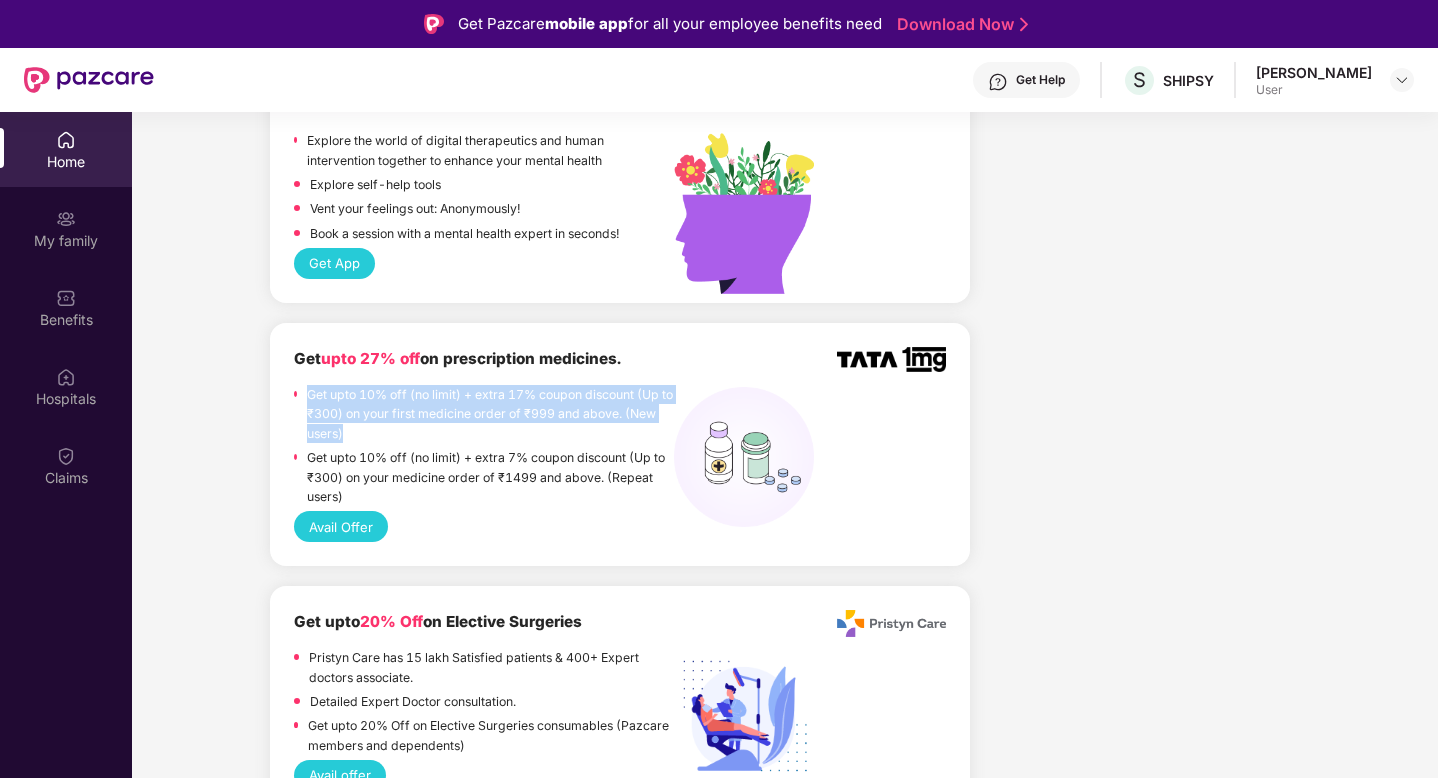 click on "Get upto 10% off (no limit) + extra 17% coupon discount (Up to ₹300) on your first medicine order of ₹999 and above. (New users)" at bounding box center [490, 414] 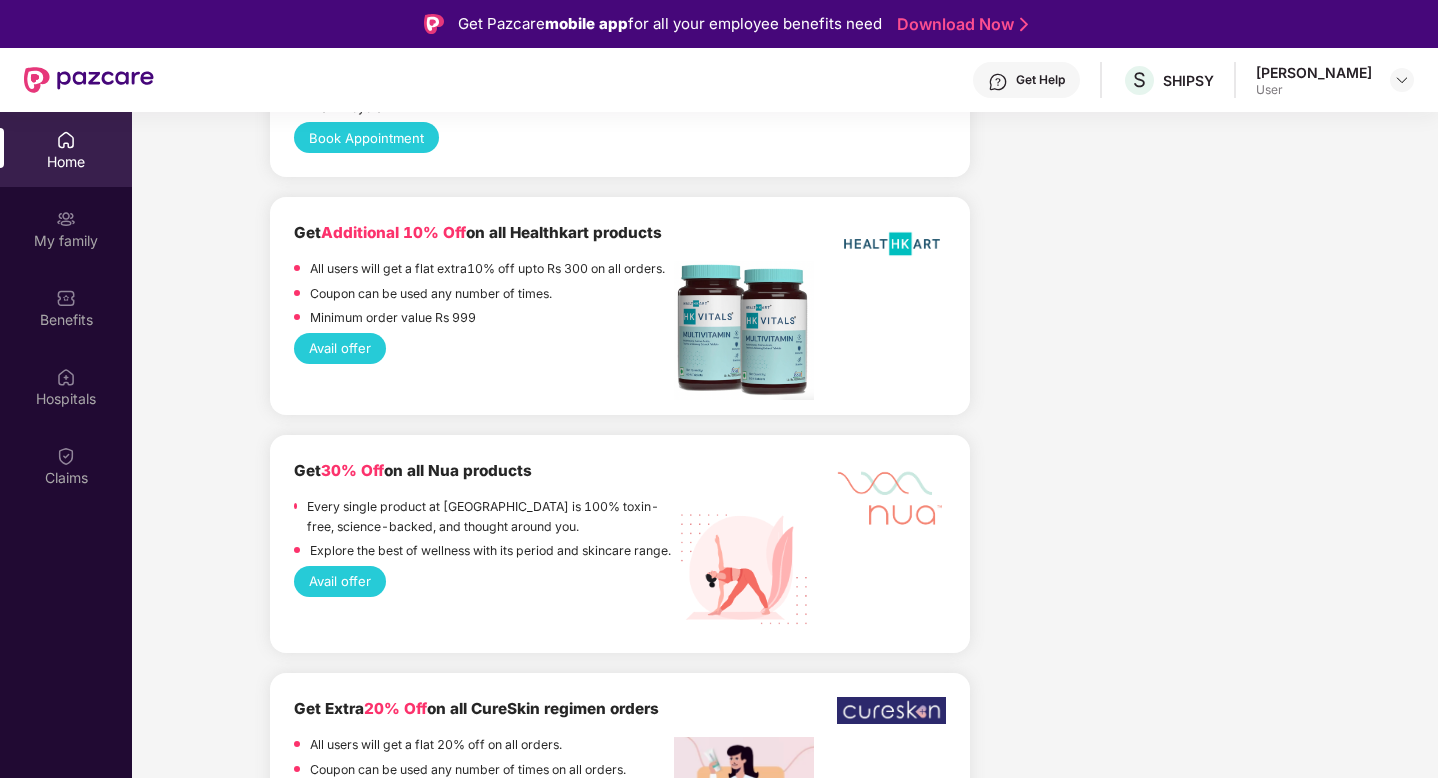 scroll, scrollTop: 3282, scrollLeft: 0, axis: vertical 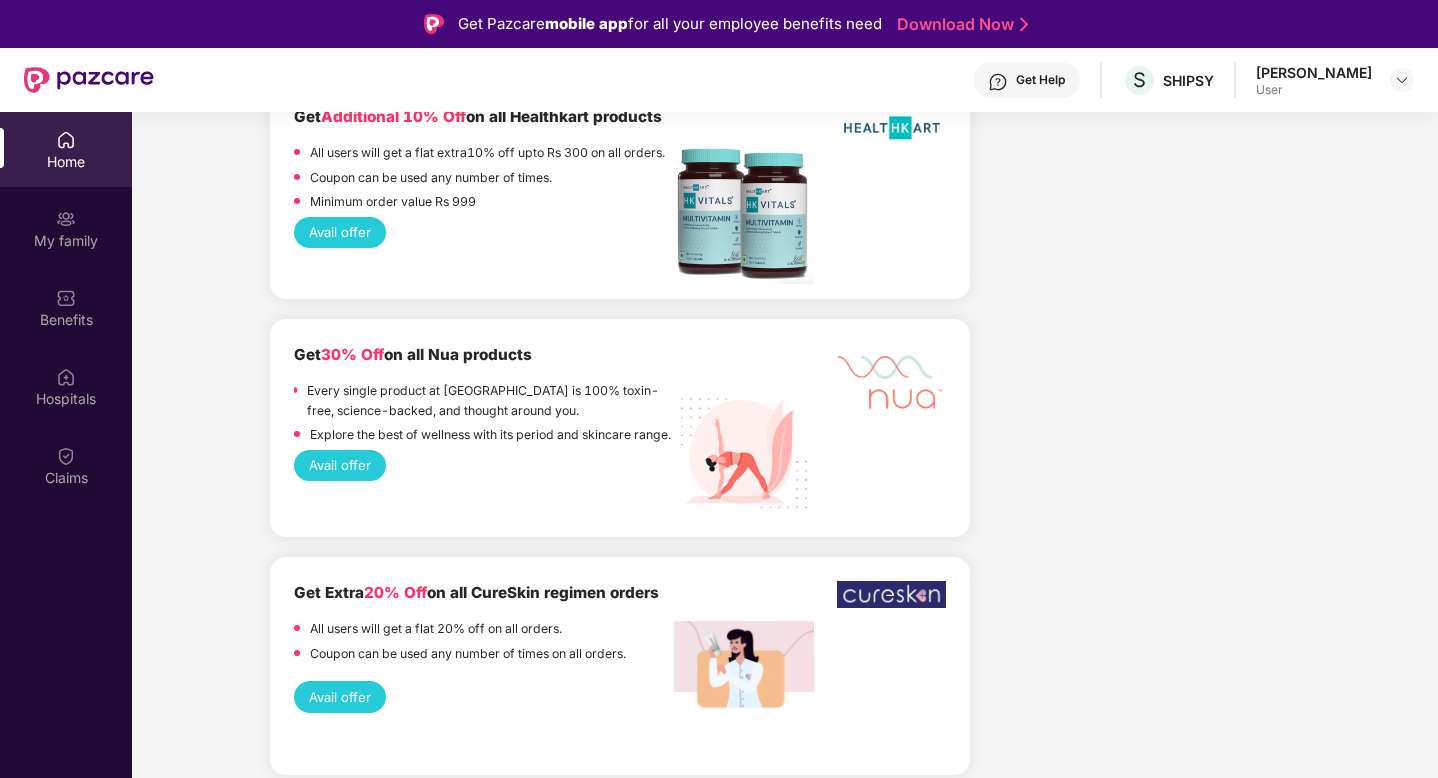 click on "Every single product at [GEOGRAPHIC_DATA] is 100% toxin-free, science-backed, and thought around you." at bounding box center [490, 403] 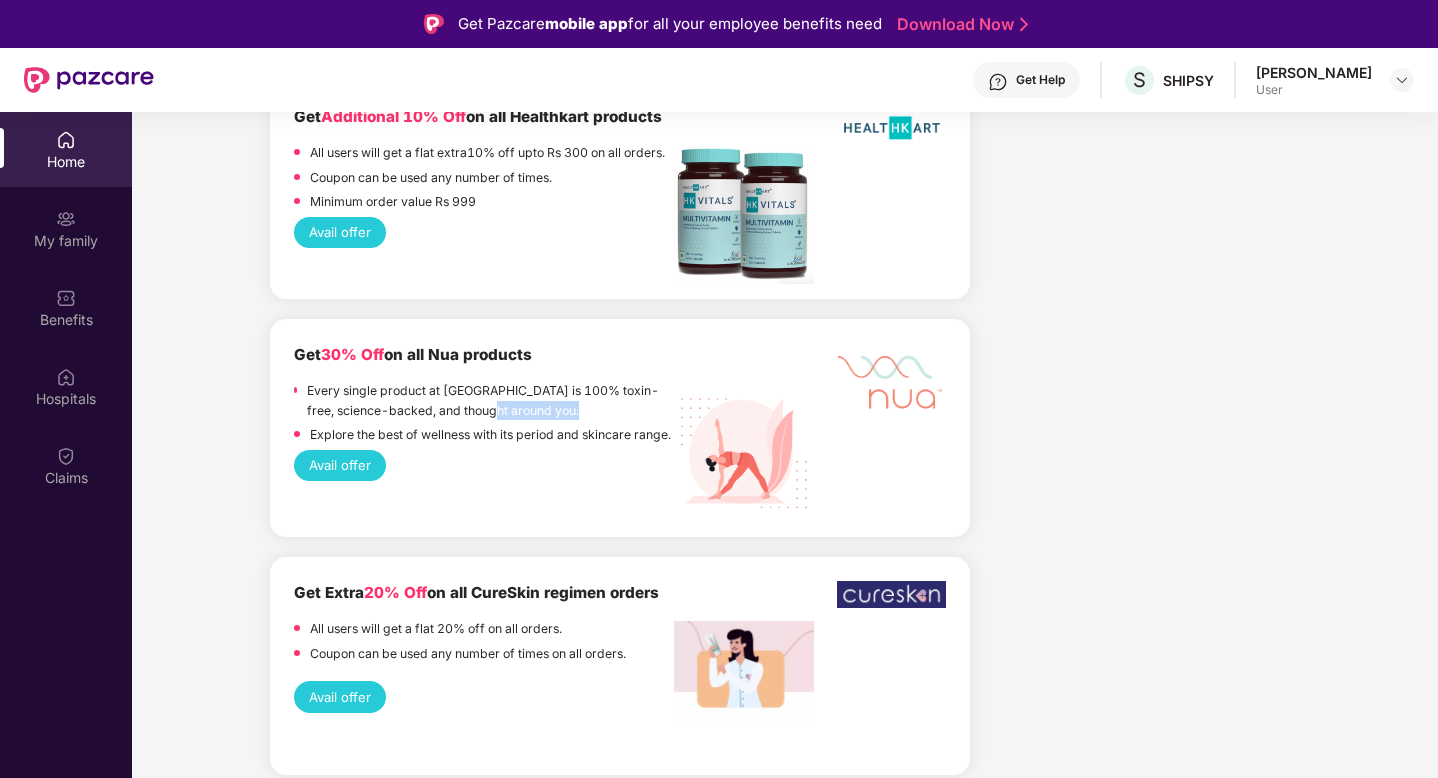 click on "Every single product at [GEOGRAPHIC_DATA] is 100% toxin-free, science-backed, and thought around you." at bounding box center [490, 403] 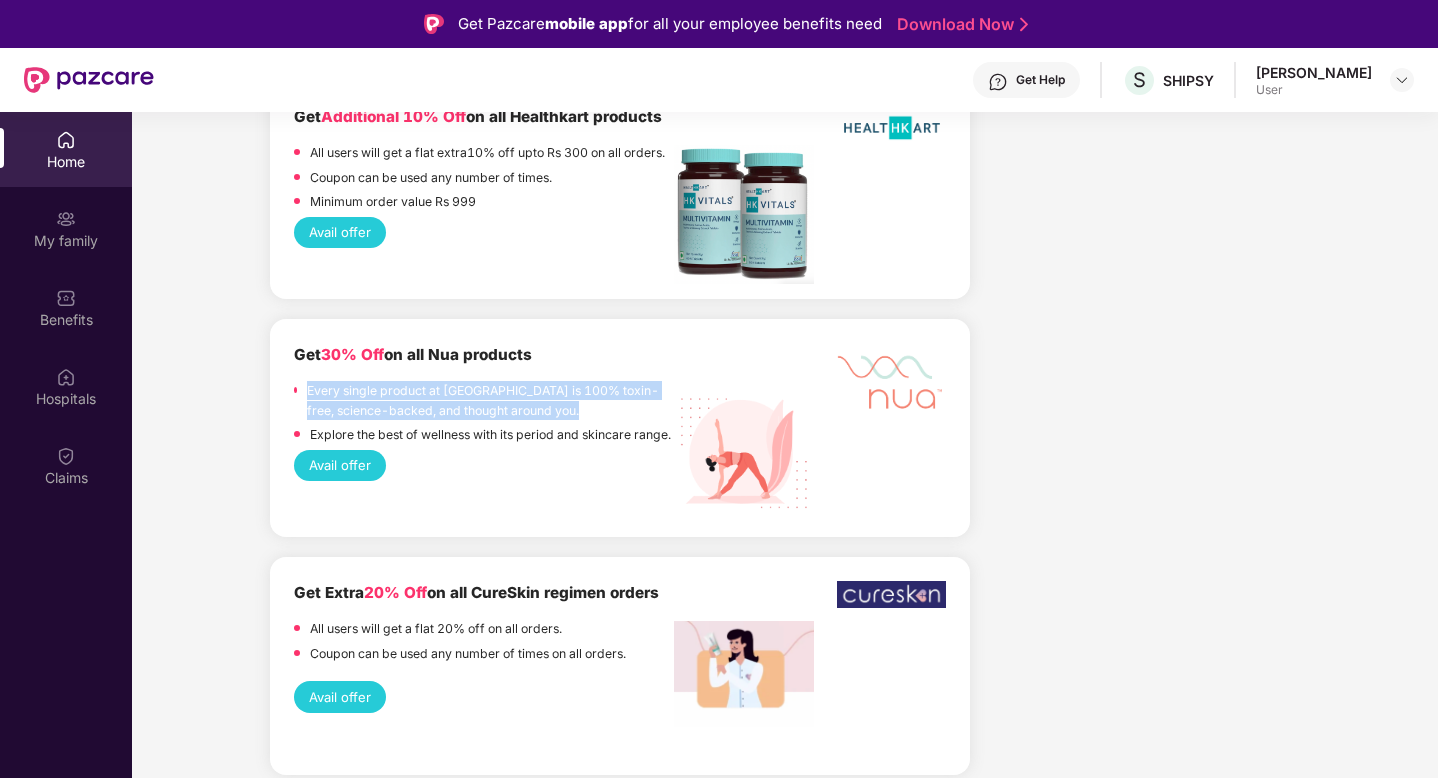 click on "Every single product at [GEOGRAPHIC_DATA] is 100% toxin-free, science-backed, and thought around you." at bounding box center [490, 403] 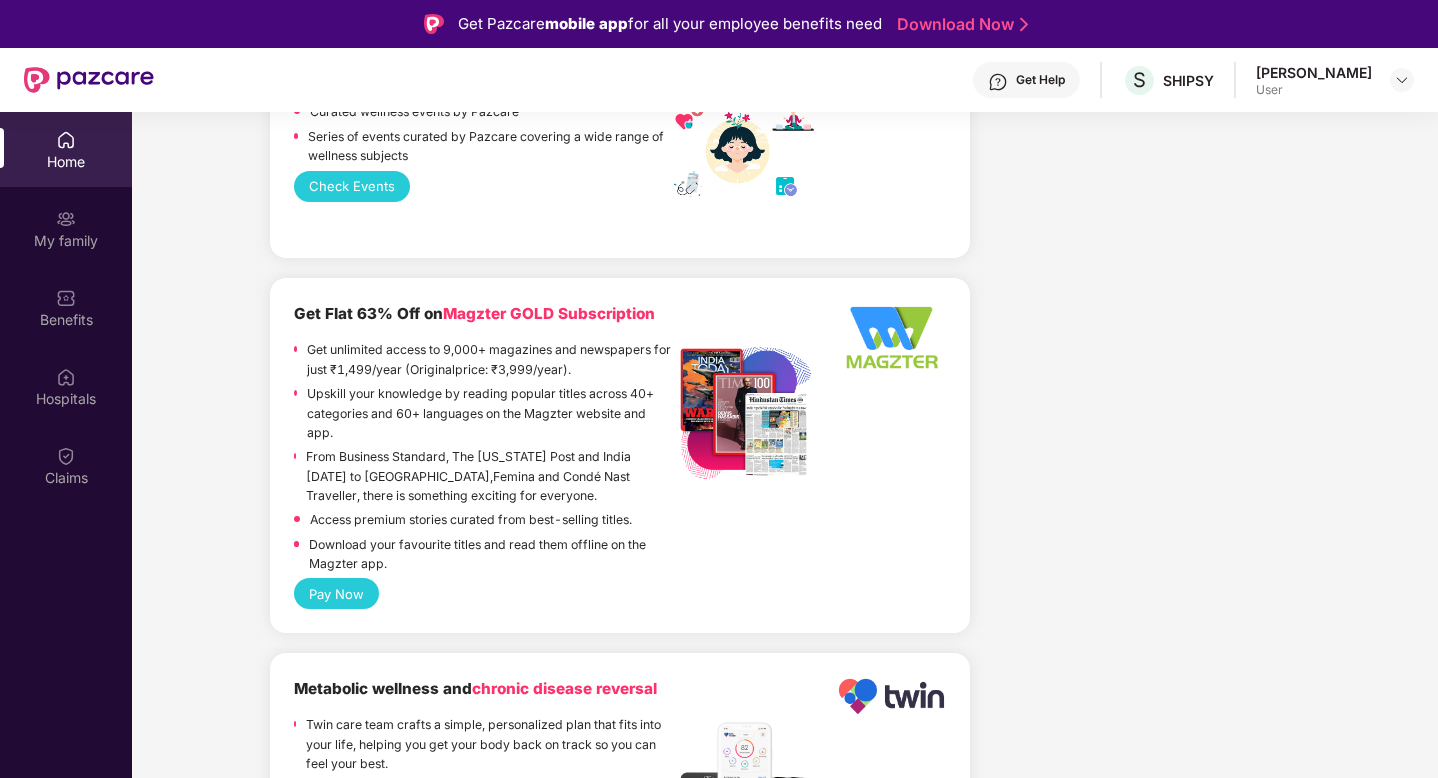 scroll, scrollTop: 4764, scrollLeft: 0, axis: vertical 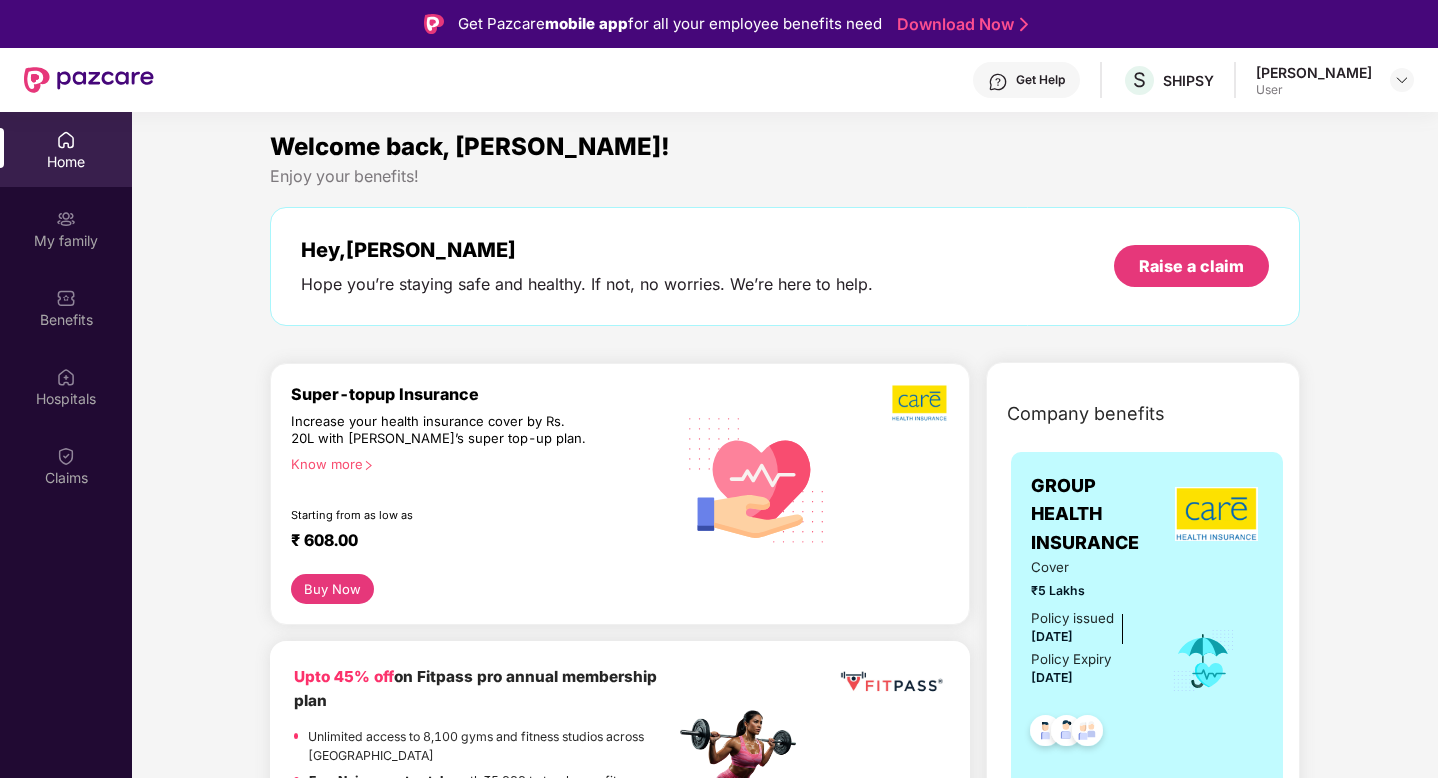 click on "Get Help S SHIPSY [PERSON_NAME] User" at bounding box center [784, 80] 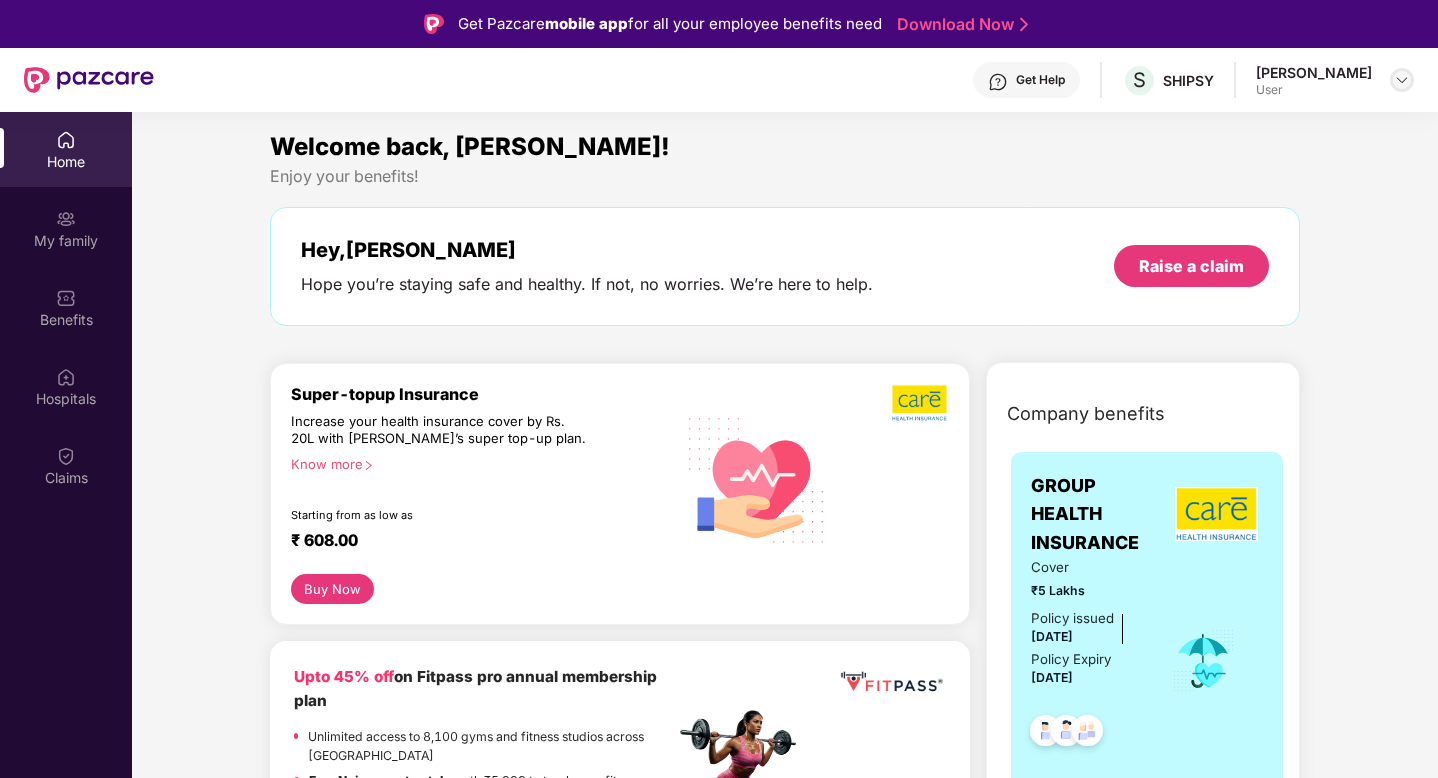 click at bounding box center [1402, 80] 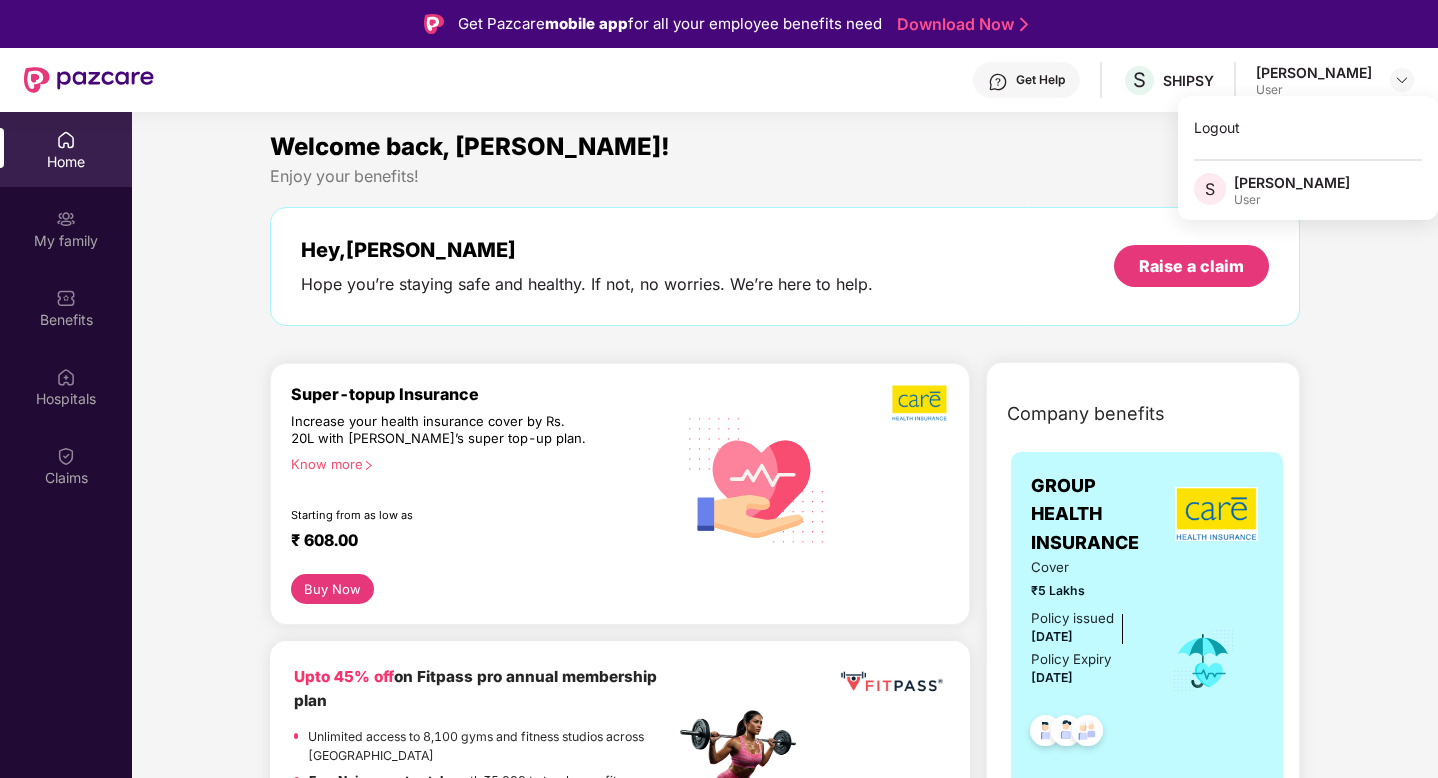 click on "[PERSON_NAME]" at bounding box center [1292, 182] 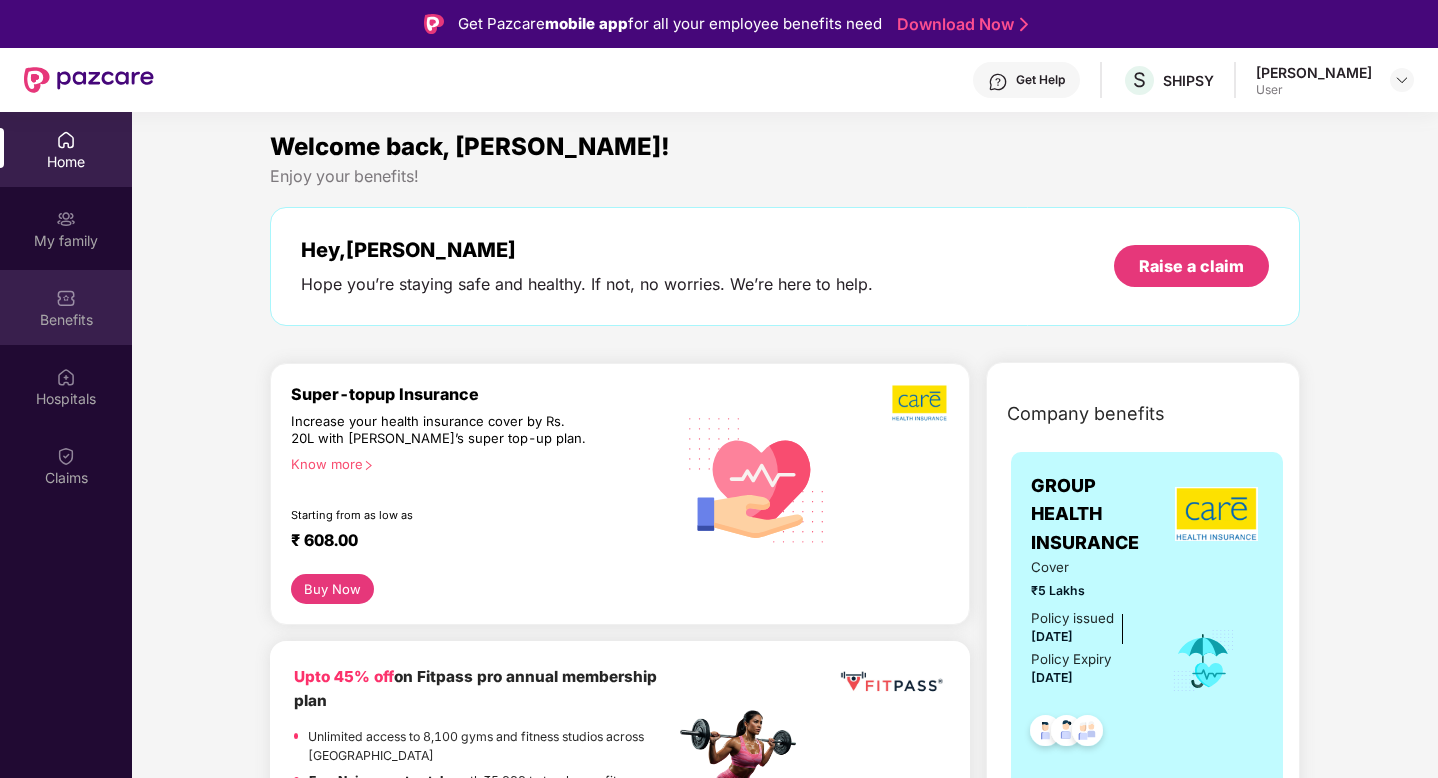 click on "Benefits" at bounding box center (66, 307) 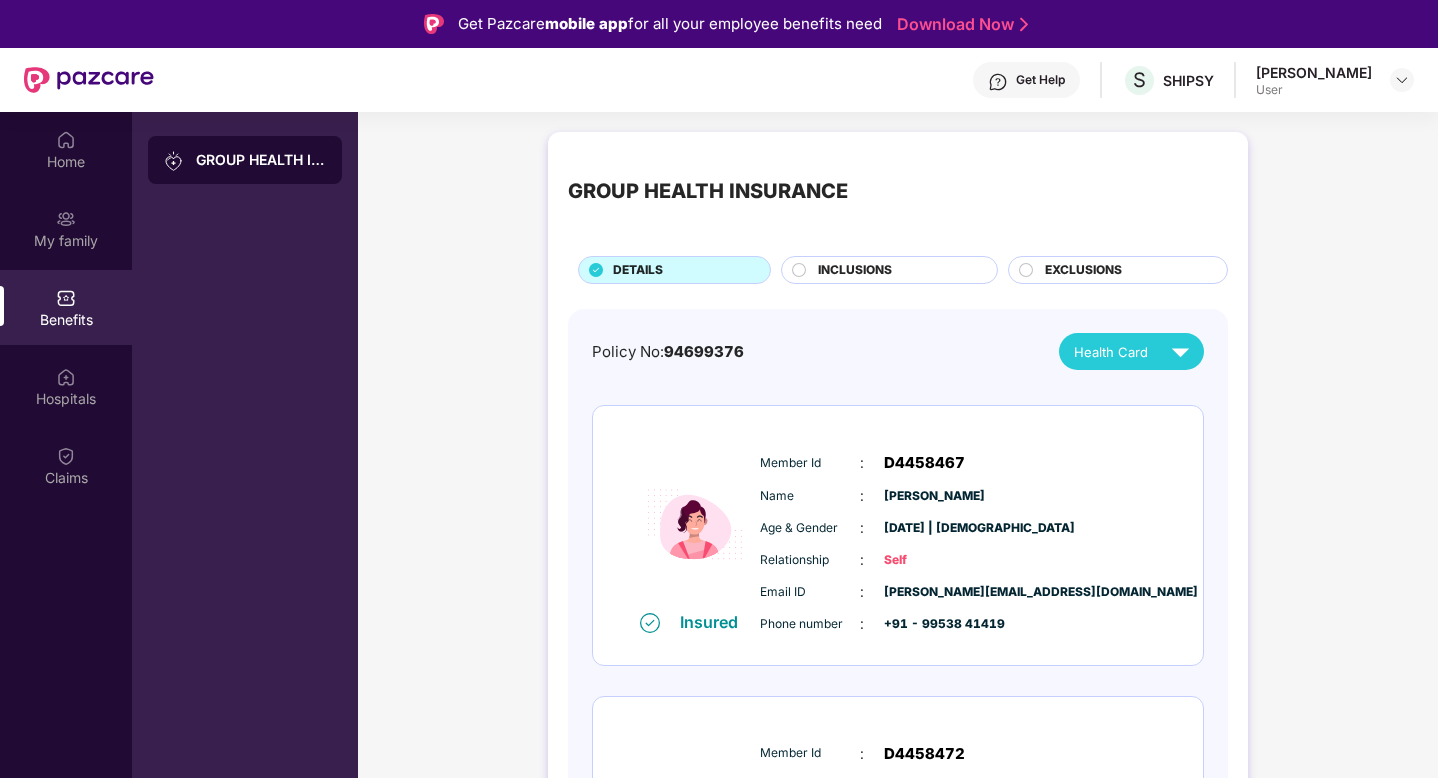 click on "INCLUSIONS" at bounding box center [855, 270] 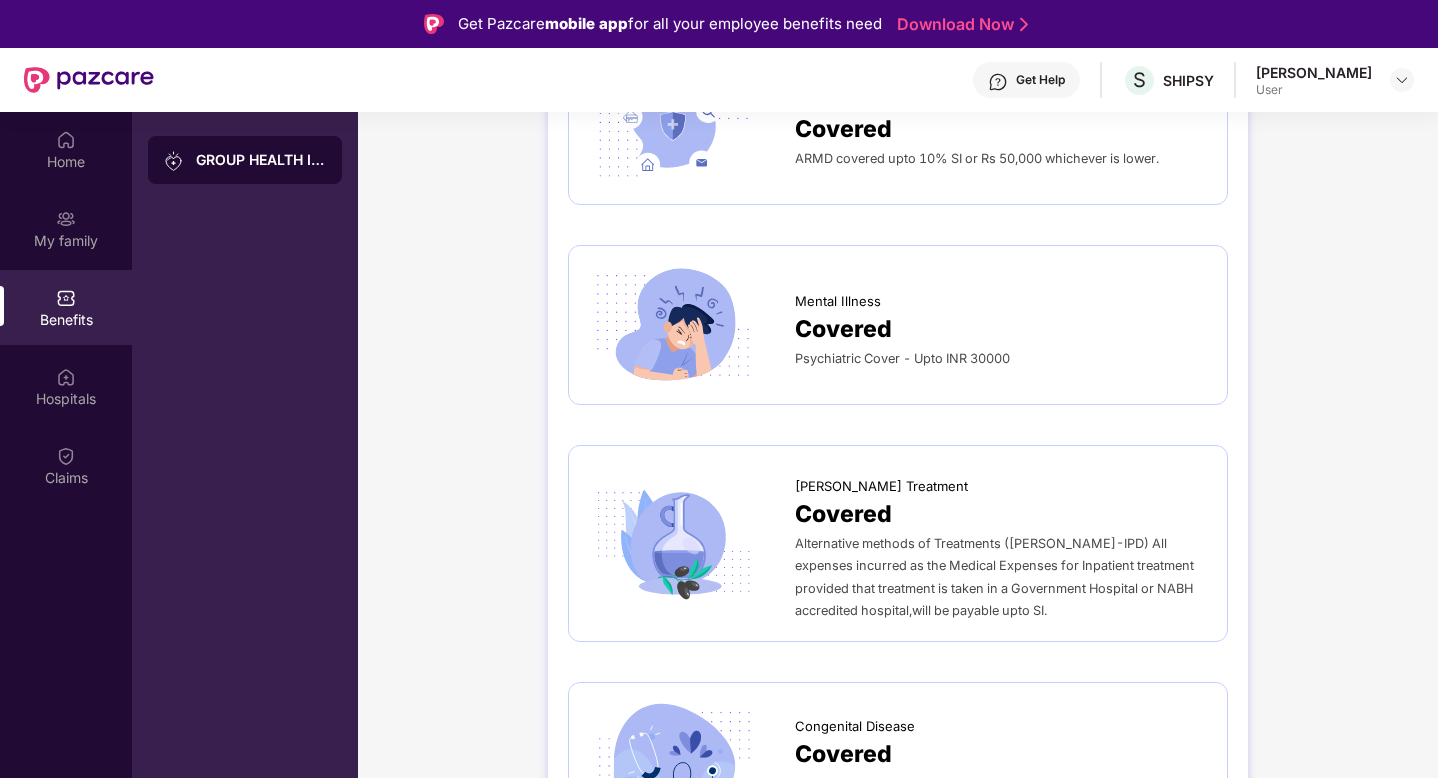 scroll, scrollTop: 3798, scrollLeft: 0, axis: vertical 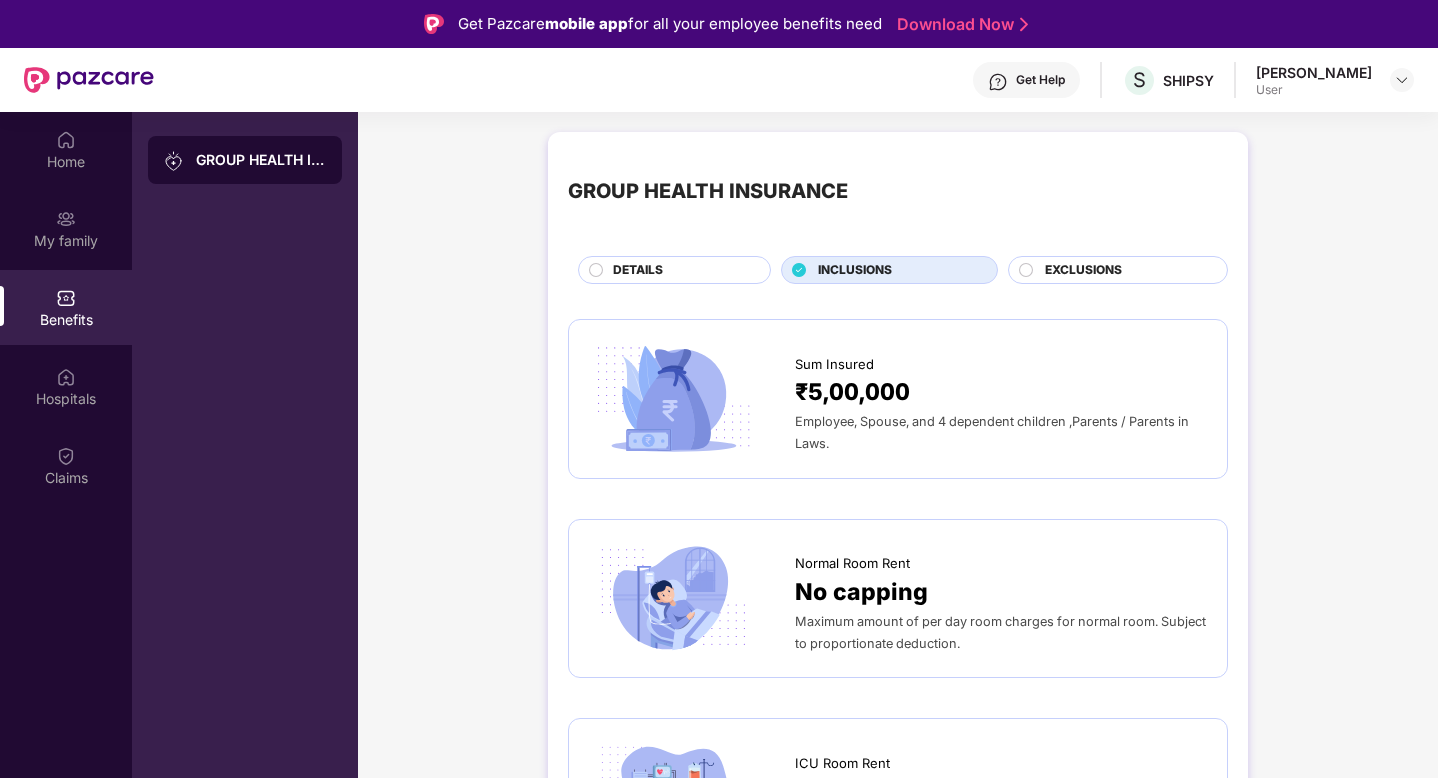 click on "DETAILS" at bounding box center (681, 272) 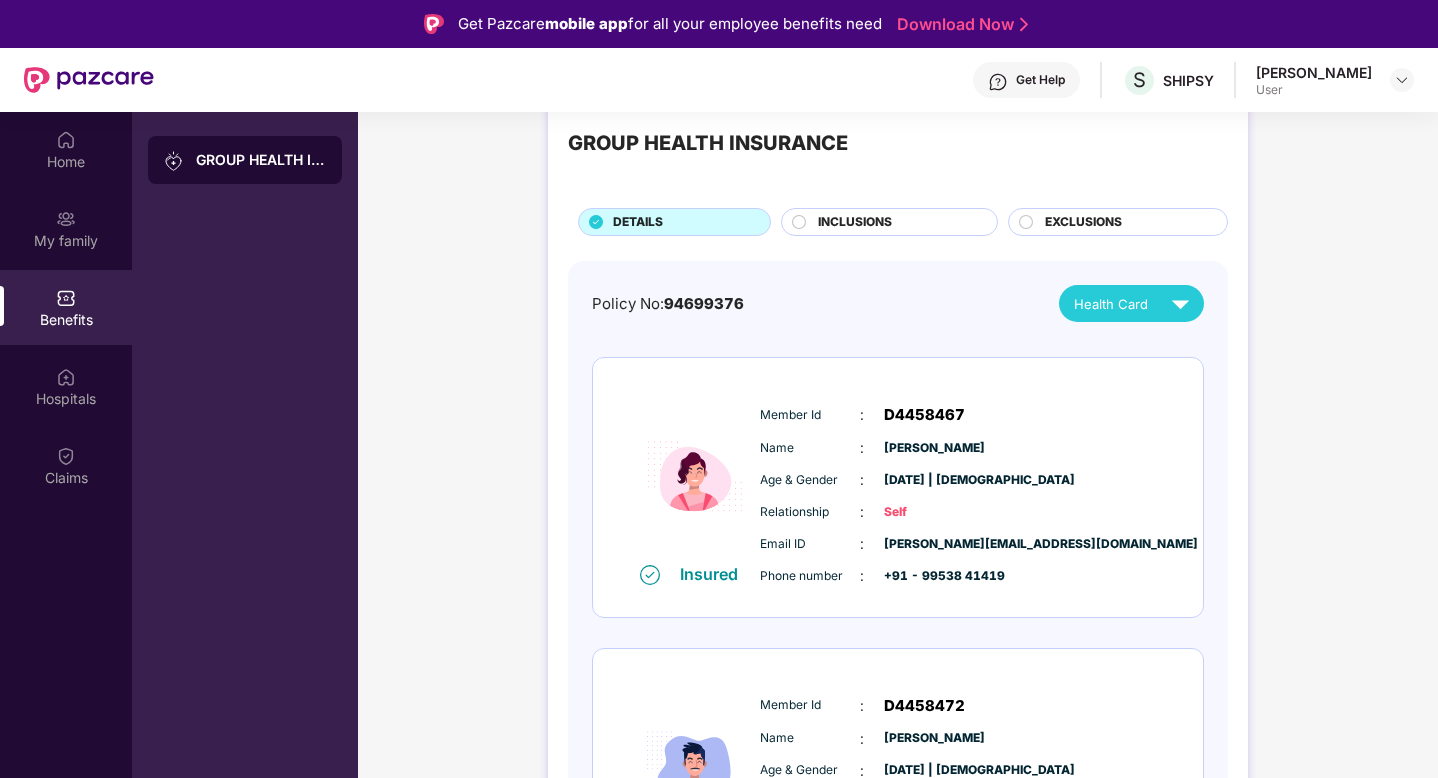 scroll, scrollTop: 0, scrollLeft: 0, axis: both 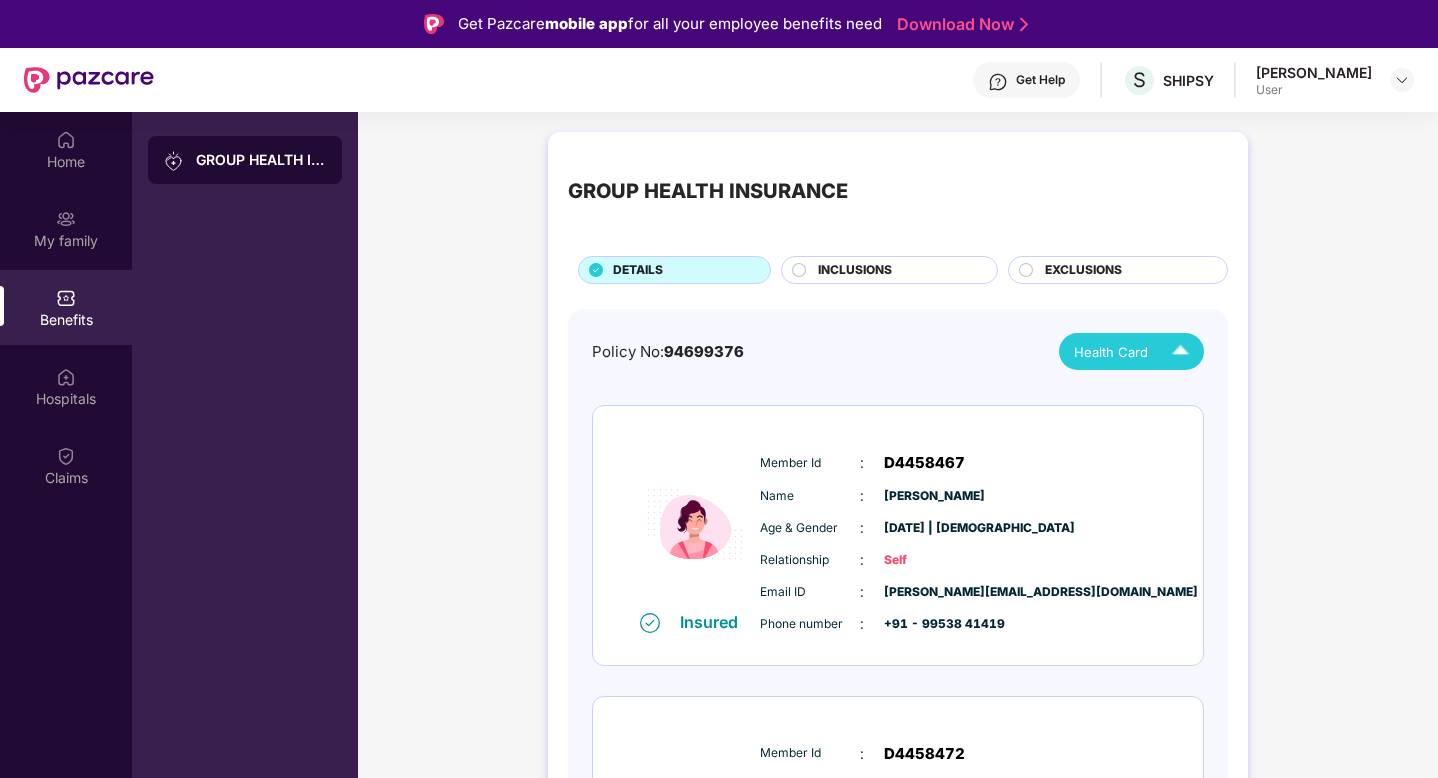 click on "Health Card" at bounding box center [1111, 352] 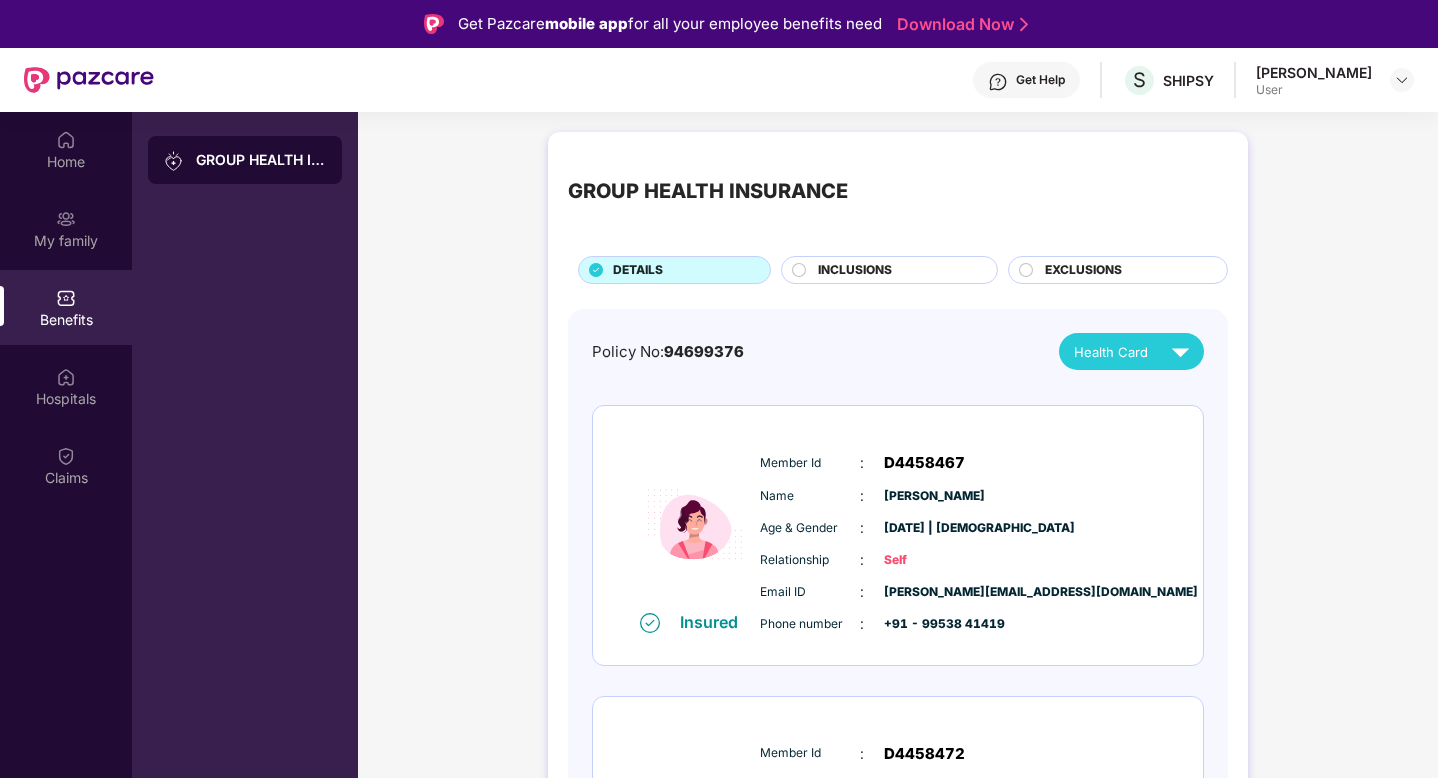 click on "Member Id : D4458467 Name : [PERSON_NAME] Age & Gender : [DATE] | [DEMOGRAPHIC_DATA] Relationship : Self Email ID : [PERSON_NAME][EMAIL_ADDRESS][DOMAIN_NAME] Phone number : +91 - 99538 41419" at bounding box center [958, 543] 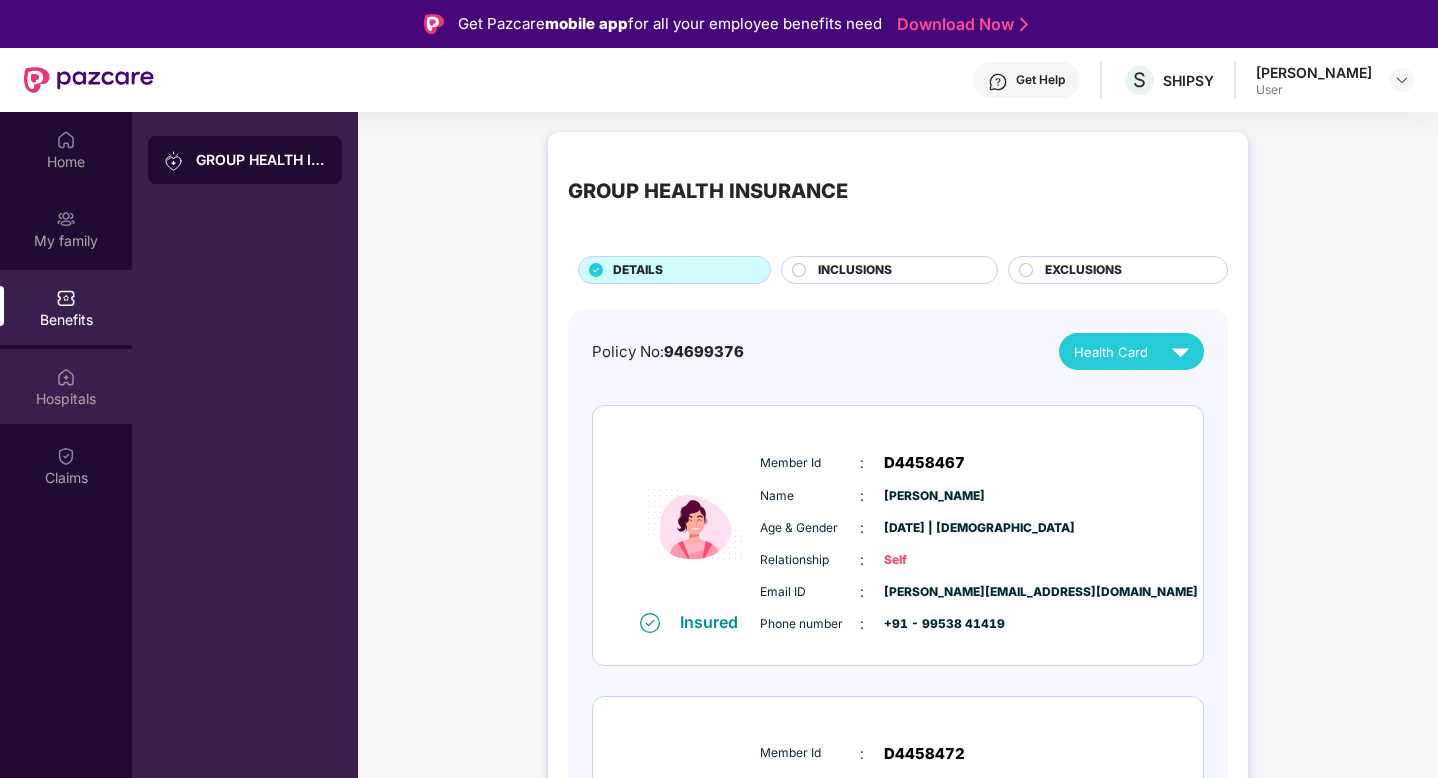 click on "Hospitals" at bounding box center (66, 386) 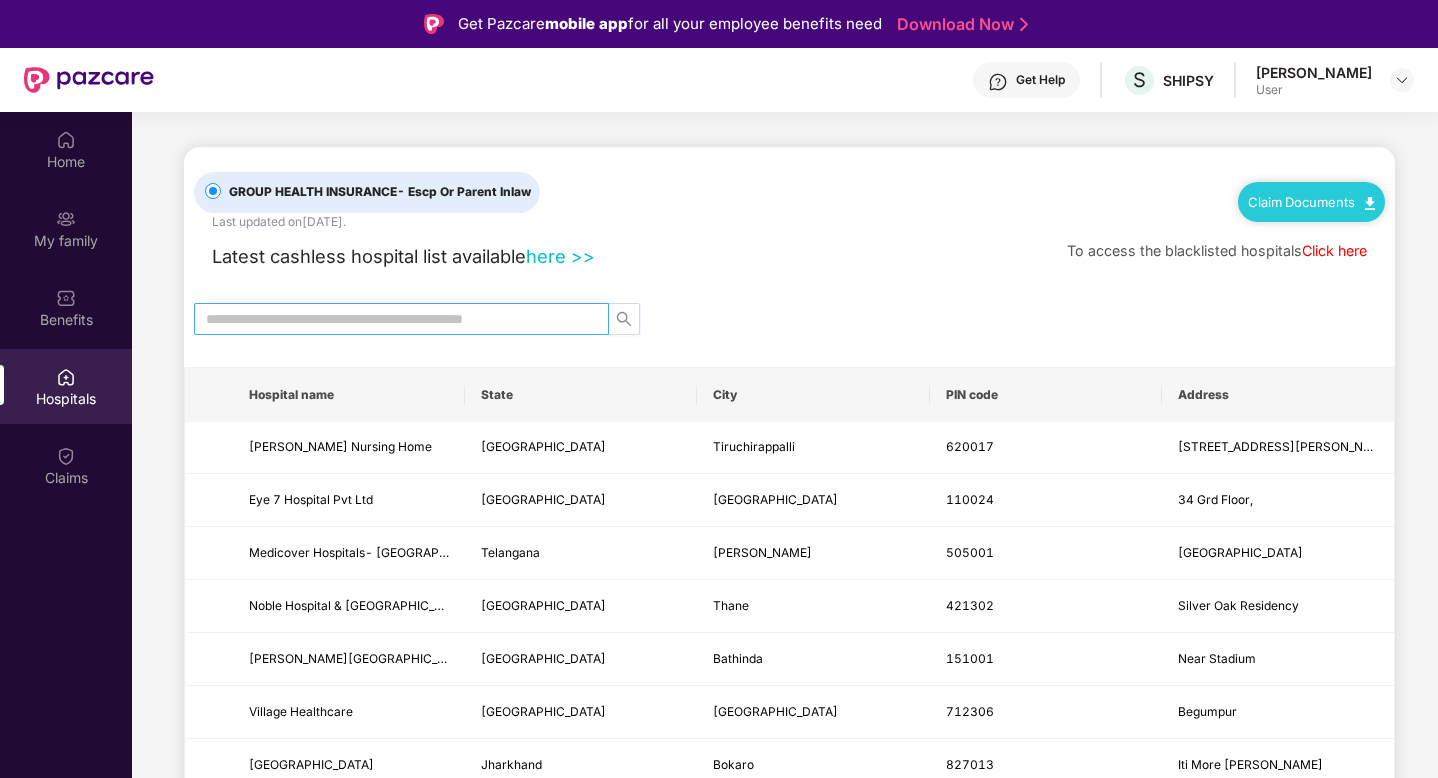click at bounding box center [401, 319] 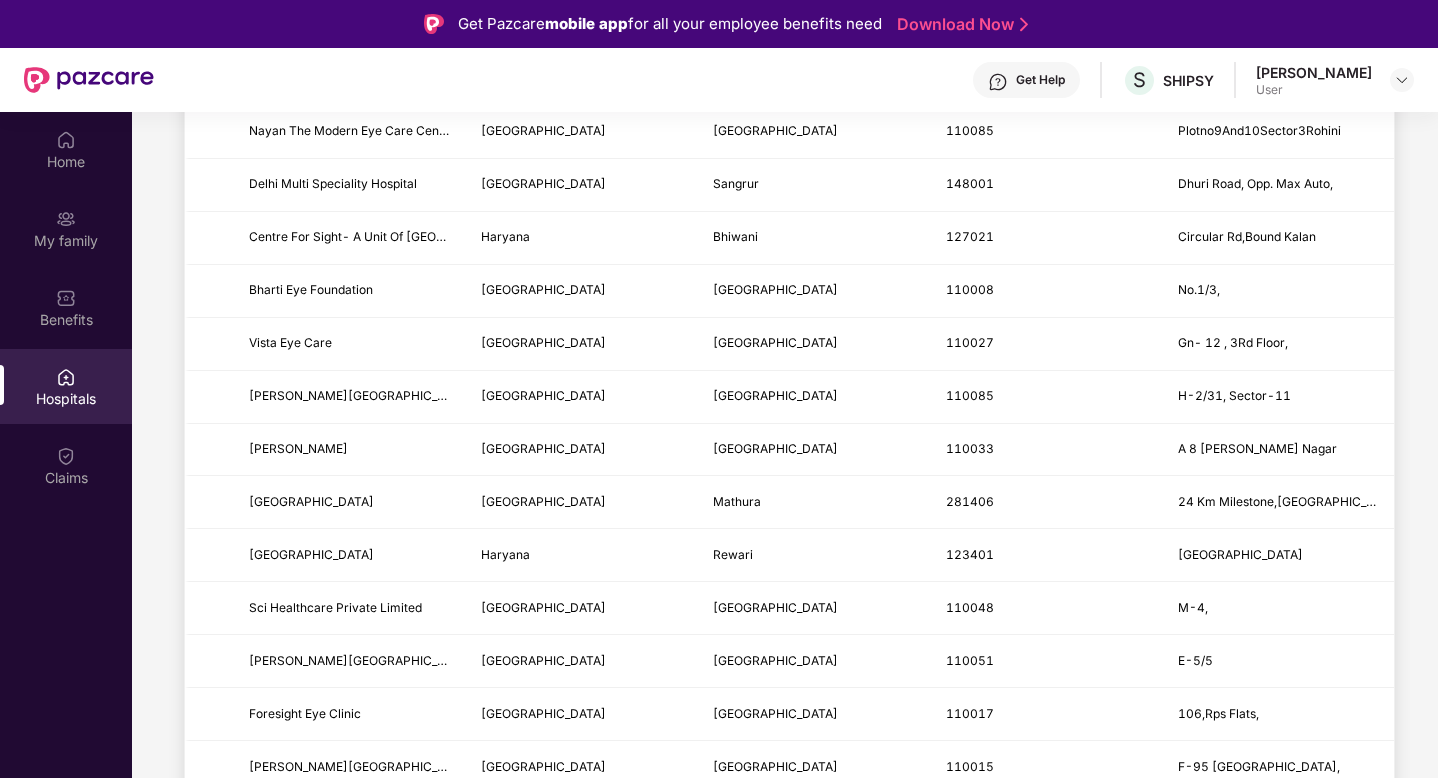 scroll, scrollTop: 2305, scrollLeft: 0, axis: vertical 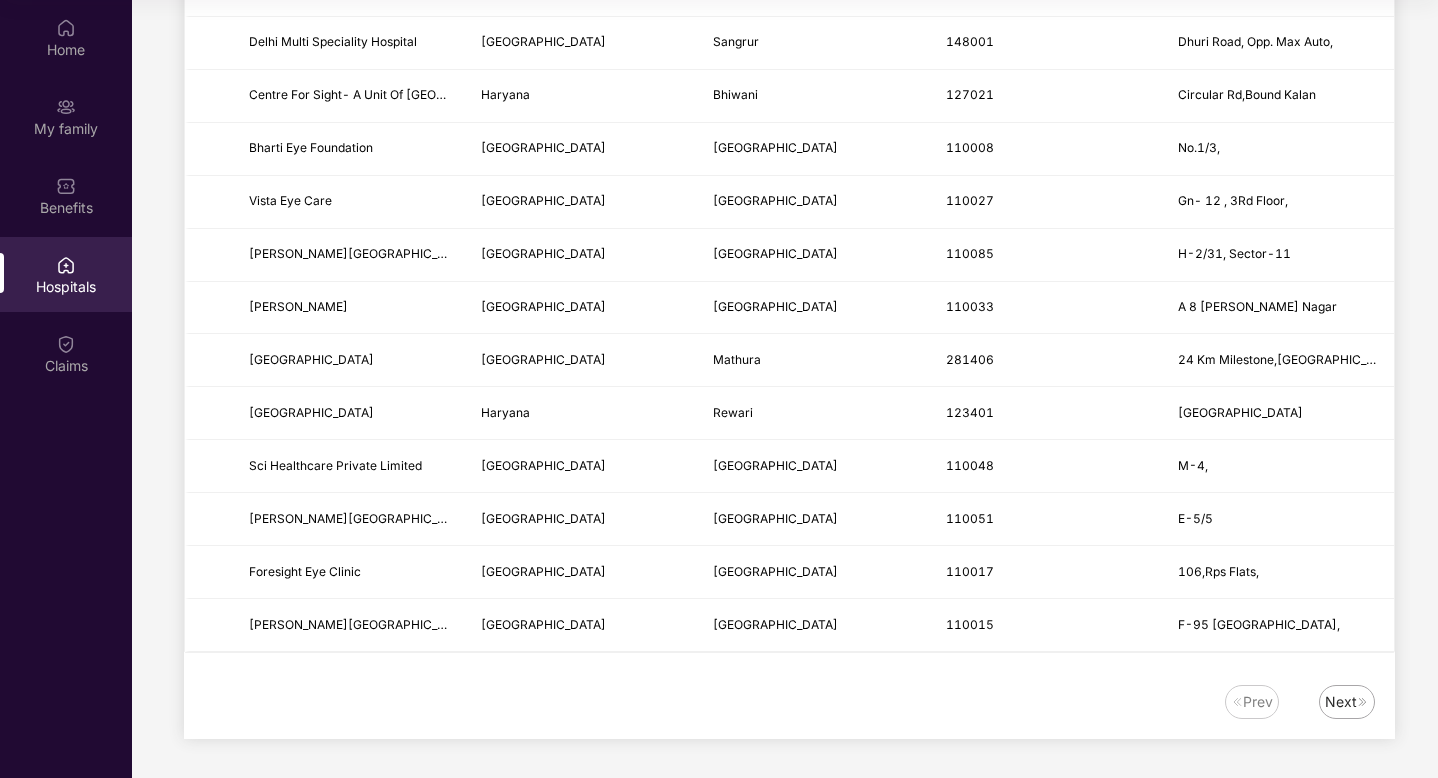 click on "Next" at bounding box center (1341, 702) 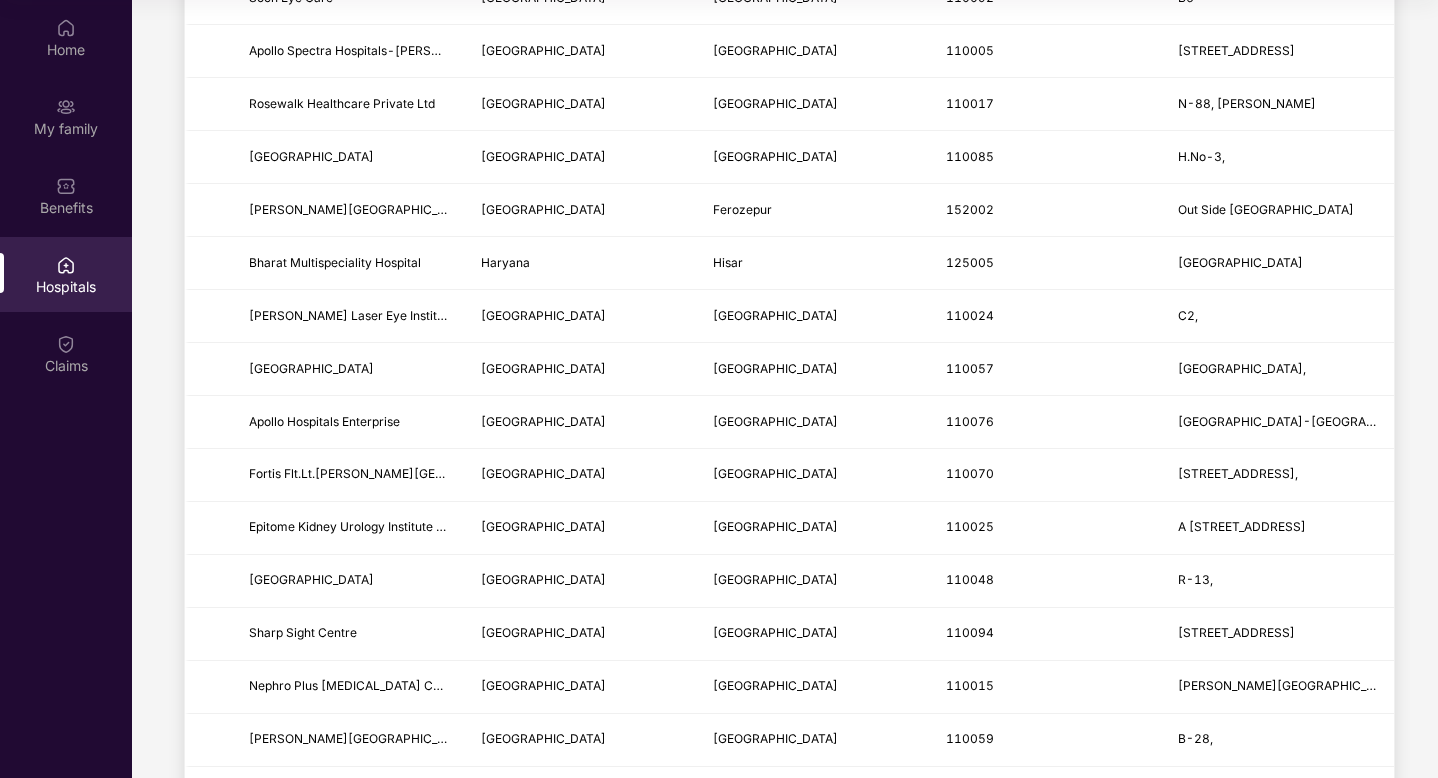 scroll, scrollTop: 0, scrollLeft: 0, axis: both 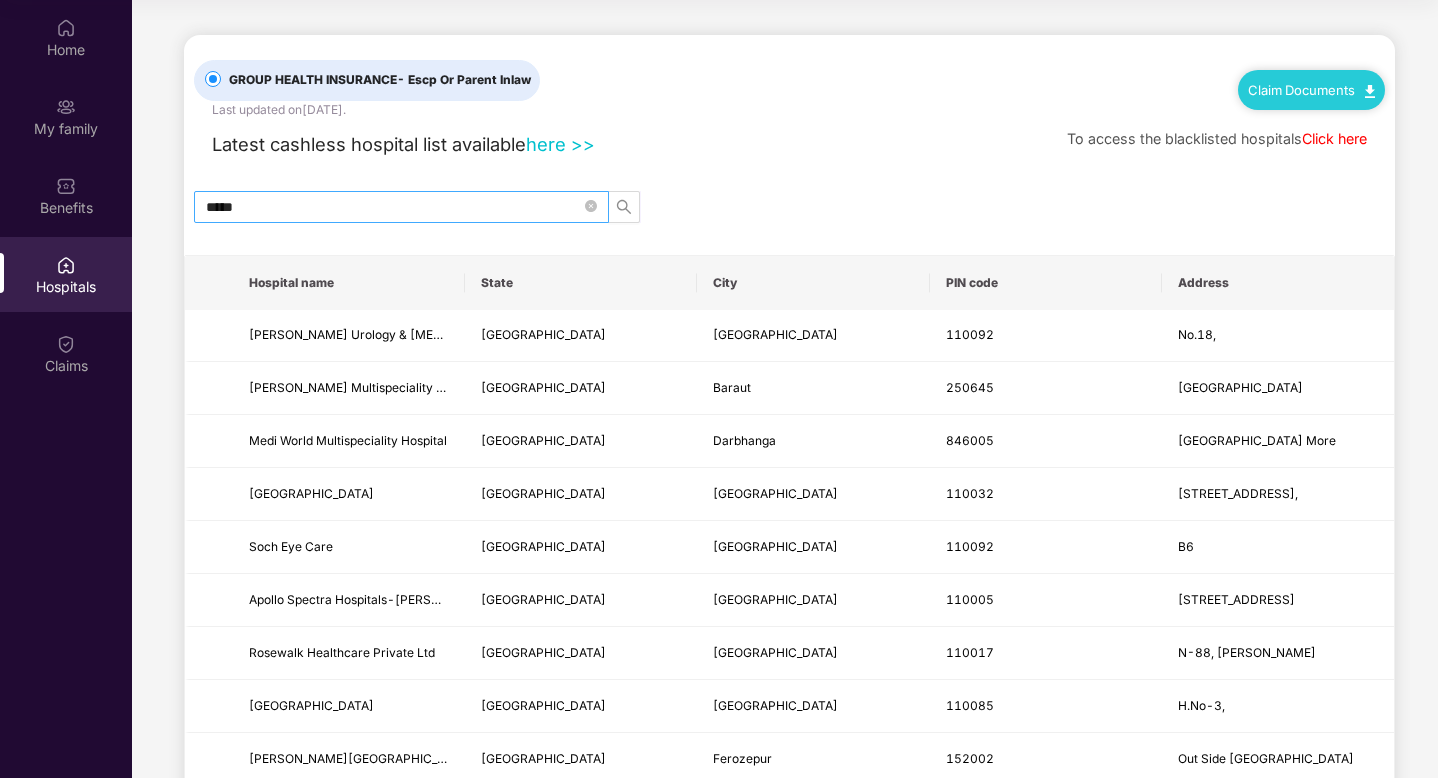 click on "*****" at bounding box center (393, 207) 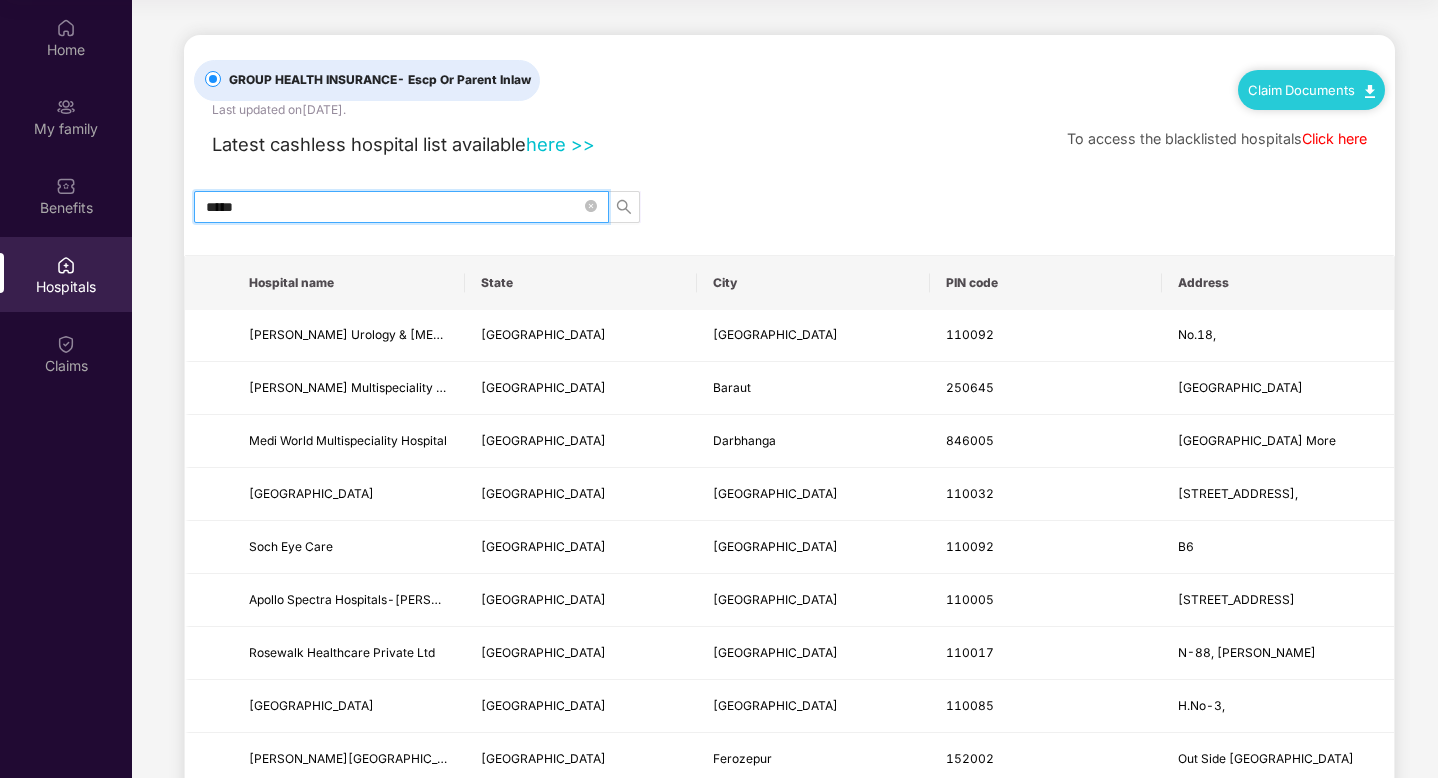 click on "*****" at bounding box center [393, 207] 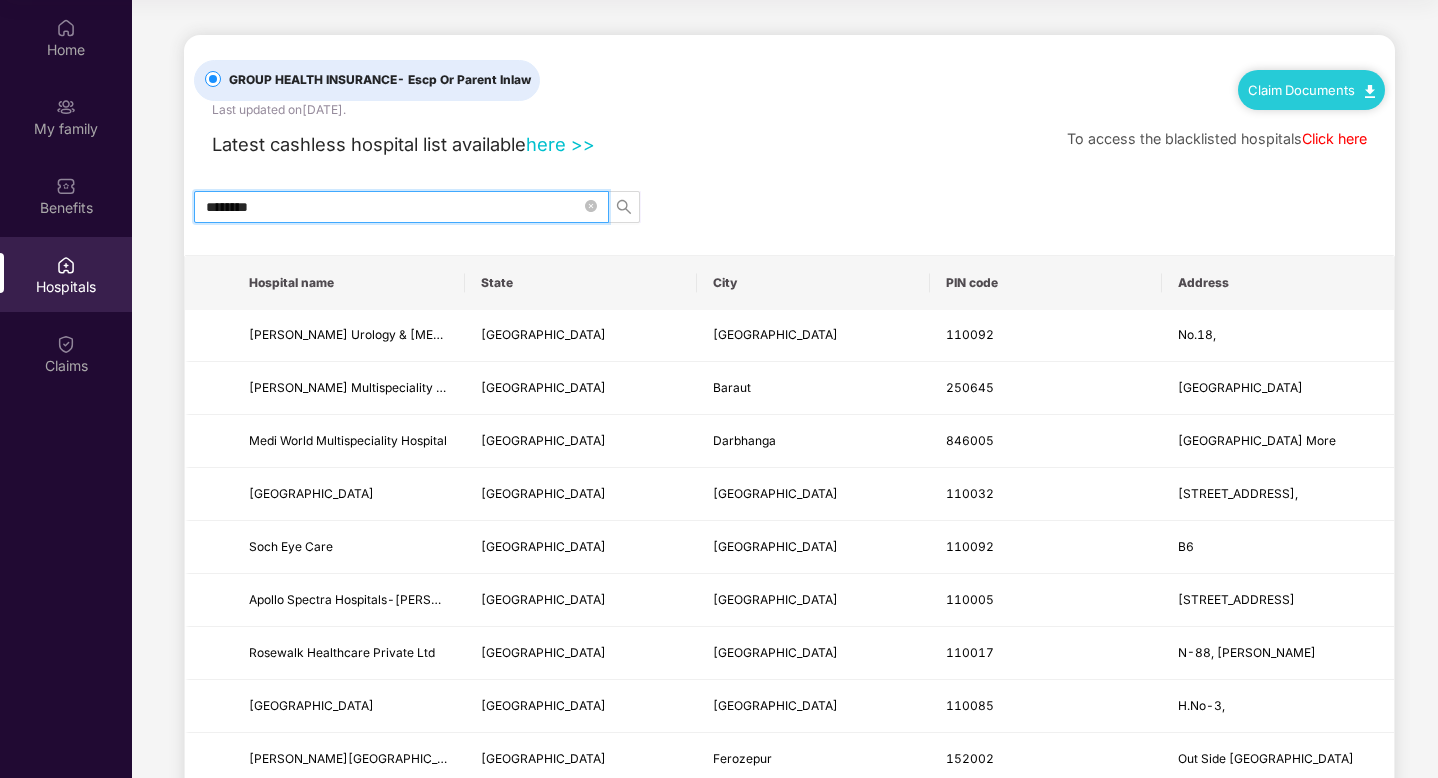 type on "********" 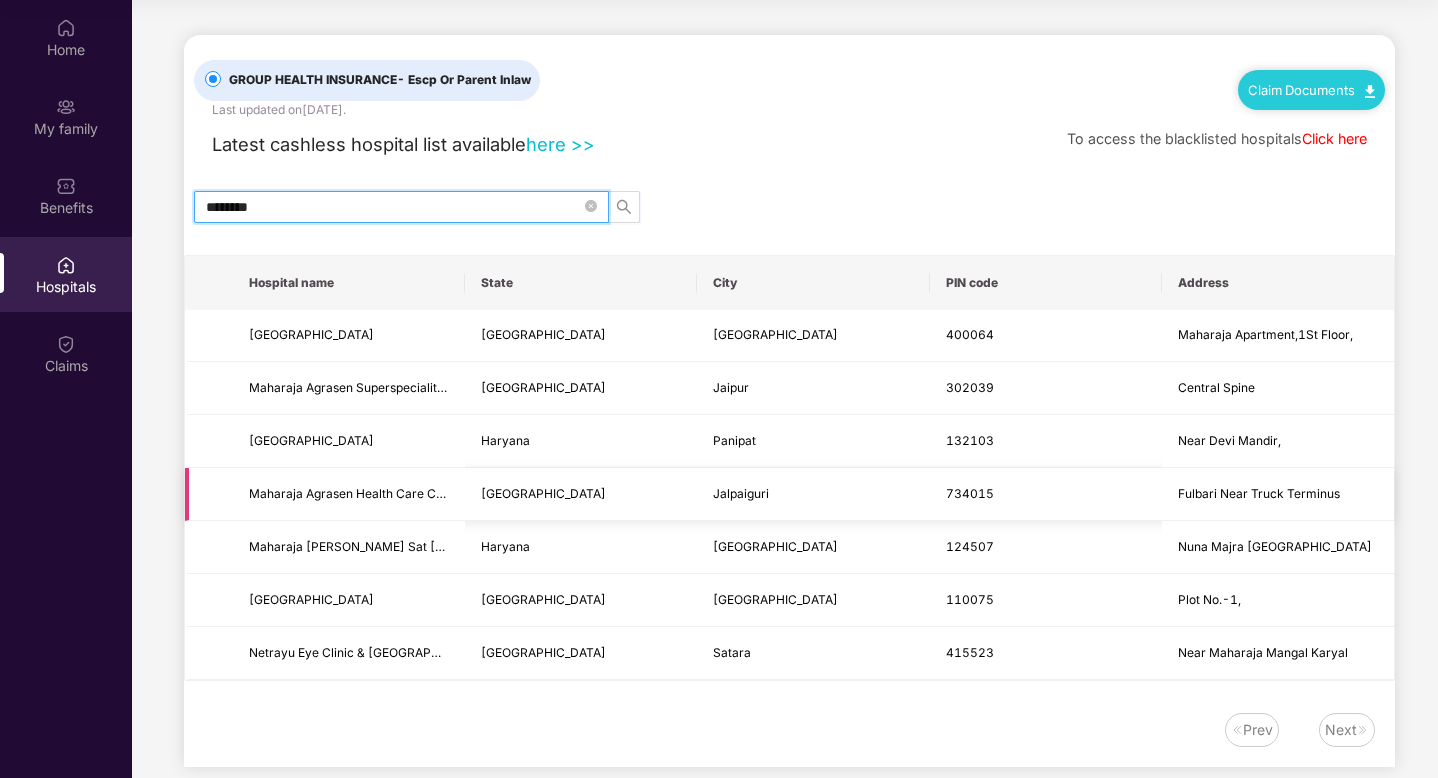 scroll, scrollTop: 28, scrollLeft: 0, axis: vertical 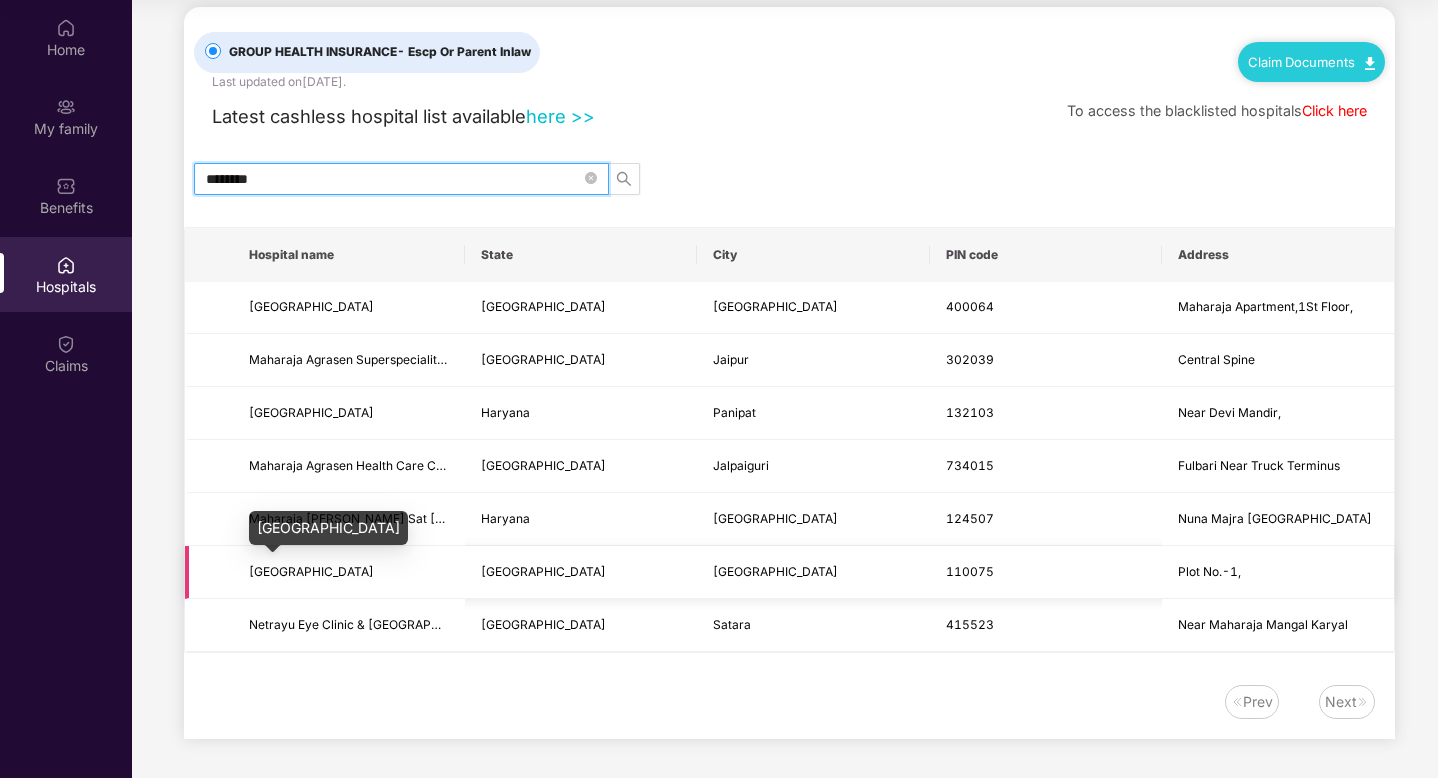 click on "[GEOGRAPHIC_DATA]" at bounding box center (311, 571) 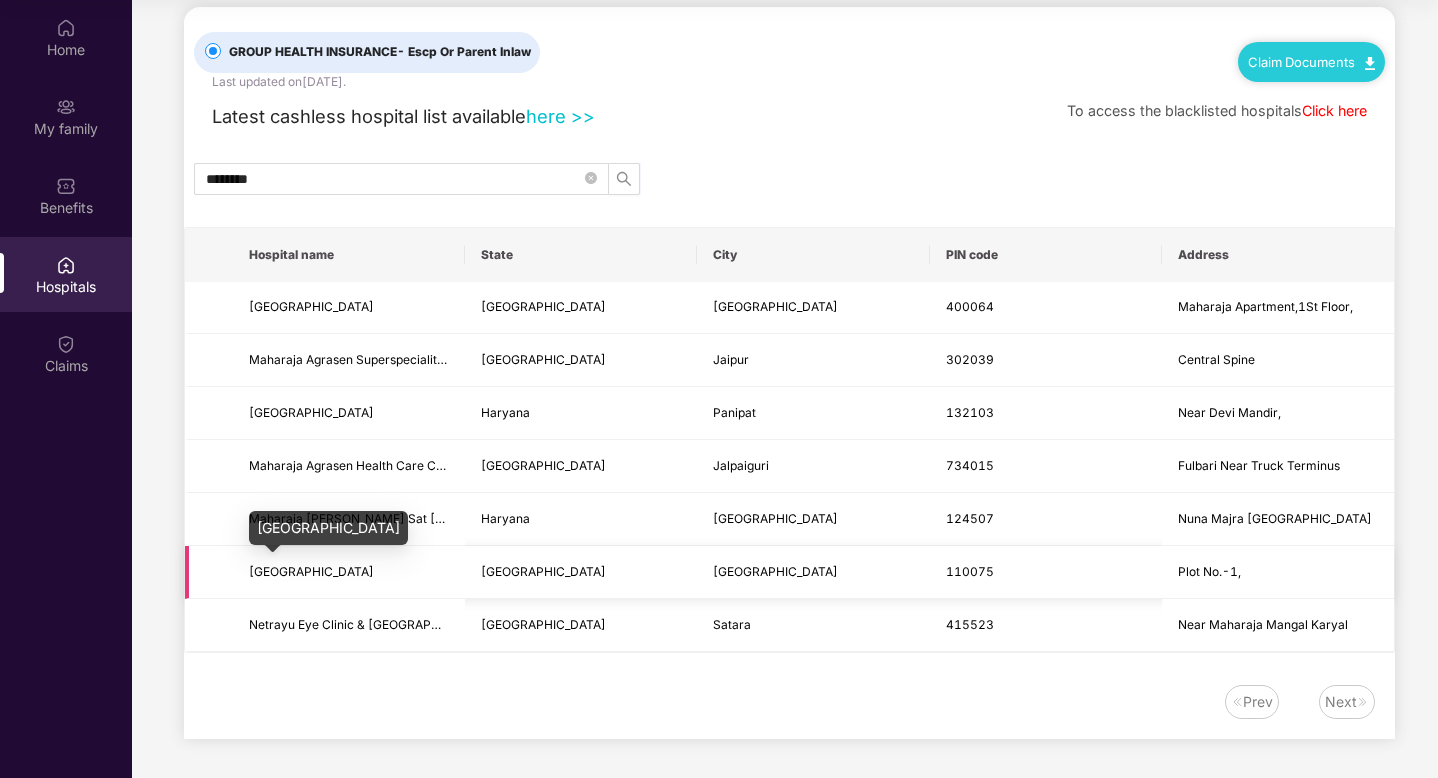 click on "[GEOGRAPHIC_DATA]" at bounding box center [311, 571] 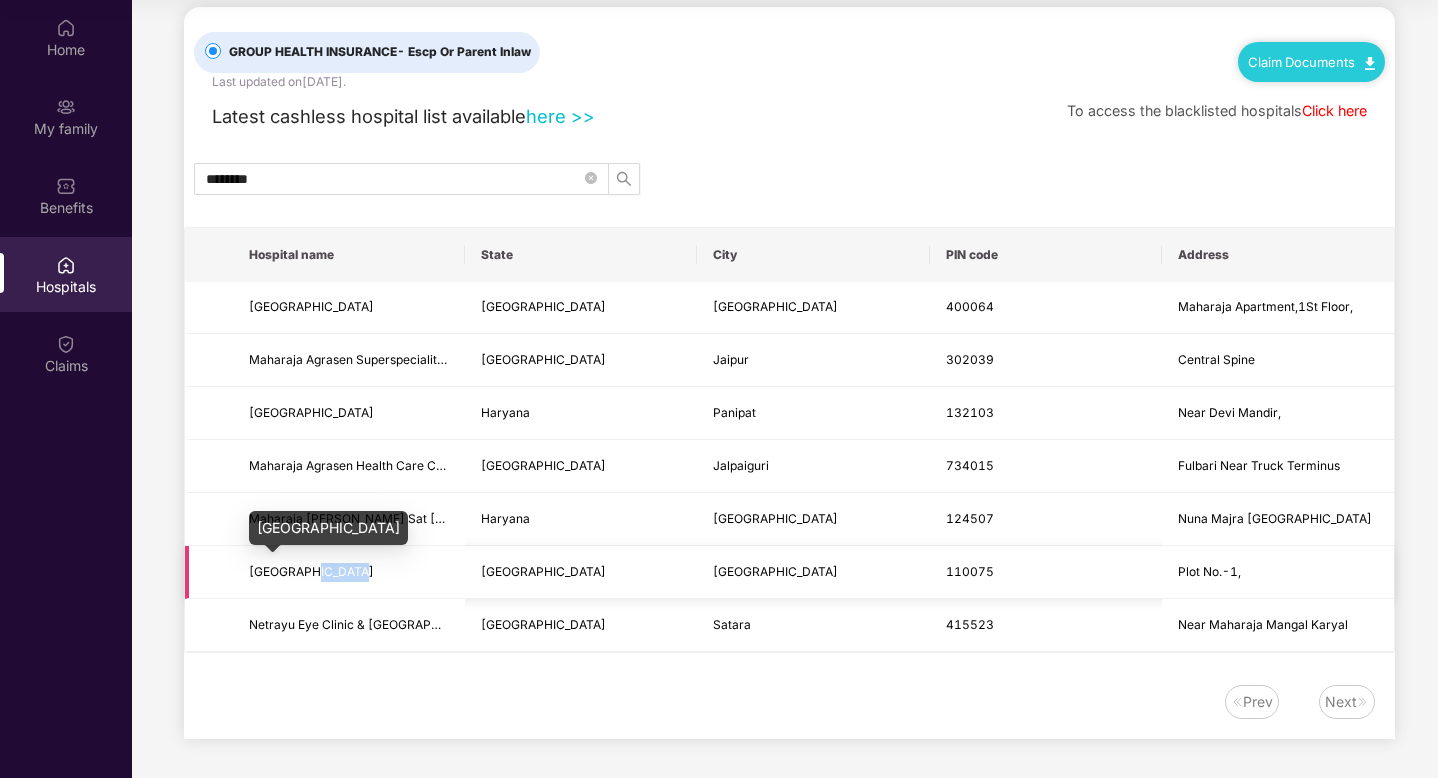 click on "[GEOGRAPHIC_DATA]" at bounding box center [311, 571] 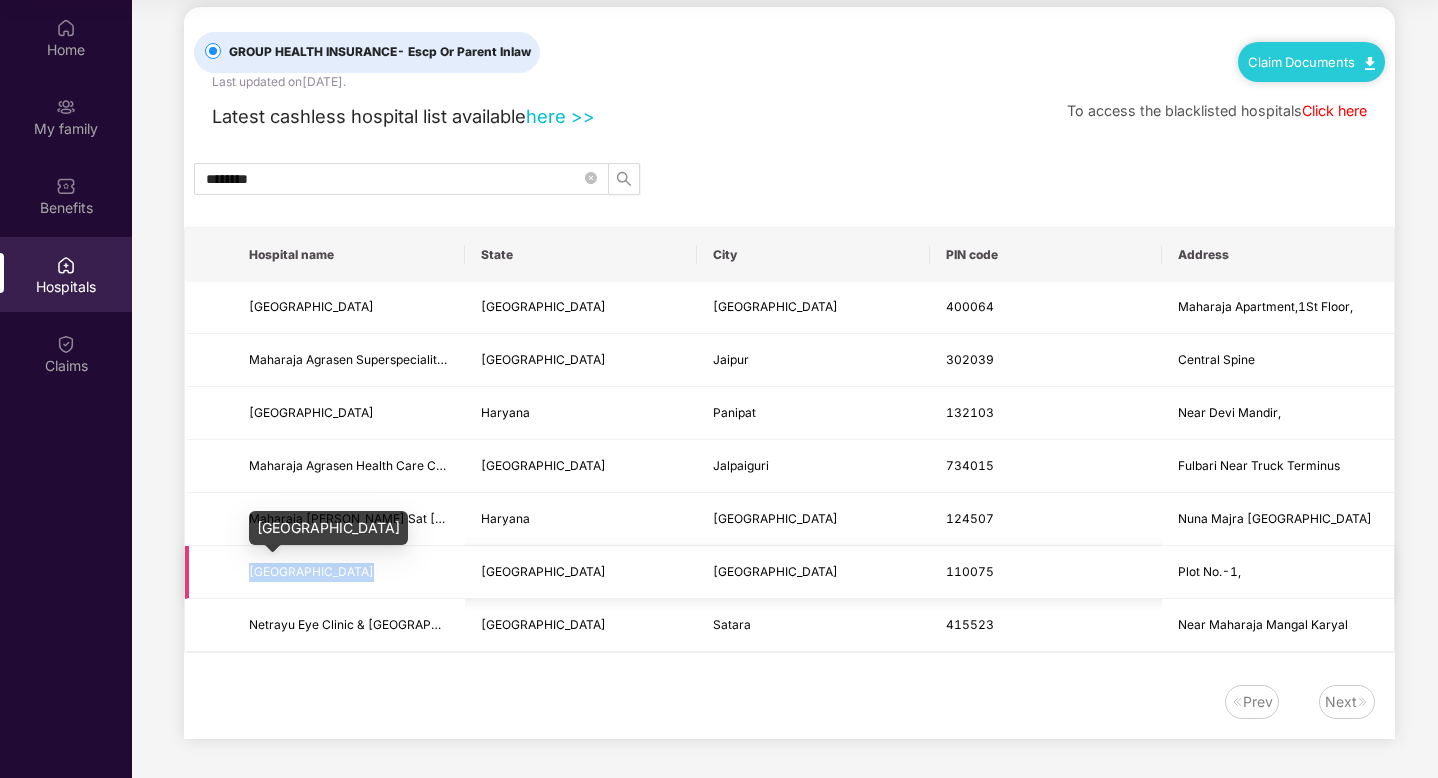 click on "[GEOGRAPHIC_DATA]" at bounding box center [311, 571] 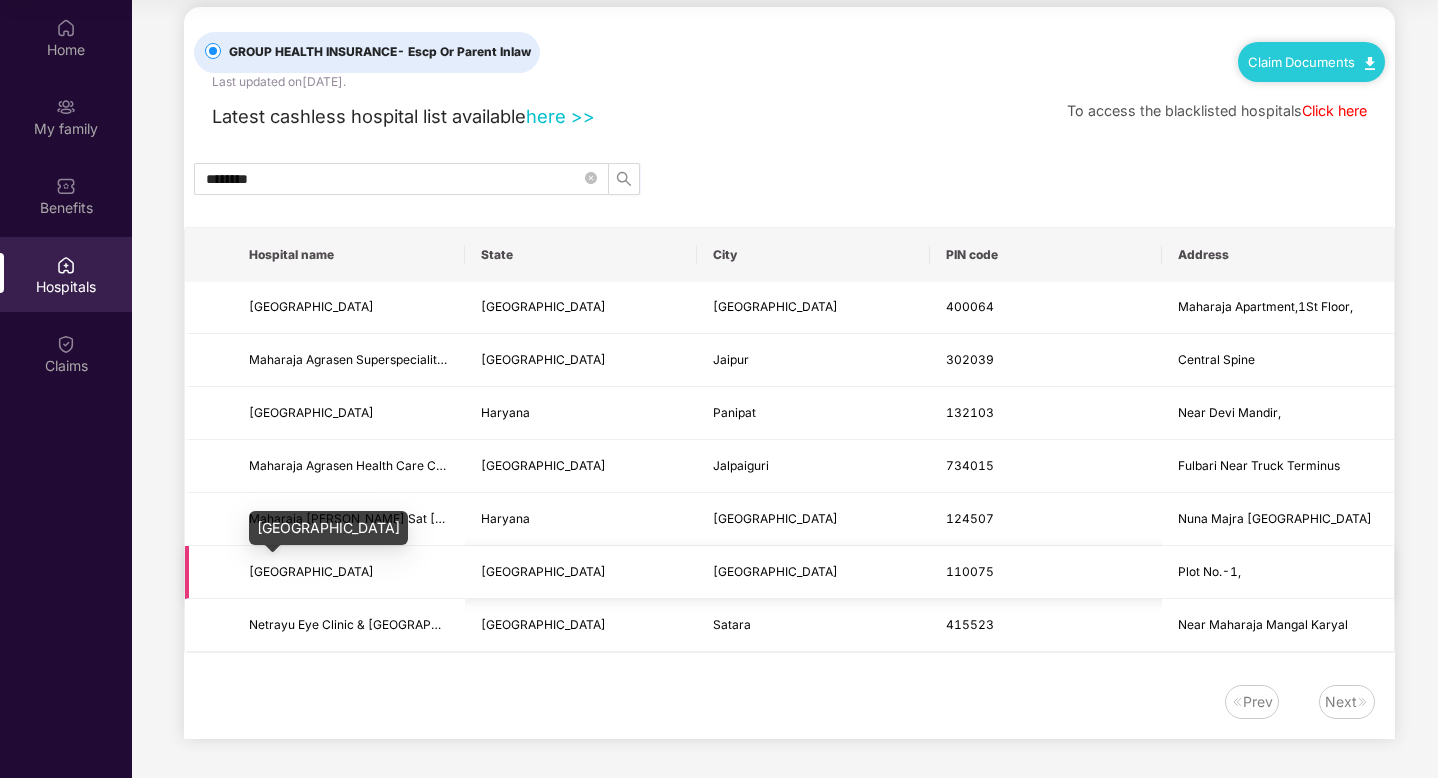 click on "[GEOGRAPHIC_DATA]" at bounding box center [311, 571] 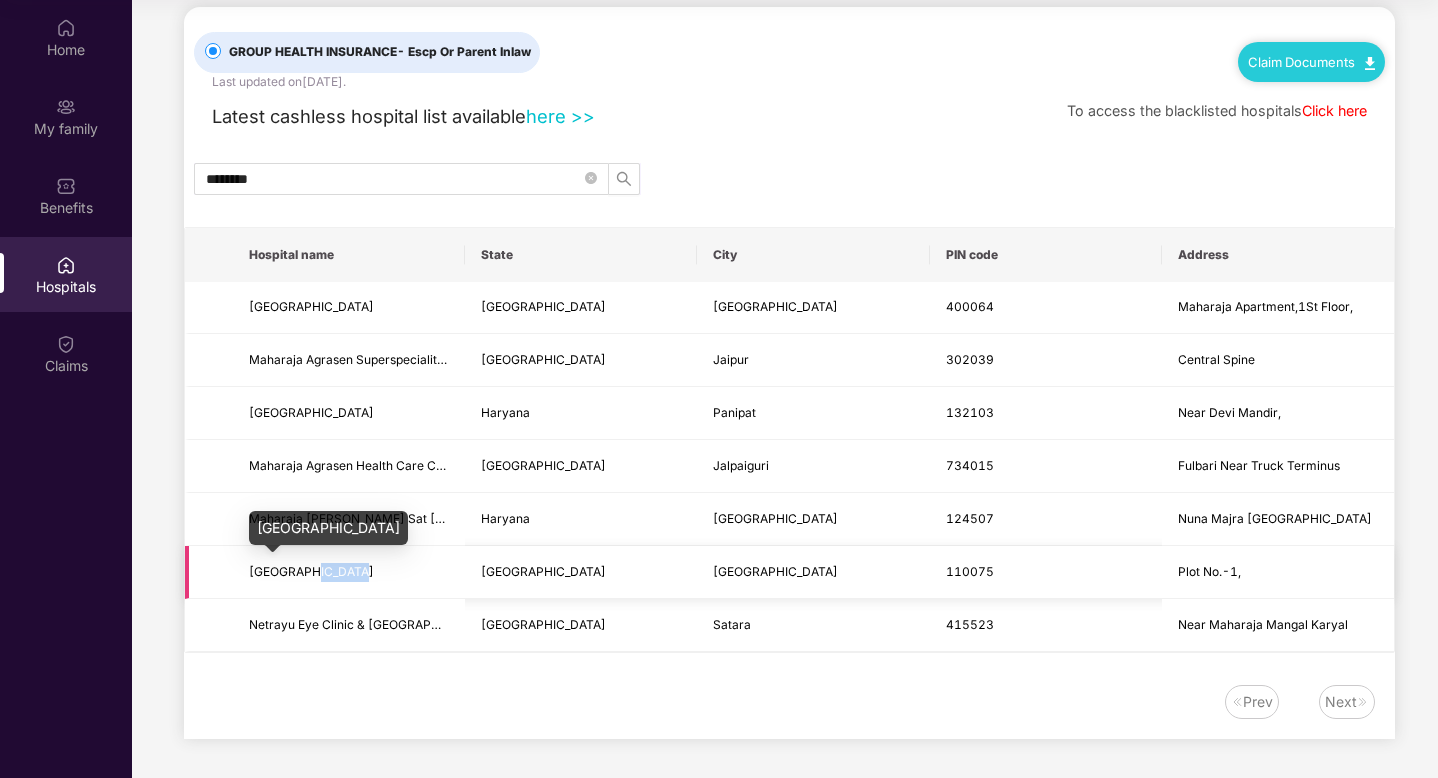click on "[GEOGRAPHIC_DATA]" at bounding box center (311, 571) 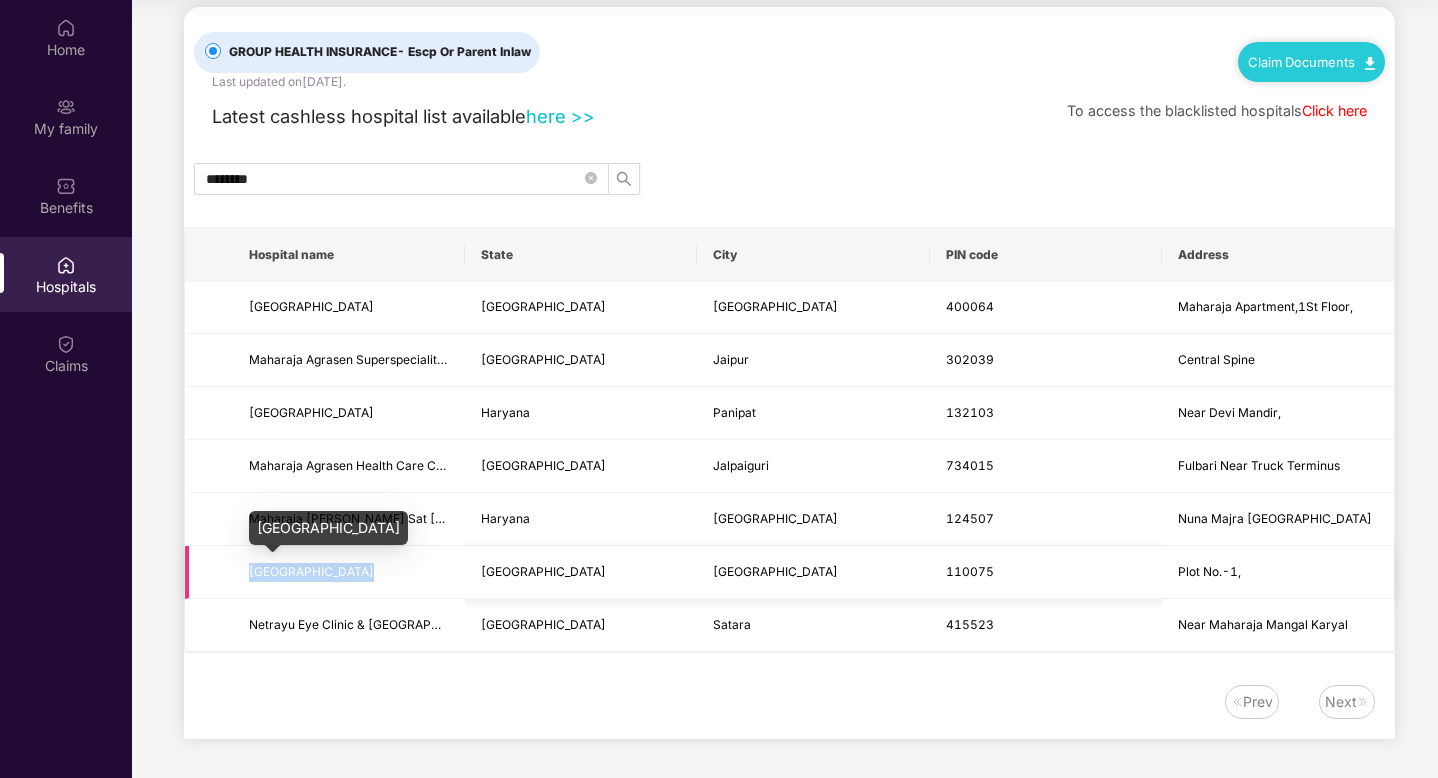 click on "[GEOGRAPHIC_DATA]" at bounding box center [311, 571] 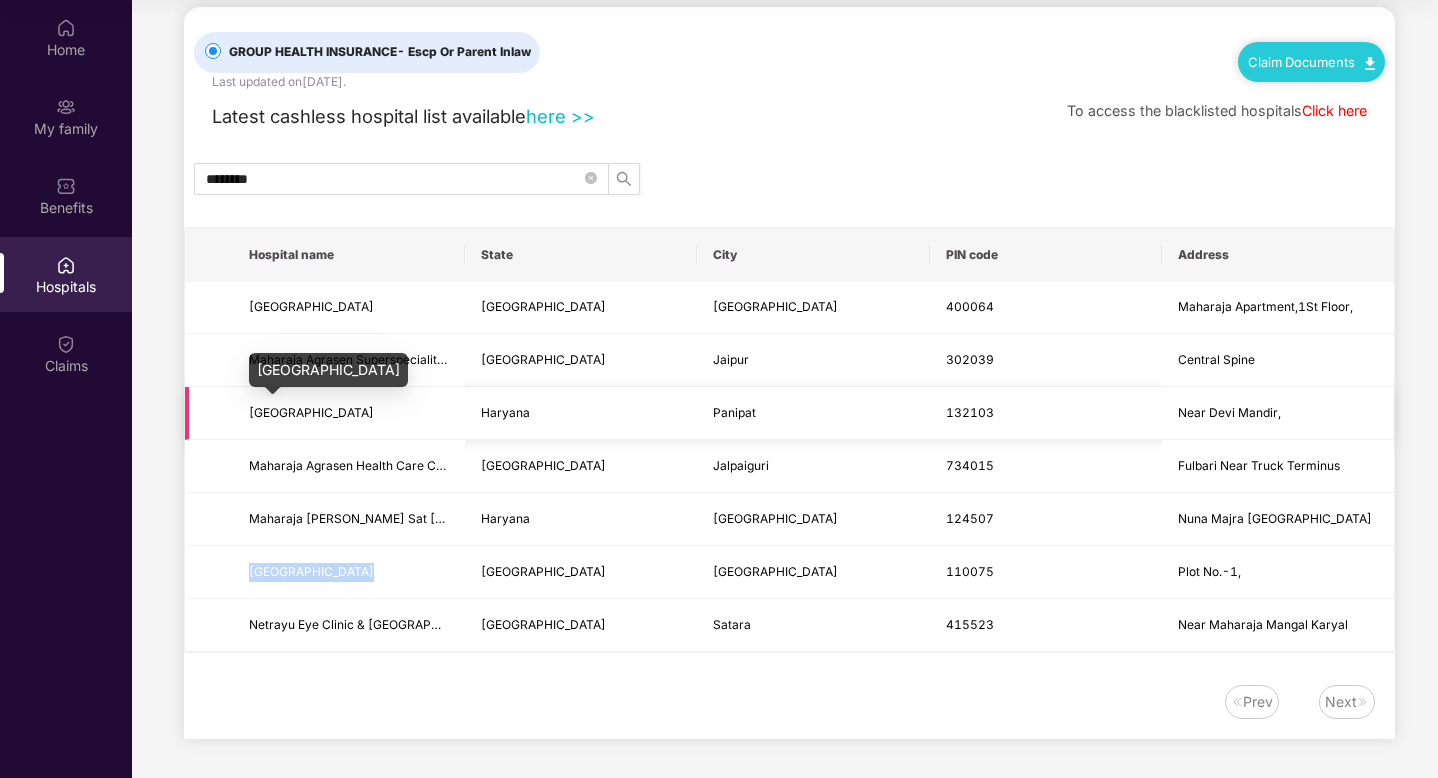 click on "[GEOGRAPHIC_DATA]" at bounding box center [311, 412] 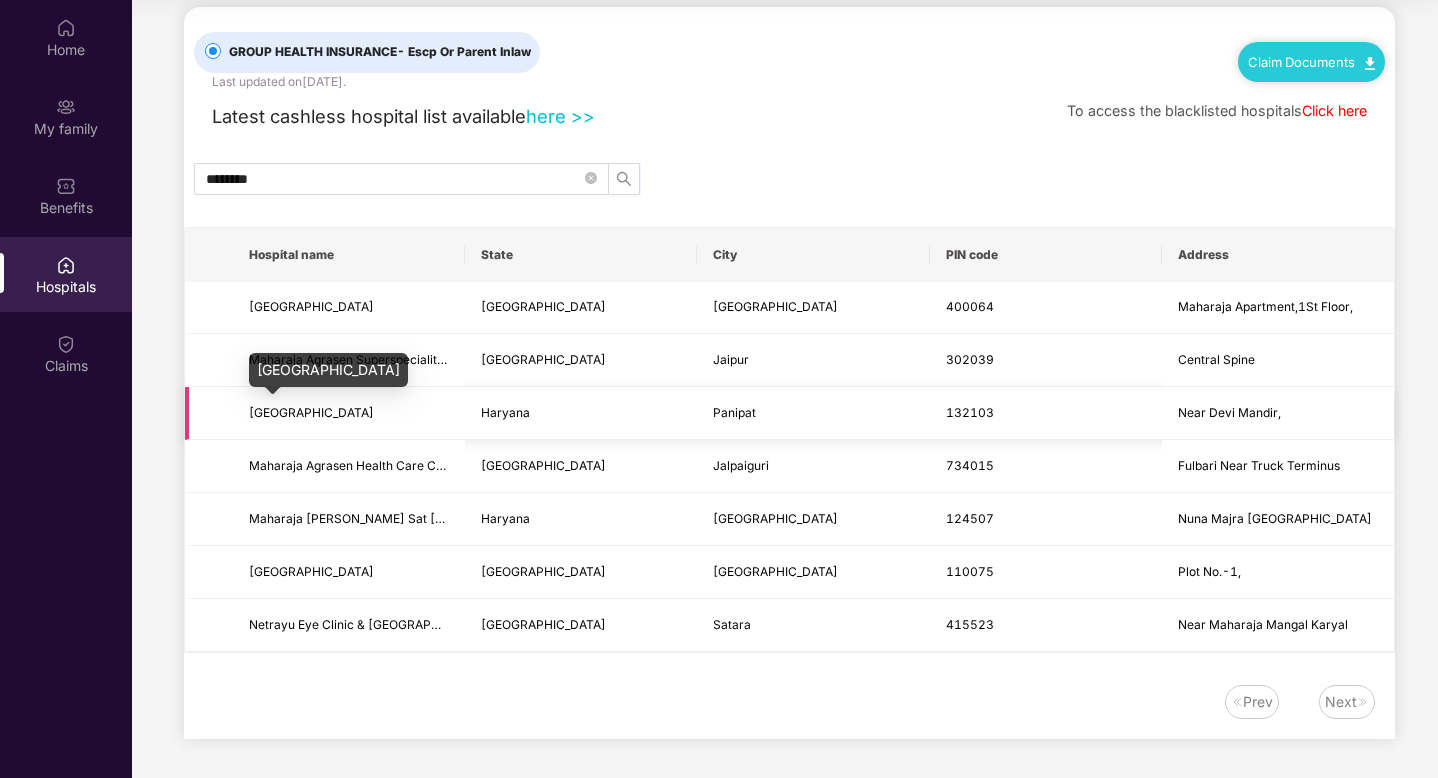 click on "[GEOGRAPHIC_DATA]" at bounding box center (311, 412) 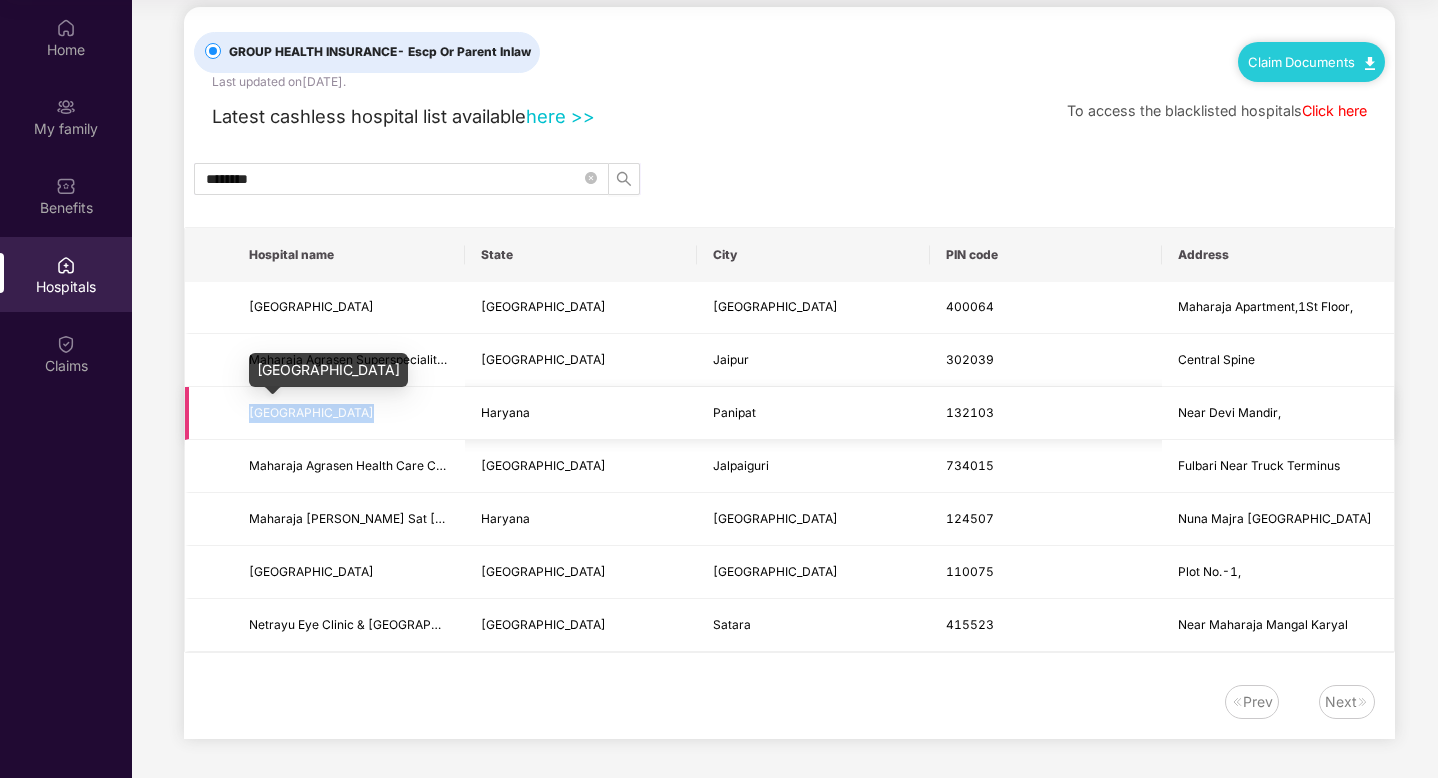 click on "[GEOGRAPHIC_DATA]" at bounding box center (311, 412) 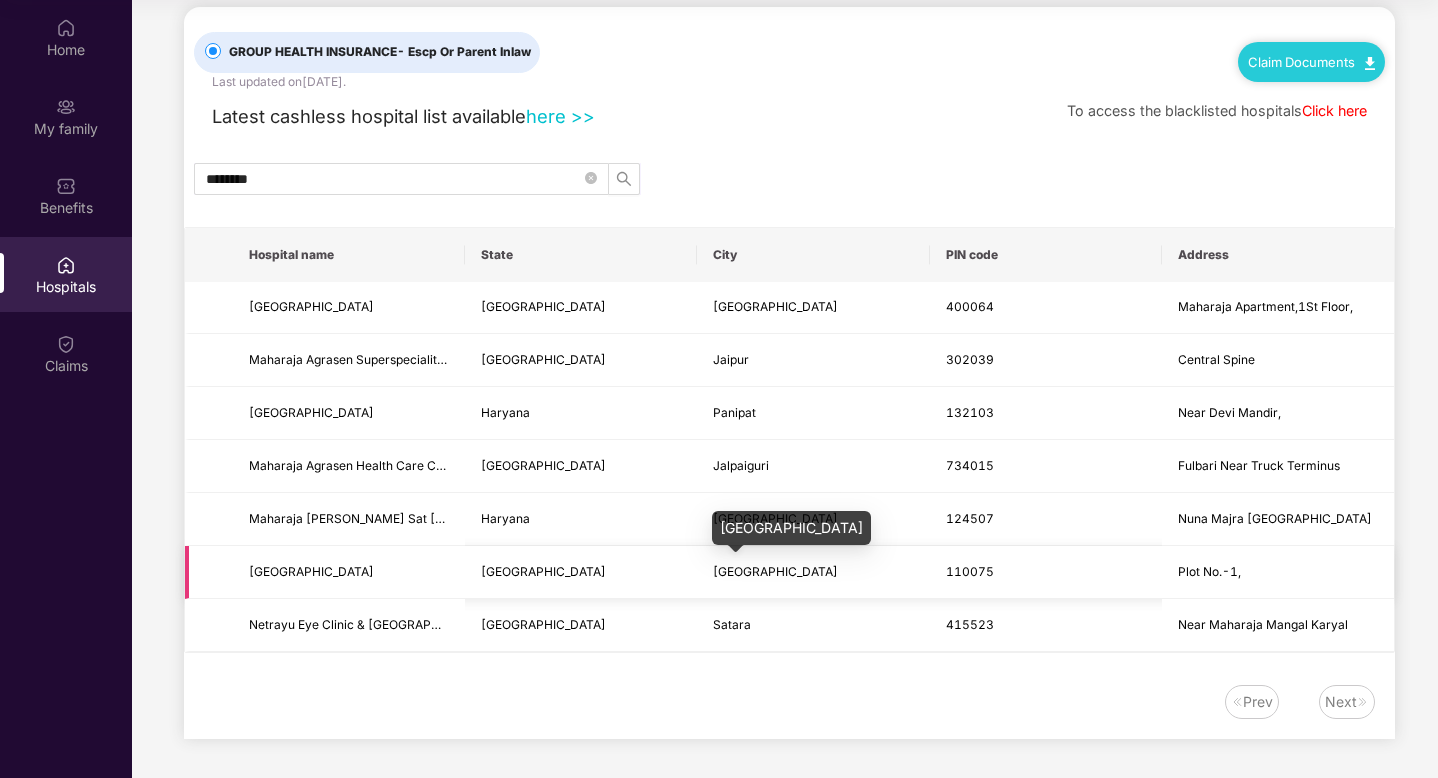 click on "[GEOGRAPHIC_DATA]" at bounding box center (775, 571) 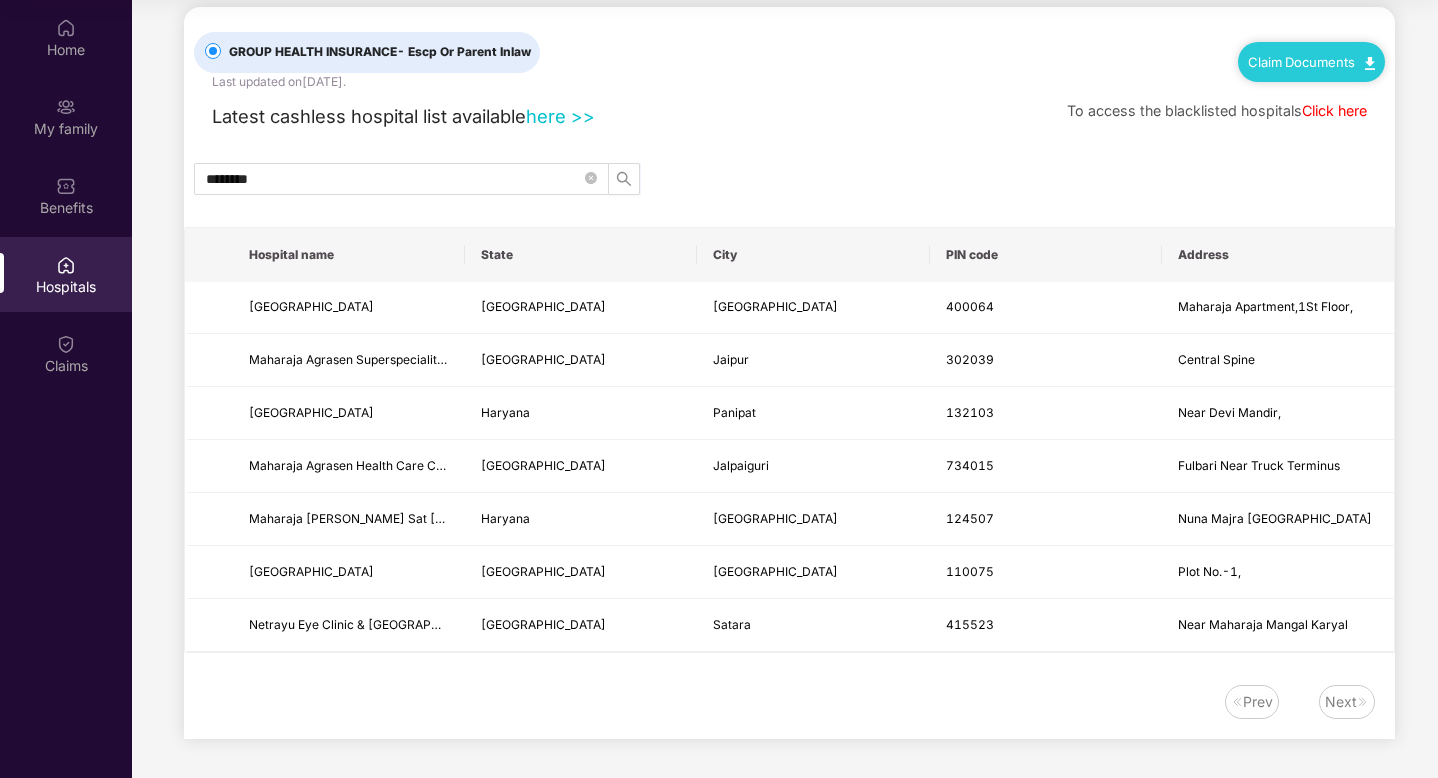 click on "Next" at bounding box center [1341, 702] 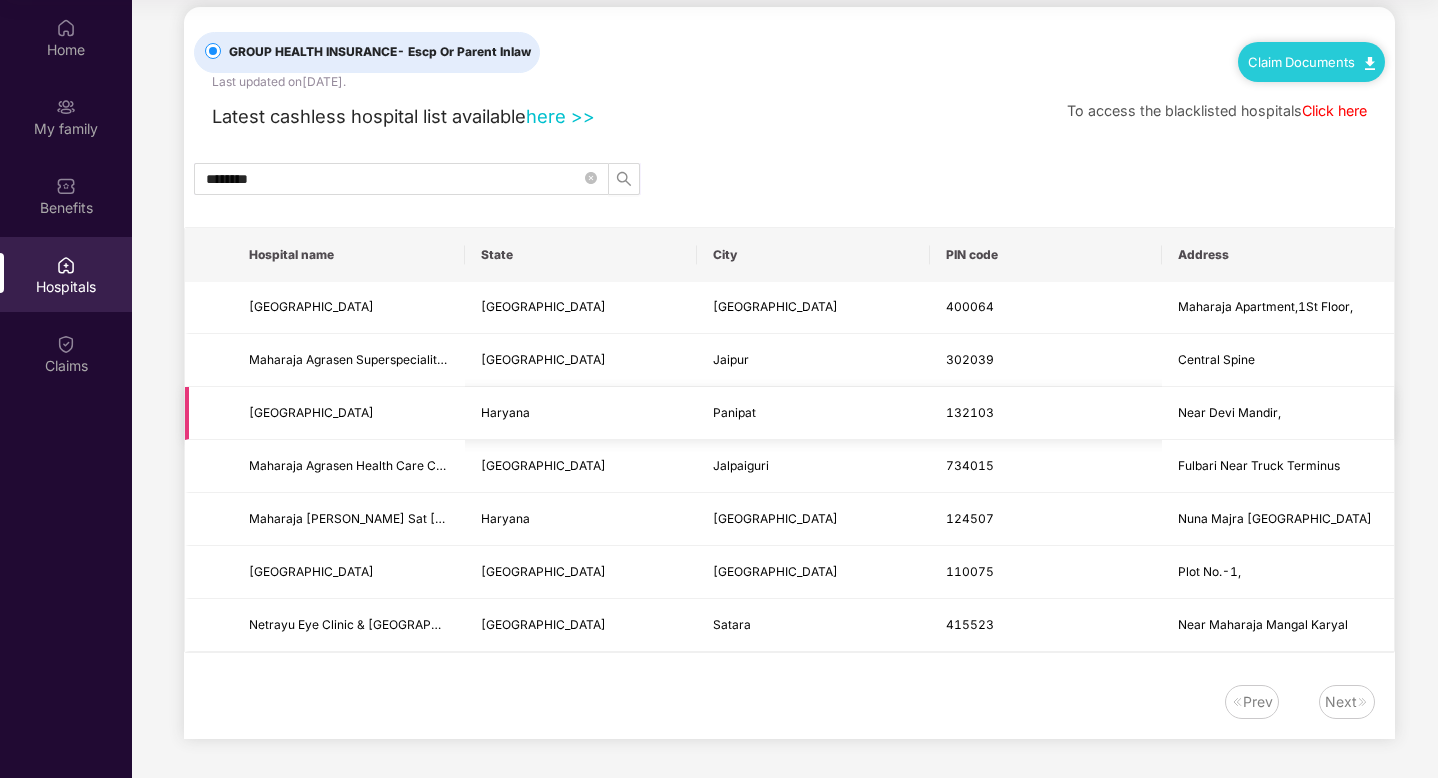 click on "[GEOGRAPHIC_DATA]" at bounding box center [311, 412] 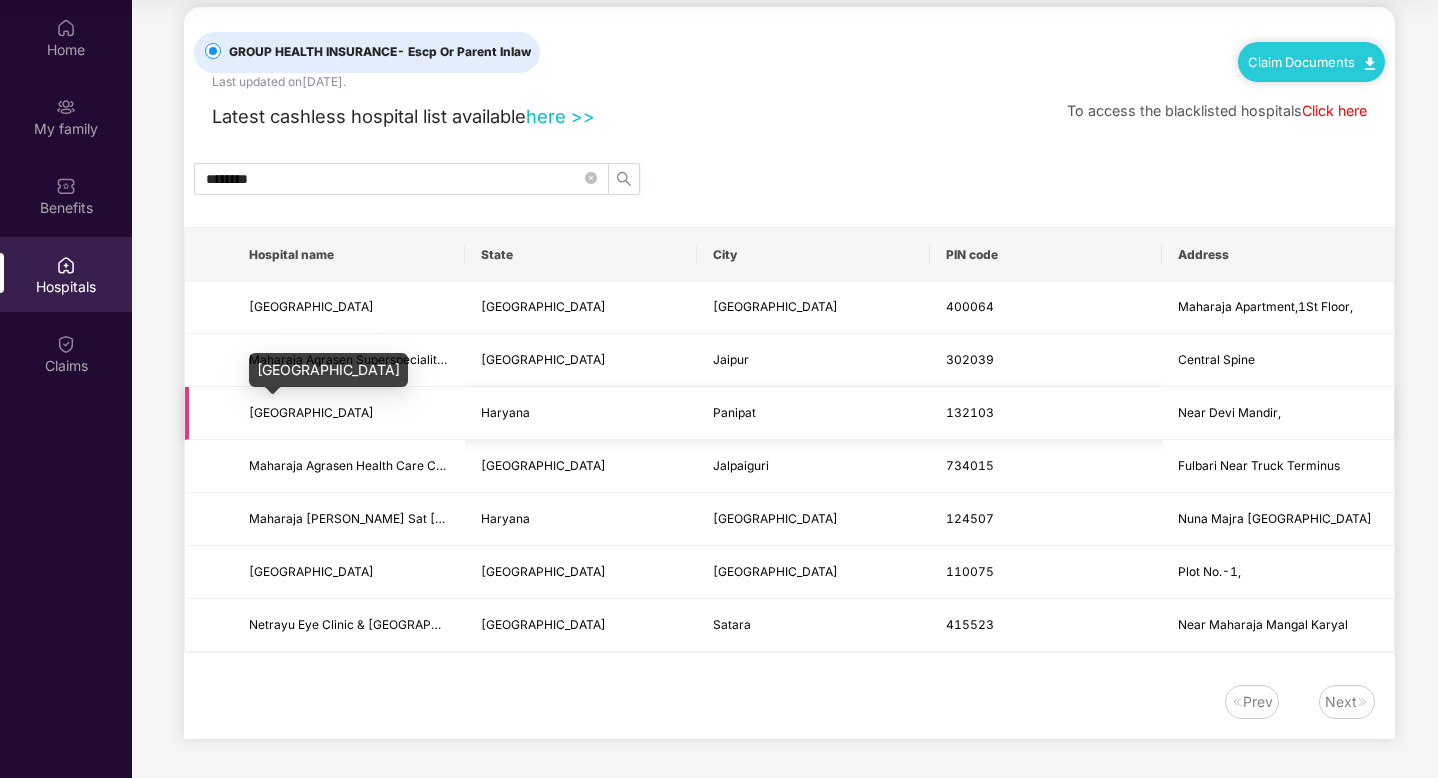 click on "[GEOGRAPHIC_DATA]" at bounding box center [311, 412] 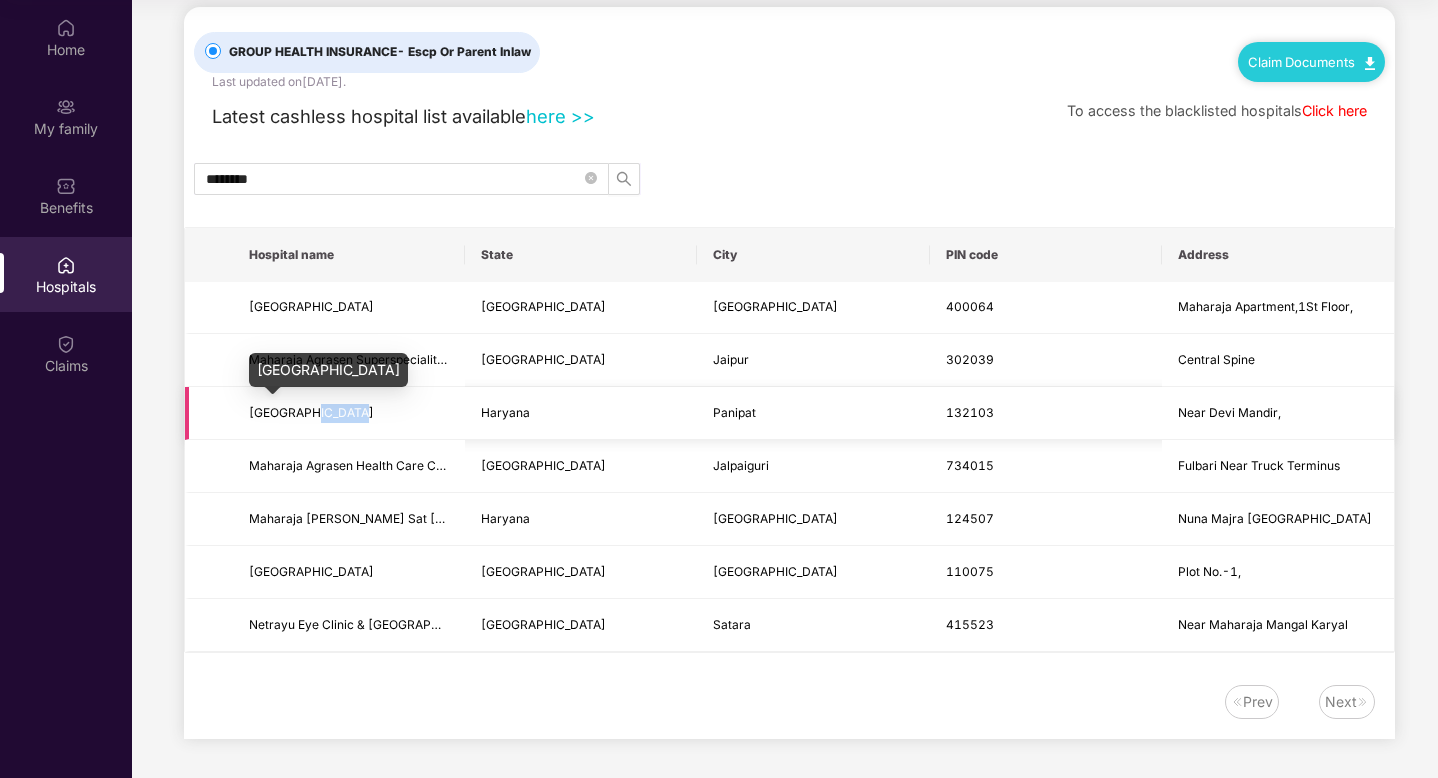 click on "[GEOGRAPHIC_DATA]" at bounding box center [311, 412] 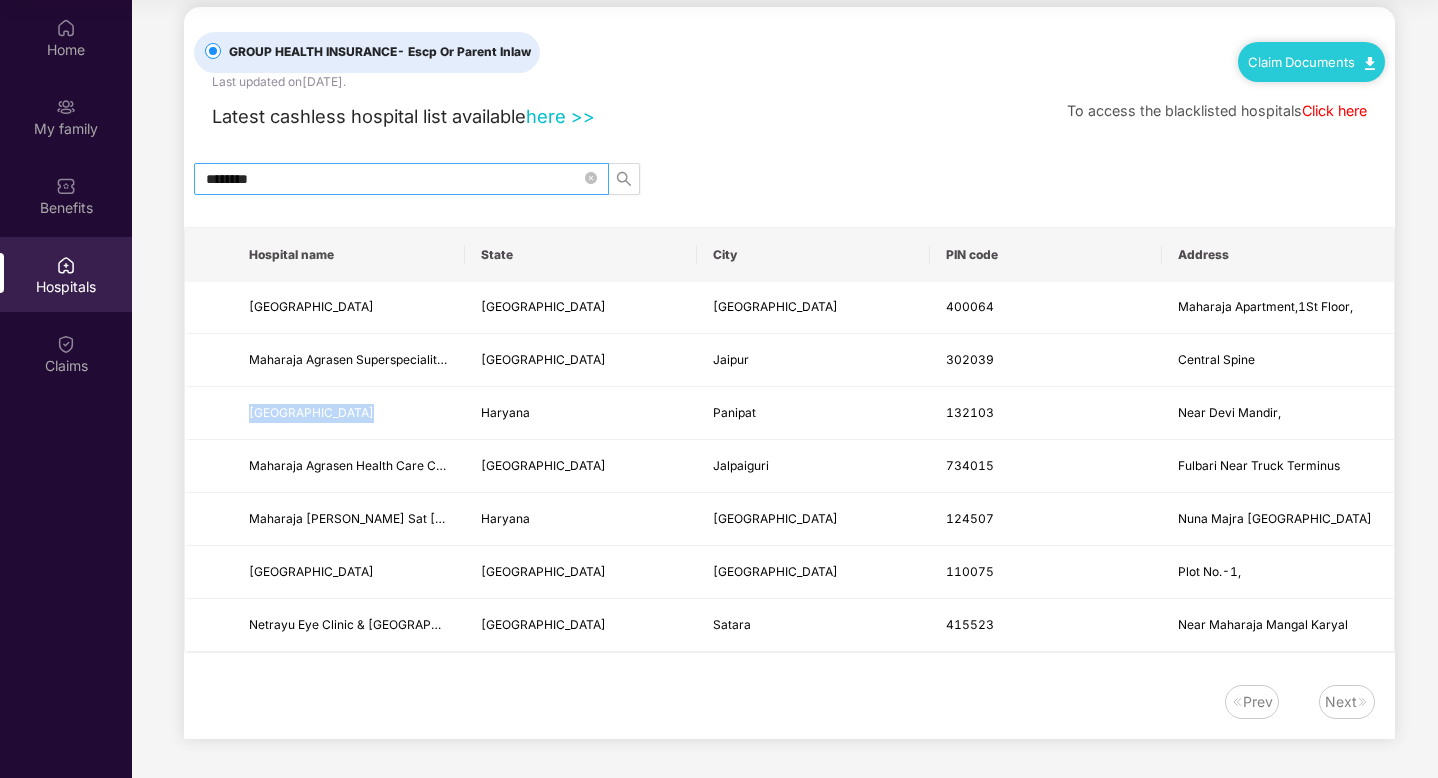 click on "********" at bounding box center [393, 179] 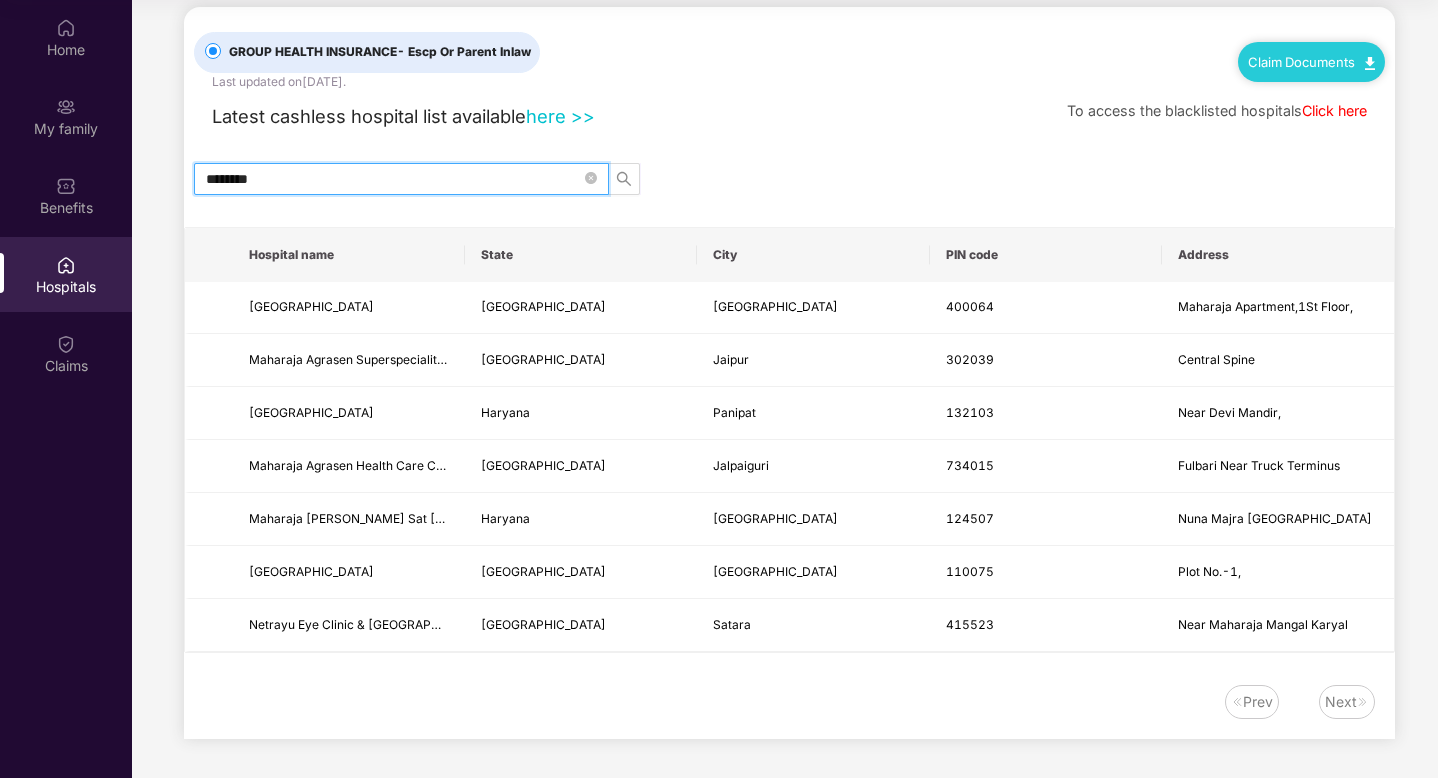 click on "********" at bounding box center [393, 179] 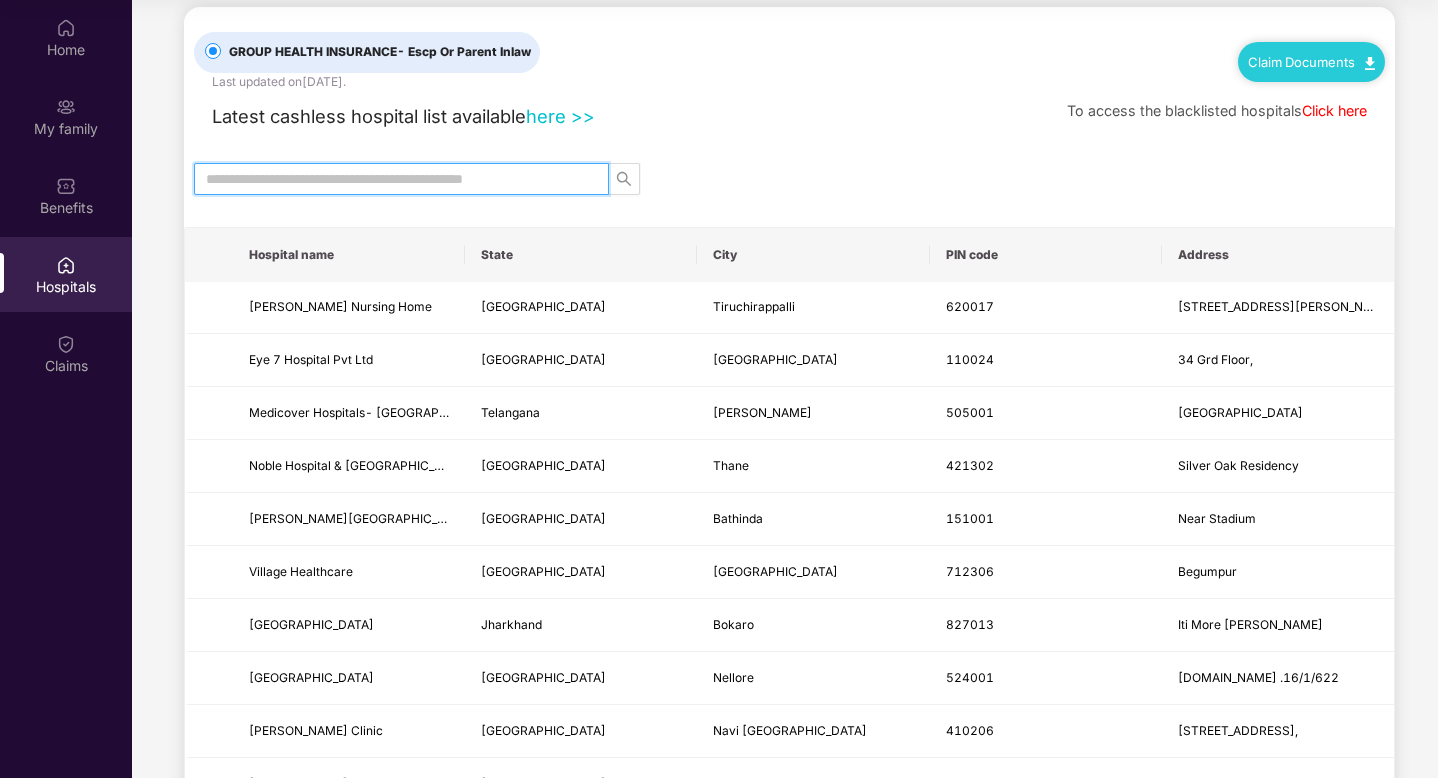 type 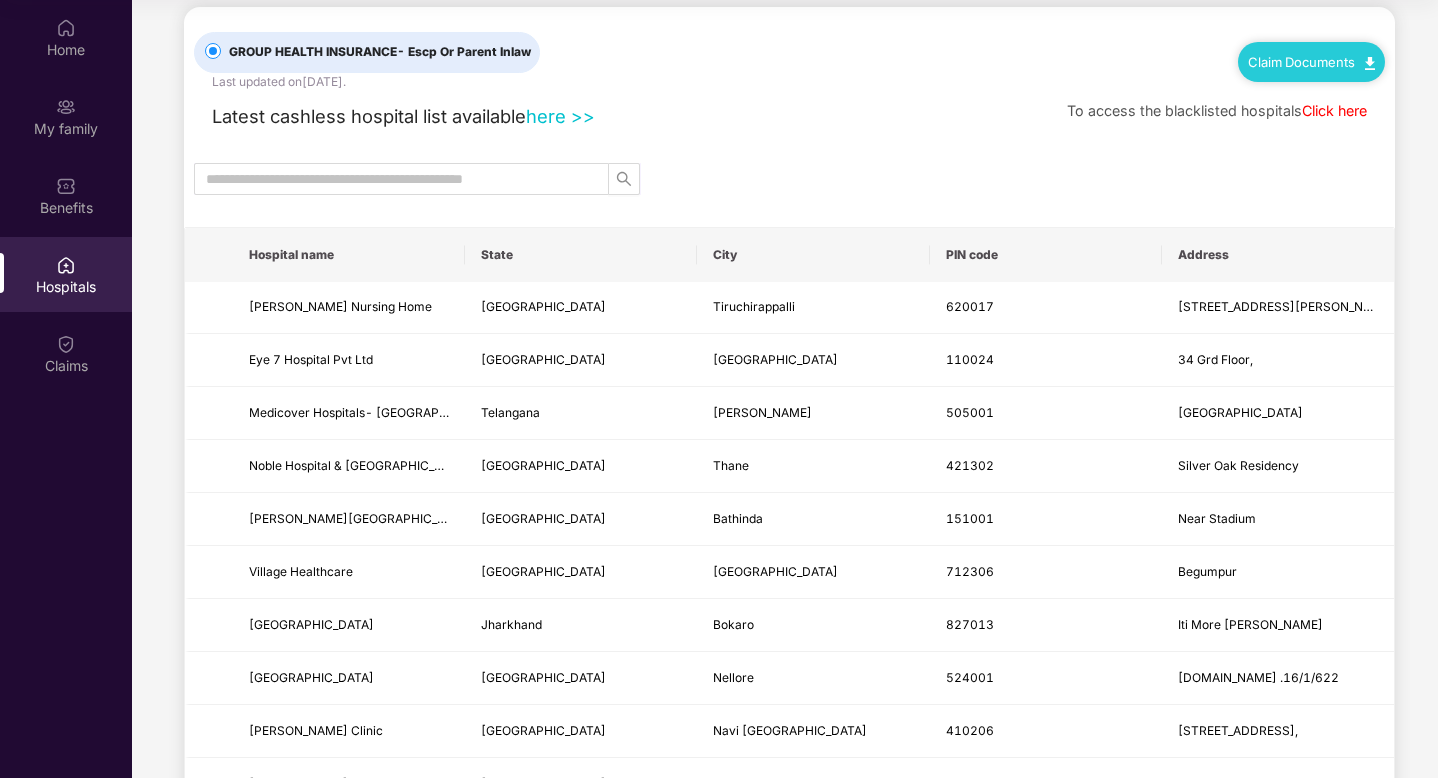 scroll, scrollTop: 0, scrollLeft: 0, axis: both 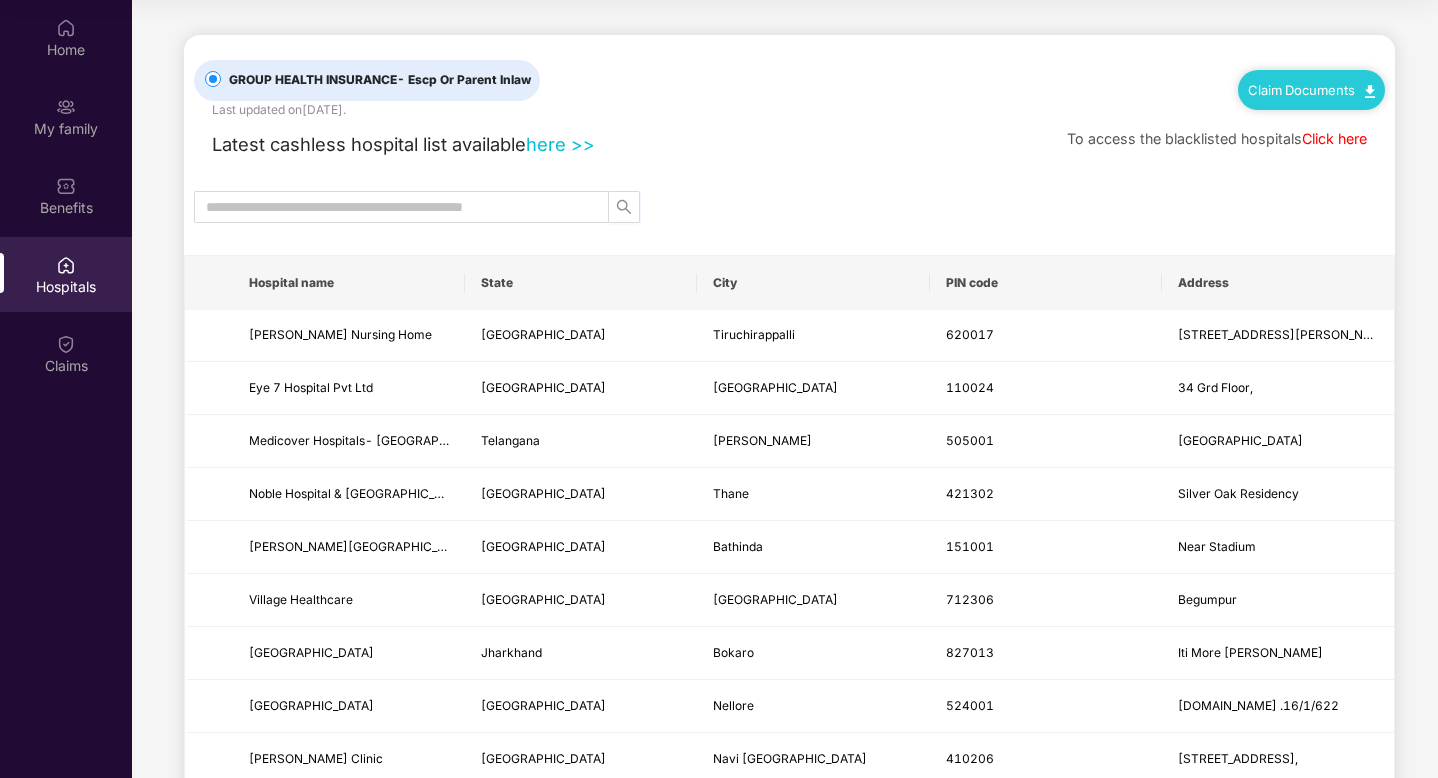 click on "Claim Documents" at bounding box center [1311, 90] 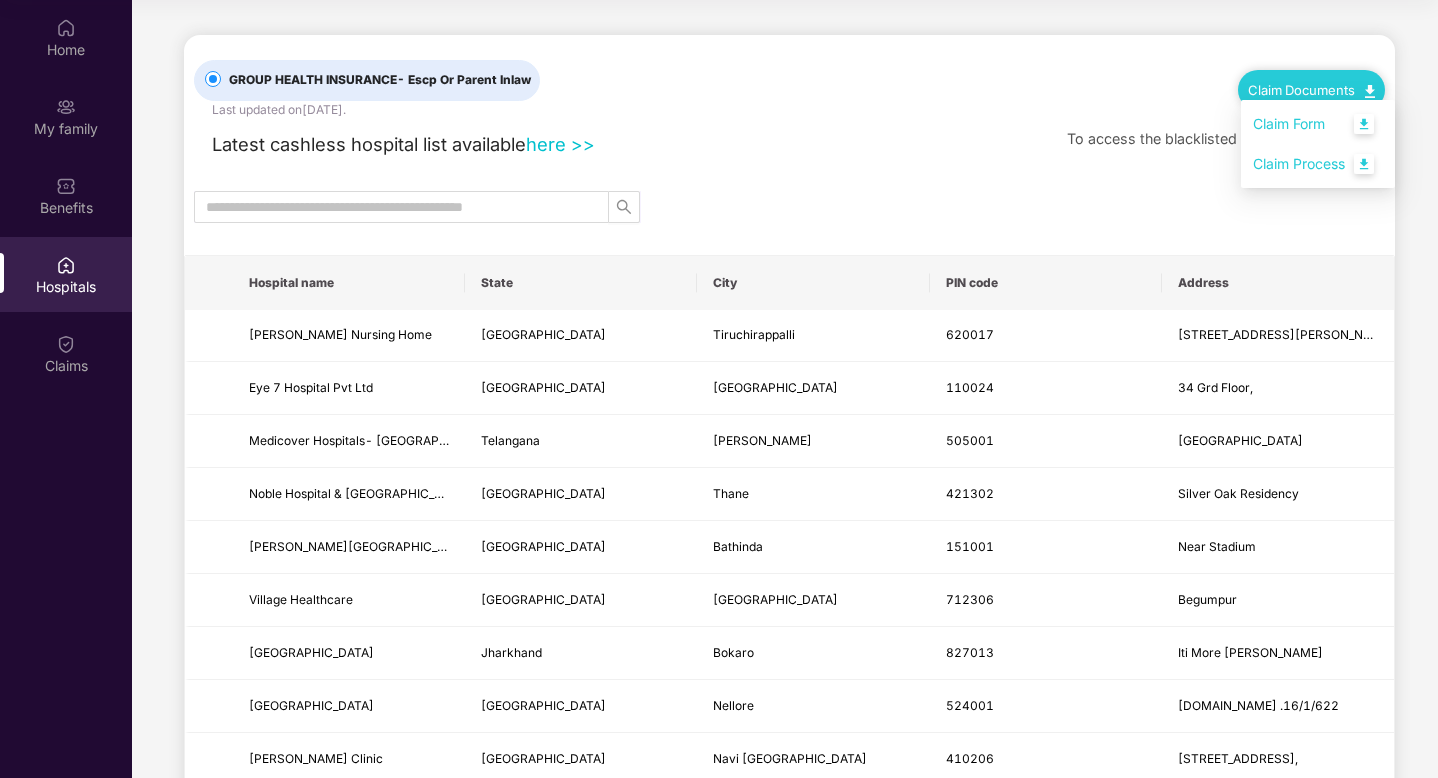 click on "Claim Process" at bounding box center (1318, 164) 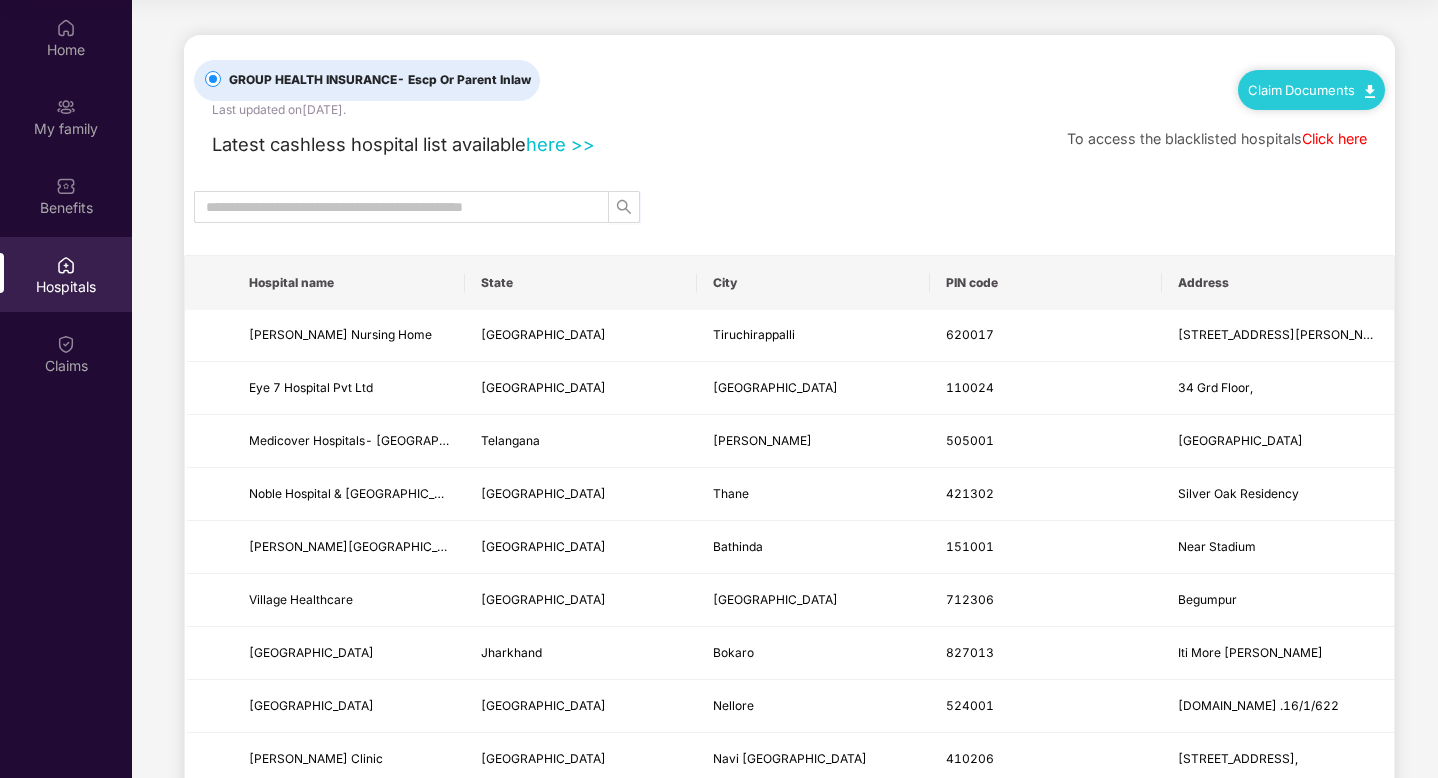 scroll, scrollTop: 0, scrollLeft: 0, axis: both 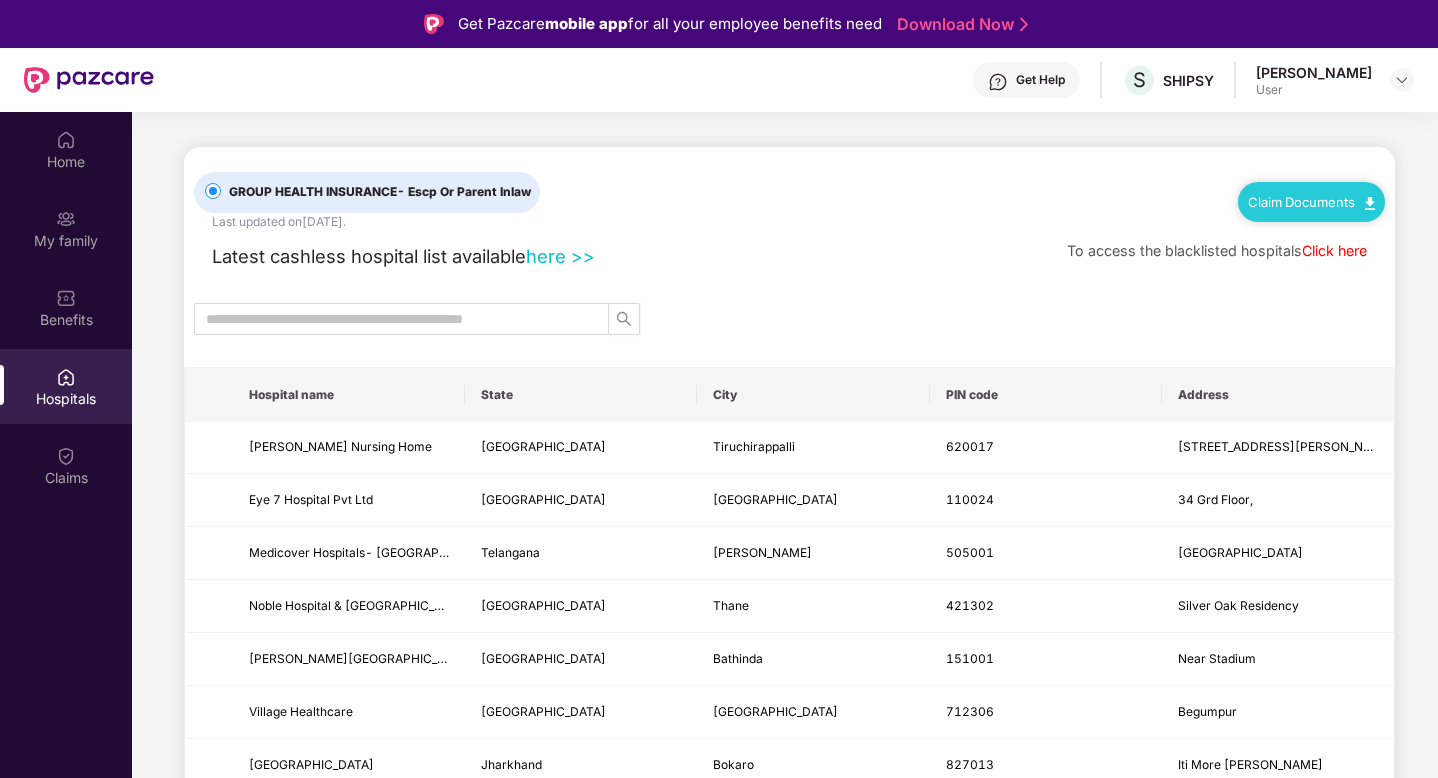 click on "Latest cashless hospital list available  here >>" at bounding box center [394, 256] 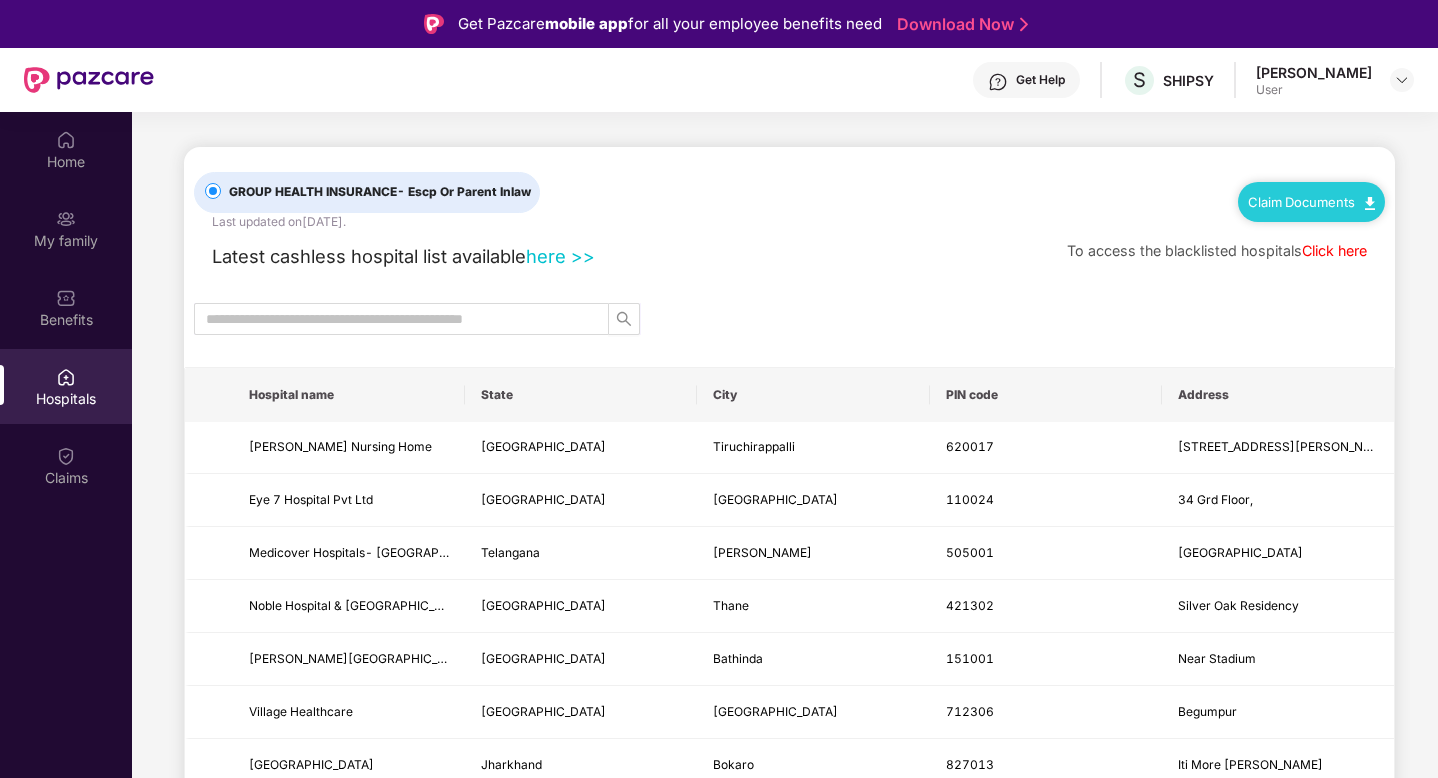 click on "GROUP HEALTH INSURANCE  - Escp Or Parent Inlaw Last updated on  [DATE] . Claim Documents  Latest cashless hospital list available  here >> To access the blacklisted hospitals  Click here Hospital name State City PIN code Address [PERSON_NAME][GEOGRAPHIC_DATA] Home [GEOGRAPHIC_DATA] [GEOGRAPHIC_DATA] 620017 [STREET_ADDRESS][GEOGRAPHIC_DATA][PERSON_NAME] Pvt Ltd [GEOGRAPHIC_DATA], Medicover Hospitals- [GEOGRAPHIC_DATA] [GEOGRAPHIC_DATA] [GEOGRAPHIC_DATA] & [GEOGRAPHIC_DATA] [GEOGRAPHIC_DATA] [GEOGRAPHIC_DATA] 421302 [GEOGRAPHIC_DATA] [PERSON_NAME][GEOGRAPHIC_DATA] [GEOGRAPHIC_DATA] [GEOGRAPHIC_DATA] 151001 Near Stadium Village Healthcare [GEOGRAPHIC_DATA] [GEOGRAPHIC_DATA] [GEOGRAPHIC_DATA] [GEOGRAPHIC_DATA] 827013 Iti More [PERSON_NAME][GEOGRAPHIC_DATA] [GEOGRAPHIC_DATA] [GEOGRAPHIC_DATA] 524001 [DOMAIN_NAME][STREET_ADDRESS][PERSON_NAME] Kamana Maternity [GEOGRAPHIC_DATA] [GEOGRAPHIC_DATA] [GEOGRAPHIC_DATA] 843108 Zeromile Dhulian Nursing Home [GEOGRAPHIC_DATA] Dhulian 742202 391, [GEOGRAPHIC_DATA] Dhulian Advanta Superspeciality Hospital [GEOGRAPHIC_DATA]" at bounding box center [789, 1651] 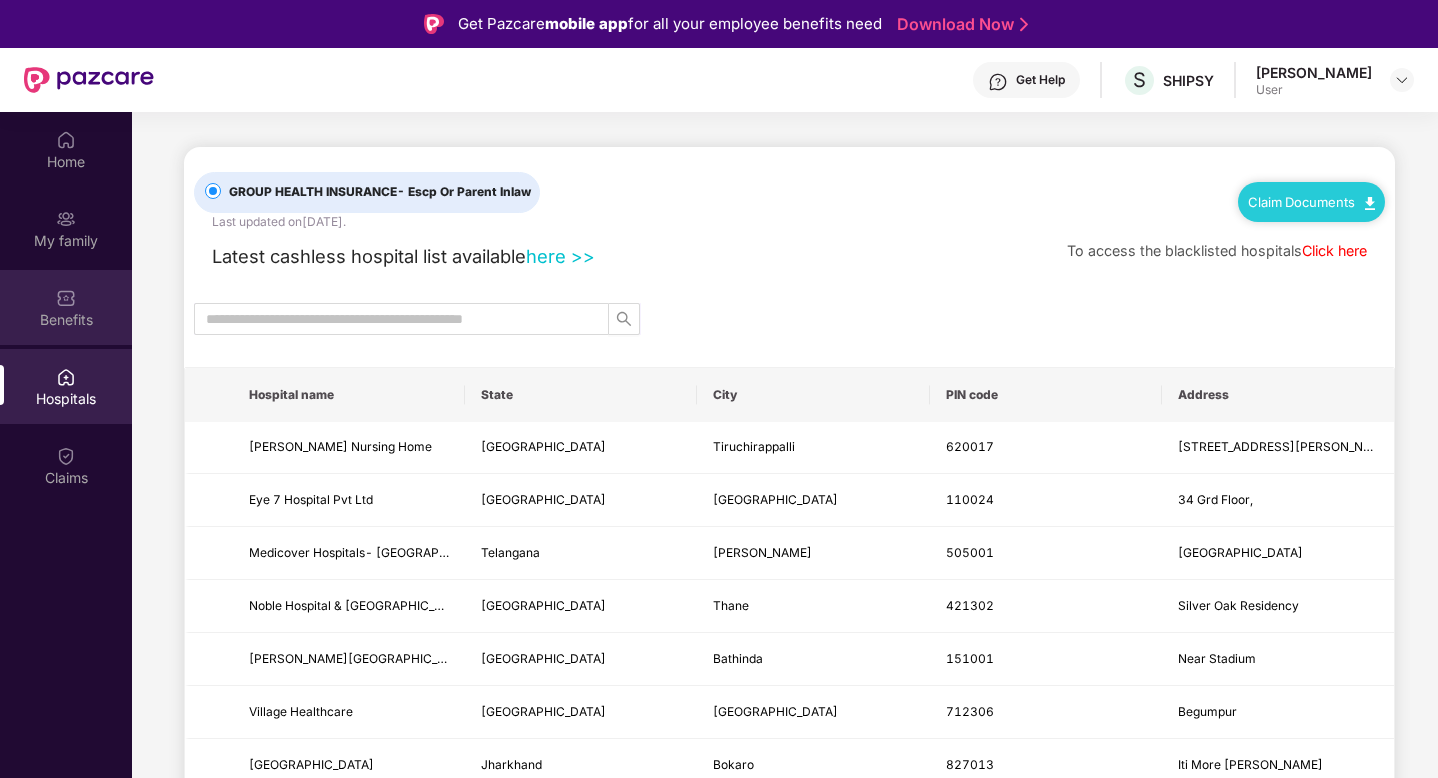 click on "Benefits" at bounding box center (66, 307) 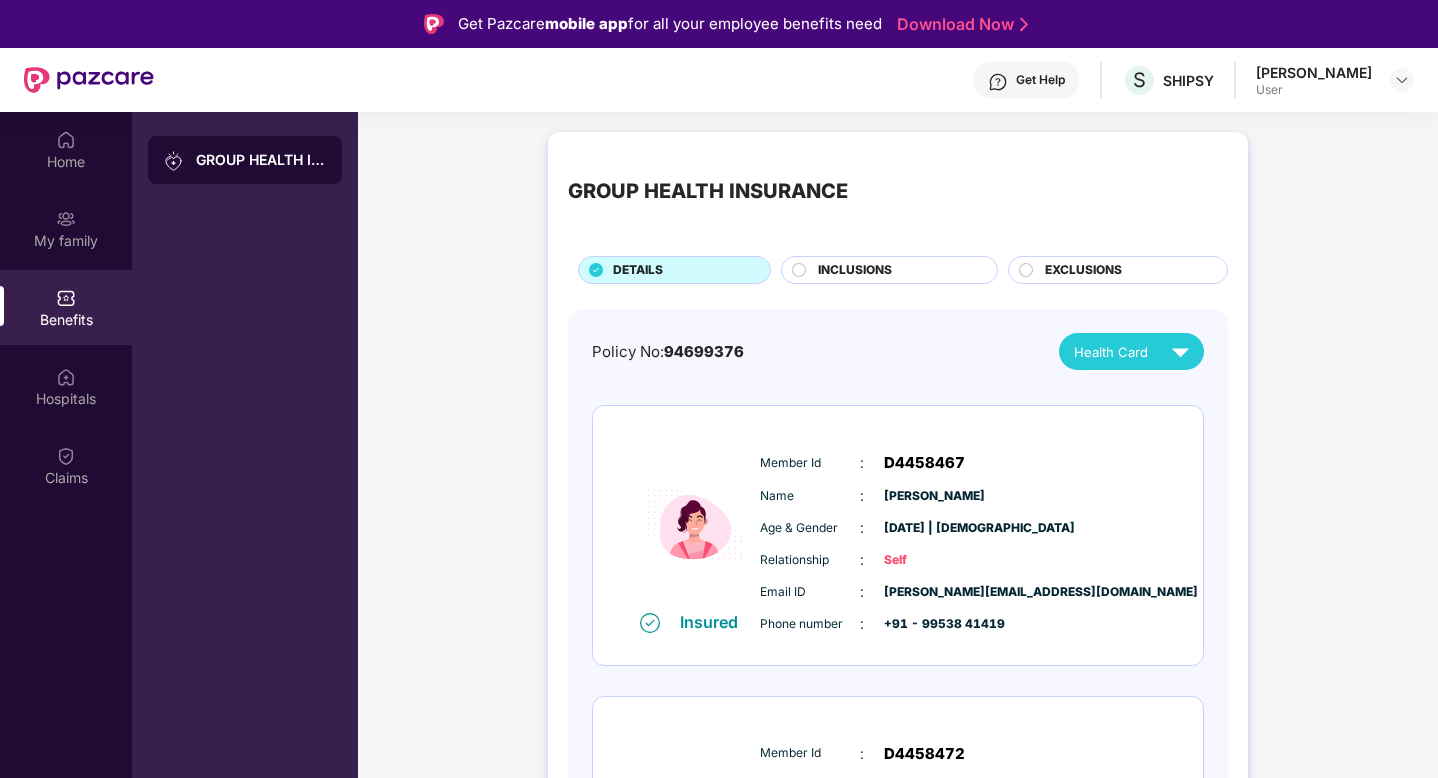 click on "EXCLUSIONS" at bounding box center (1118, 270) 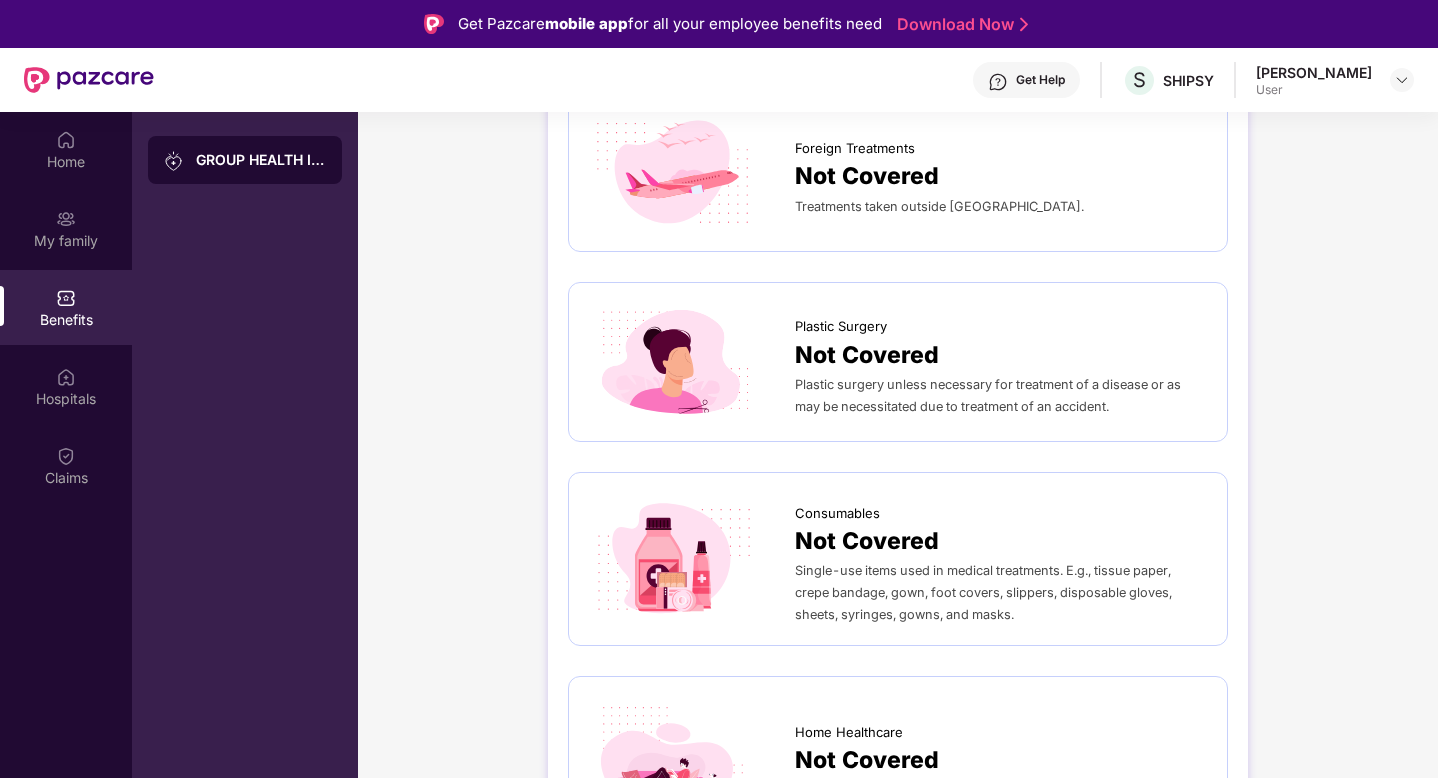 scroll, scrollTop: 1011, scrollLeft: 0, axis: vertical 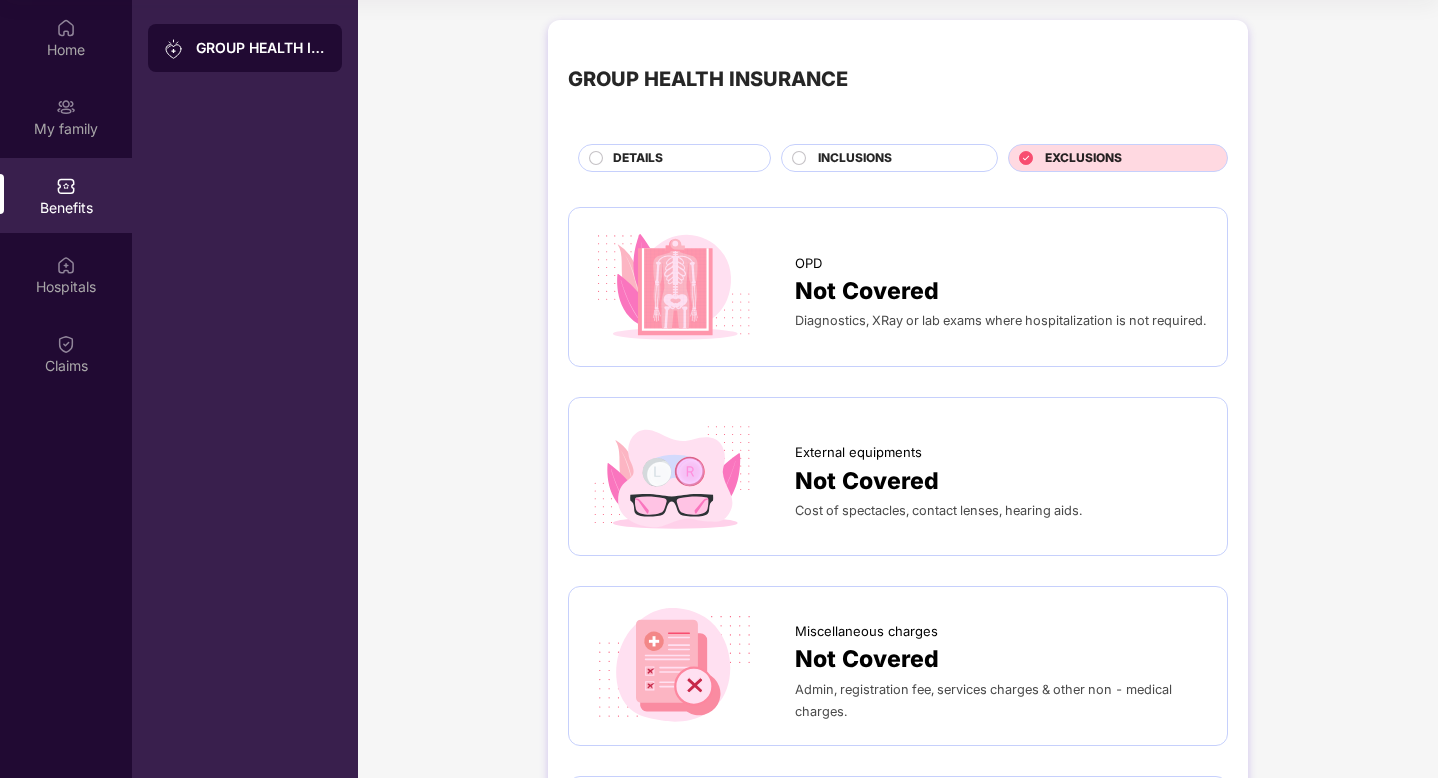 click on "GROUP HEALTH INSURANCE DETAILS INCLUSIONS EXCLUSIONS OPD Not Covered Diagnostics, XRay or lab exams where hospitalization is not required.	 External equipments Not Covered Cost of spectacles, contact lenses, hearing aids. Miscellaneous charges Not Covered Admin, registration fee, services charges & other non - medical charges. Dental treatment Not Covered Dental sugeries of any kind unless requiring hospitalization in case of accidents. Foreign Treatments Not Covered Treatments taken outside [GEOGRAPHIC_DATA]. Plastic Surgery Not Covered Plastic surgery unless necessary for treatment of a disease or as may be necessitated due to treatment of an accident. Consumables Not Covered Single-use items used in medical treatments. E.g., tissue paper, crepe bandage, gown, foot covers, slippers, disposable gloves, sheets, syringes, gowns, and masks. Home Healthcare Not Covered Treatment at home on cashless basis." at bounding box center (898, 889) 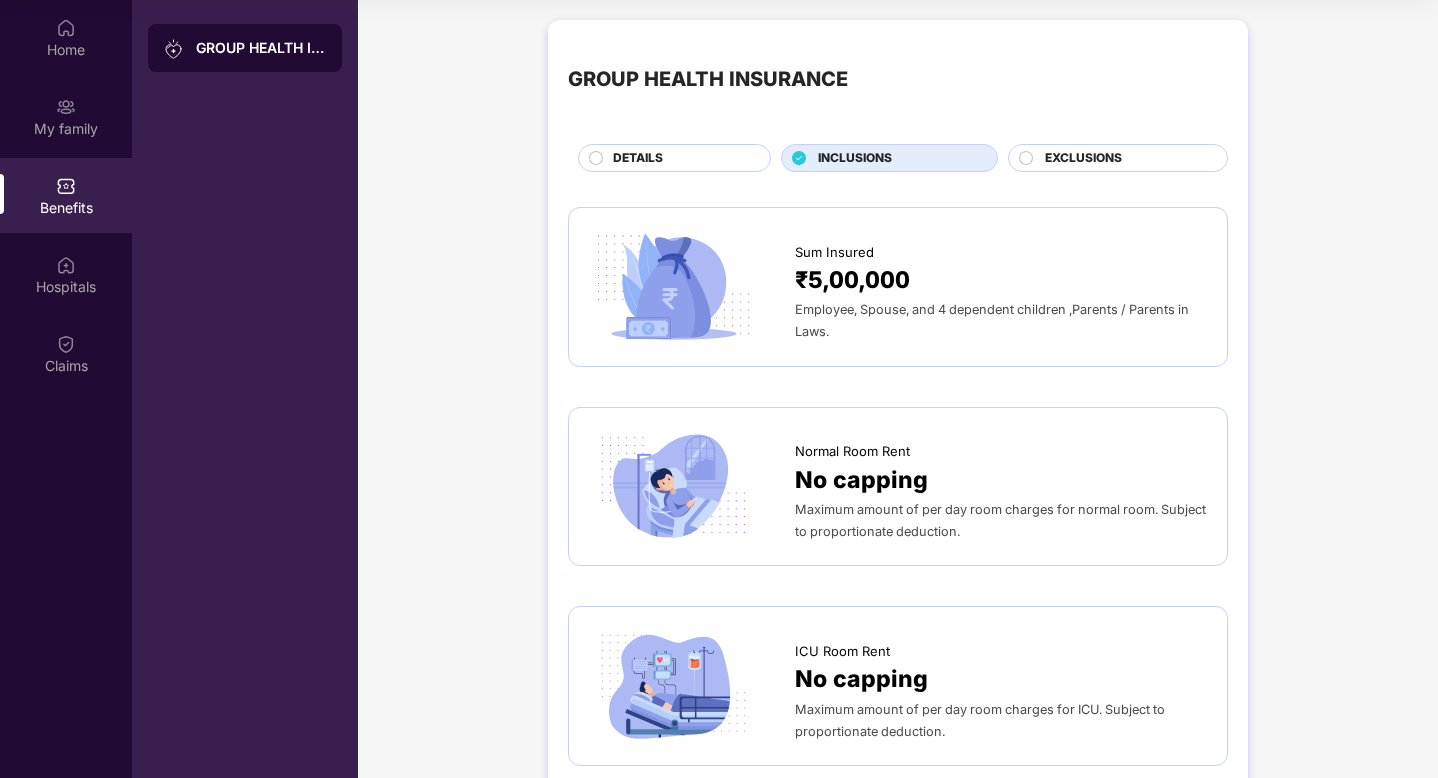 click on "GROUP HEALTH INSURANCE DETAILS INCLUSIONS EXCLUSIONS Sum Insured ₹5,00,000 Employee, Spouse, and 4 dependent children ,Parents / Parents in Laws. Normal Room Rent No capping Maximum amount of per day room charges for normal room. Subject to proportionate deduction. ICU Room Rent No capping Maximum amount of per day room charges for ICU. Subject to proportionate deduction. Disease-wise Capping Applicable Cataract (Per eye) 20000 Pre Hospitalization 30 days Medical Expenses : incurred during a period as specified in the Policy Certificate falling immediately prior to the date of the Insured Member's admission to the Hospital Post Hospitalization 60 days Medical Expenses : incurred during a period as specified in the Policy Certificate falling immediately following the date of the Insured Member's discharge from Hospital. Ambulance ₹7,500 Maximum amount that can be claimed for ground ambulance services. Day Care Covered Procedures that require hospitalization of less than 24 hrs. Normal  Maternity ₹75,000" at bounding box center (898, 2293) 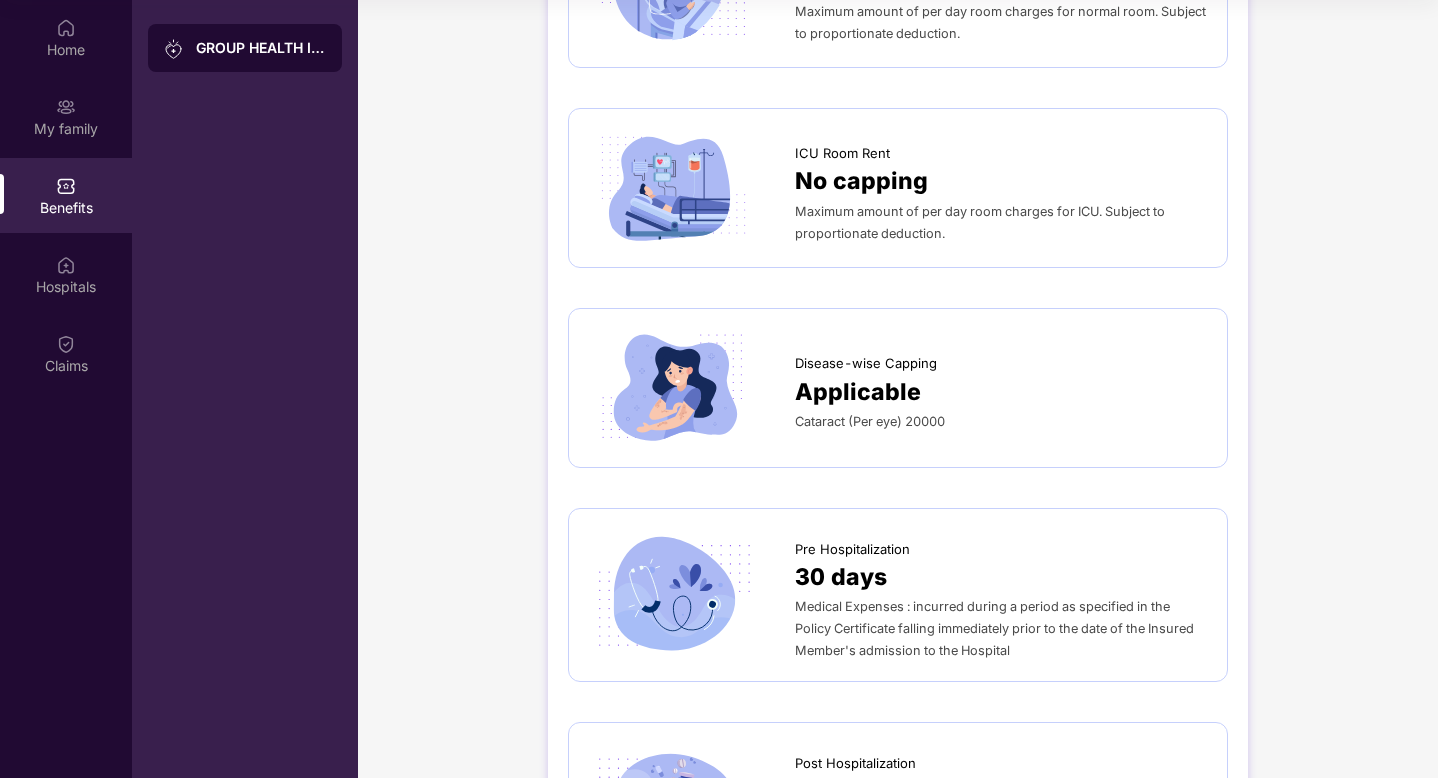 scroll, scrollTop: 507, scrollLeft: 0, axis: vertical 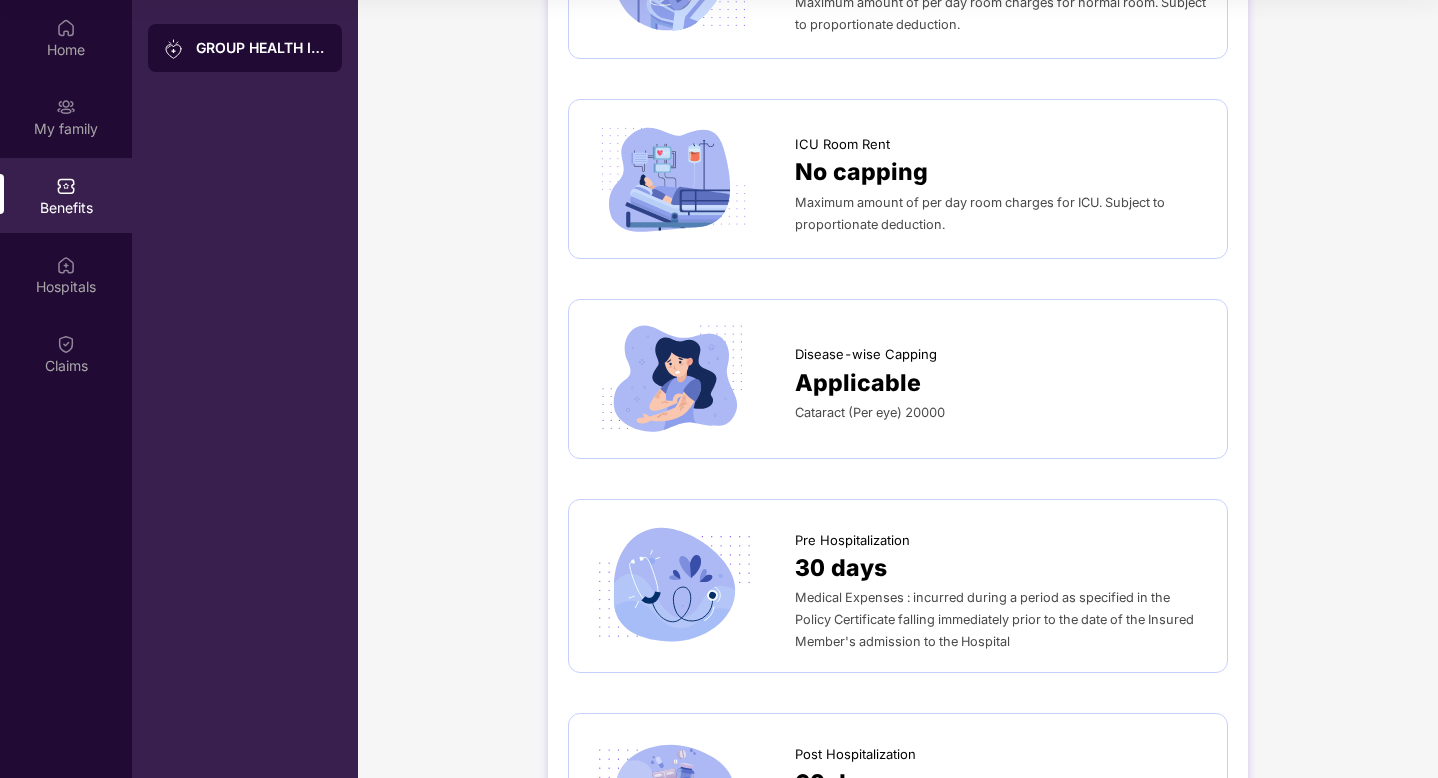 click on "Sum Insured ₹5,00,000 Employee, Spouse, and 4 dependent children ,Parents / Parents in Laws. Normal Room Rent No capping Maximum amount of per day room charges for normal room. Subject to proportionate deduction. ICU Room Rent No capping Maximum amount of per day room charges for ICU. Subject to proportionate deduction. Disease-wise Capping Applicable Cataract (Per eye) 20000 Pre Hospitalization 30 days Medical Expenses : incurred during a period as specified in the Policy Certificate falling immediately prior to the date of the Insured Member's admission to the Hospital Post Hospitalization 60 days Medical Expenses : incurred during a period as specified in the Policy Certificate falling immediately following the date of the Insured Member's discharge from Hospital. Ambulance ₹7,500 Maximum amount that can be claimed for ground ambulance services. Day Care Covered Procedures that require hospitalization of less than 24 hrs. Normal  Maternity ₹75,000 Caeserean  Maternity ₹75,000 New born Covered under" at bounding box center [898, 1854] 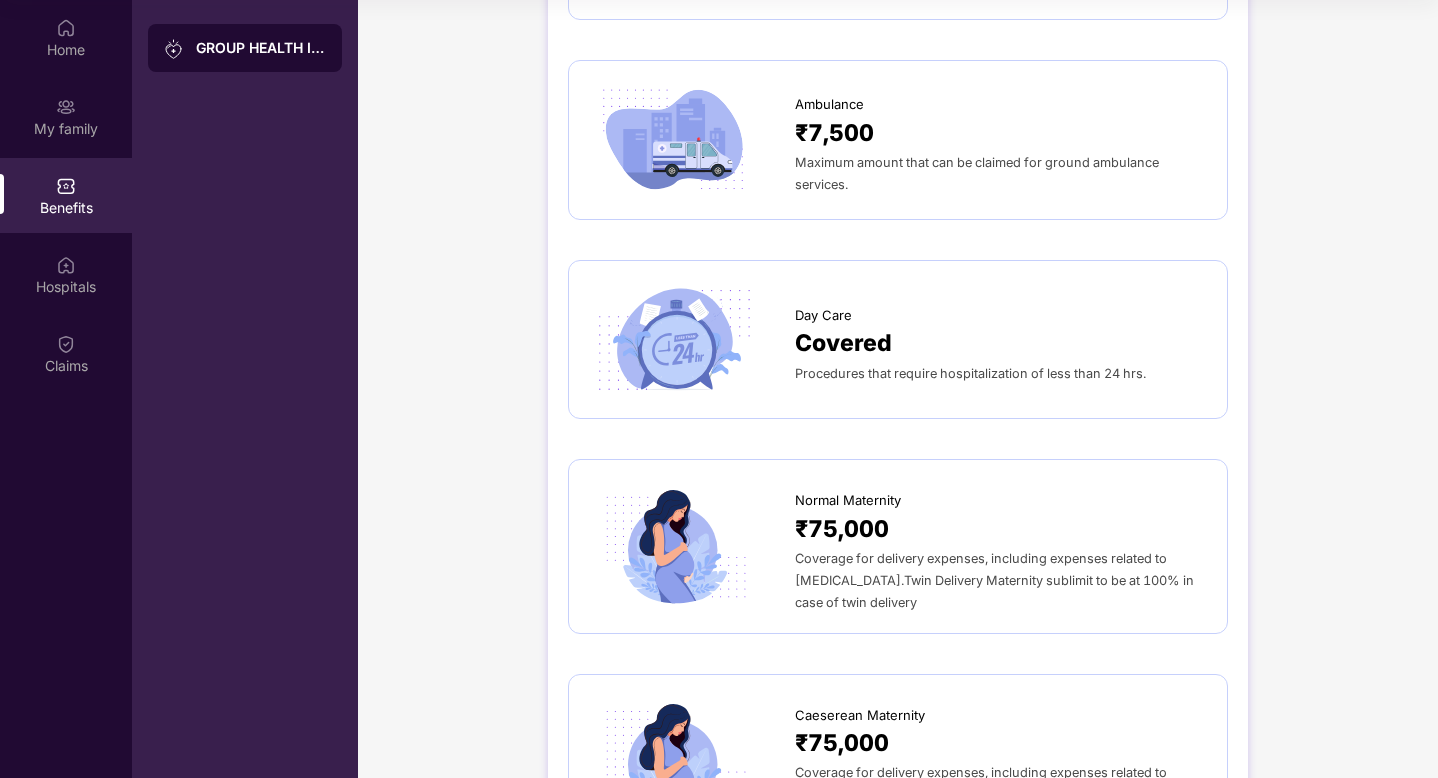 scroll, scrollTop: 1378, scrollLeft: 0, axis: vertical 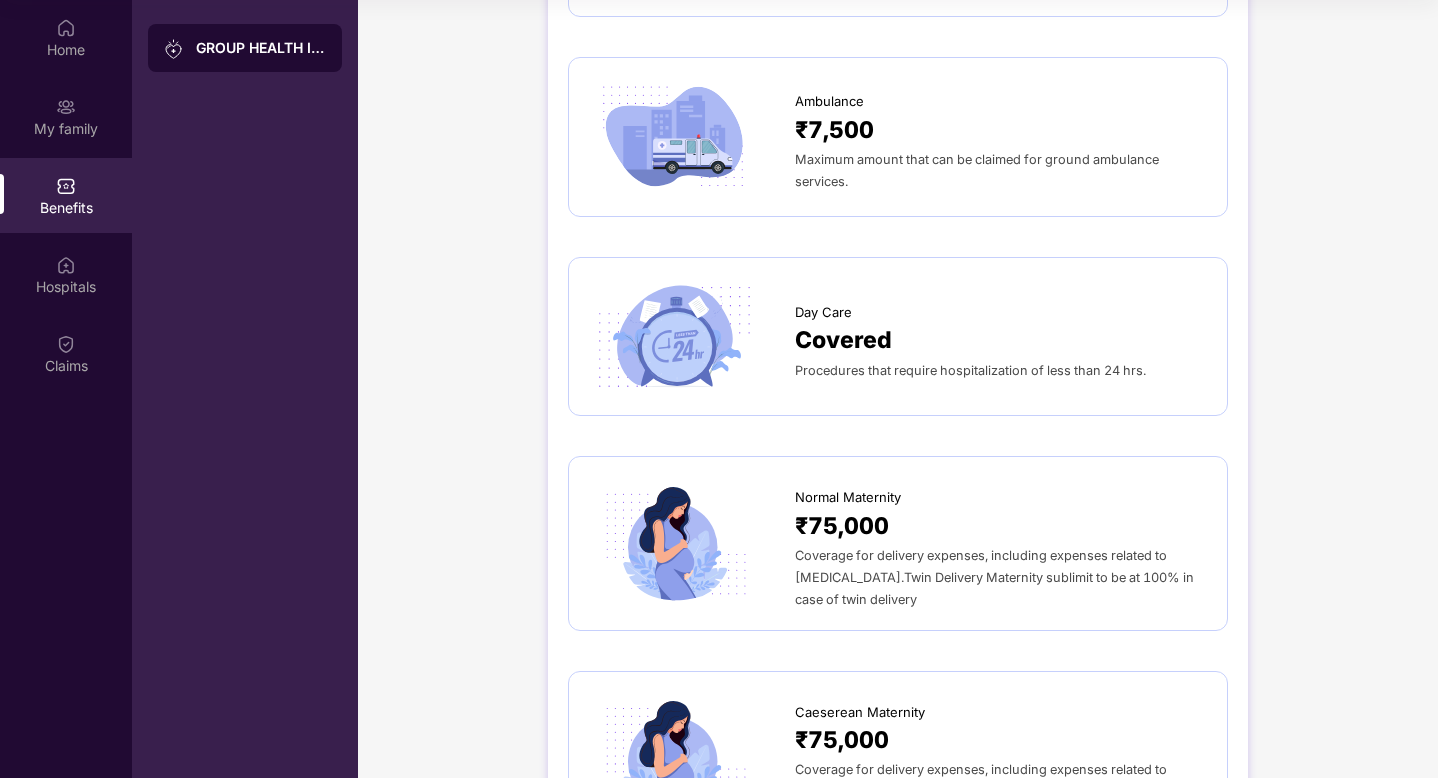 click on "Sum Insured ₹5,00,000 Employee, Spouse, and 4 dependent children ,Parents / Parents in Laws. Normal Room Rent No capping Maximum amount of per day room charges for normal room. Subject to proportionate deduction. ICU Room Rent No capping Maximum amount of per day room charges for ICU. Subject to proportionate deduction. Disease-wise Capping Applicable Cataract (Per eye) 20000 Pre Hospitalization 30 days Medical Expenses : incurred during a period as specified in the Policy Certificate falling immediately prior to the date of the Insured Member's admission to the Hospital Post Hospitalization 60 days Medical Expenses : incurred during a period as specified in the Policy Certificate falling immediately following the date of the Insured Member's discharge from Hospital. Ambulance ₹7,500 Maximum amount that can be claimed for ground ambulance services. Day Care Covered Procedures that require hospitalization of less than 24 hrs. Normal  Maternity ₹75,000 Caeserean  Maternity ₹75,000 New born Covered under" at bounding box center [898, 983] 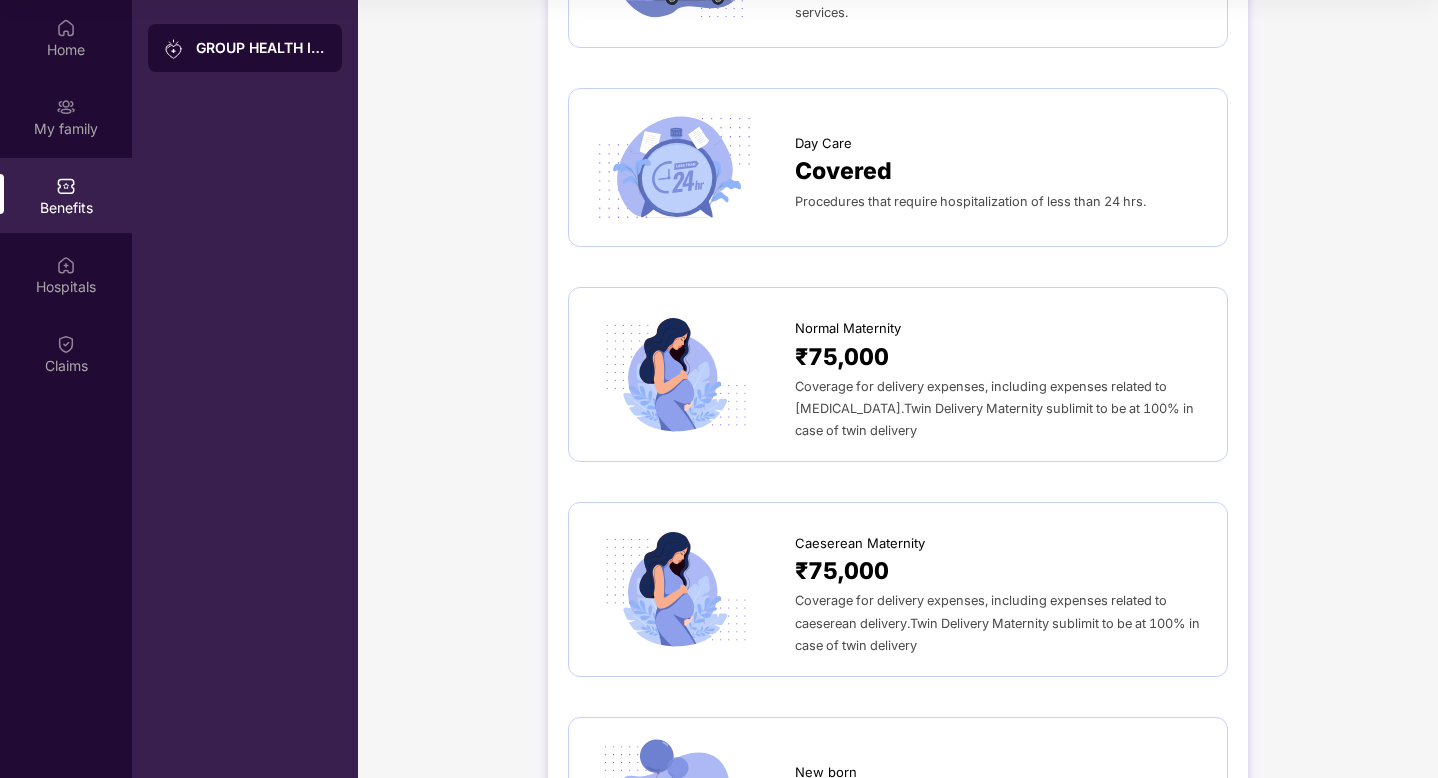 scroll, scrollTop: 1618, scrollLeft: 0, axis: vertical 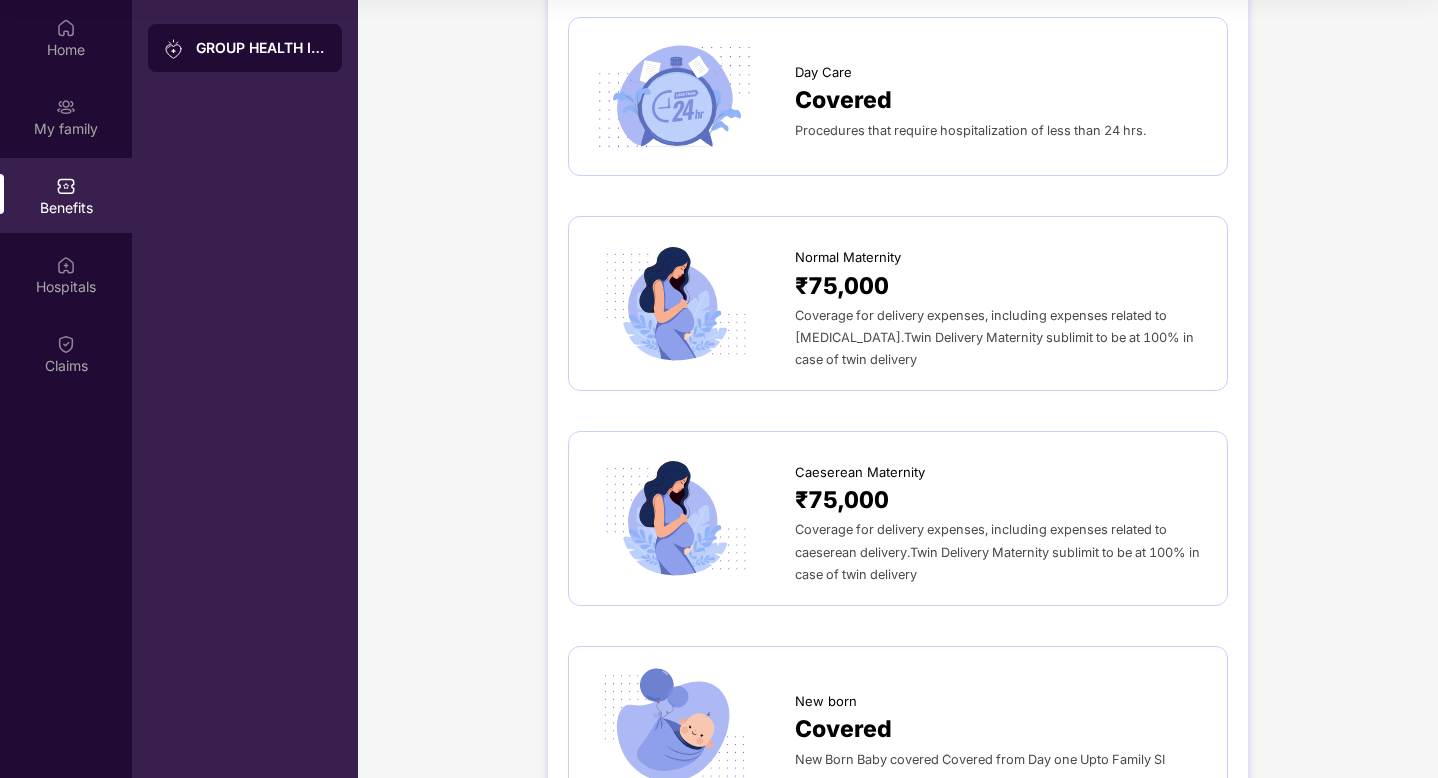 click on "Sum Insured ₹5,00,000 Employee, Spouse, and 4 dependent children ,Parents / Parents in Laws. Normal Room Rent No capping Maximum amount of per day room charges for normal room. Subject to proportionate deduction. ICU Room Rent No capping Maximum amount of per day room charges for ICU. Subject to proportionate deduction. Disease-wise Capping Applicable Cataract (Per eye) 20000 Pre Hospitalization 30 days Medical Expenses : incurred during a period as specified in the Policy Certificate falling immediately prior to the date of the Insured Member's admission to the Hospital Post Hospitalization 60 days Medical Expenses : incurred during a period as specified in the Policy Certificate falling immediately following the date of the Insured Member's discharge from Hospital. Ambulance ₹7,500 Maximum amount that can be claimed for ground ambulance services. Day Care Covered Procedures that require hospitalization of less than 24 hrs. Normal  Maternity ₹75,000 Caeserean  Maternity ₹75,000 New born Covered under" at bounding box center [898, 743] 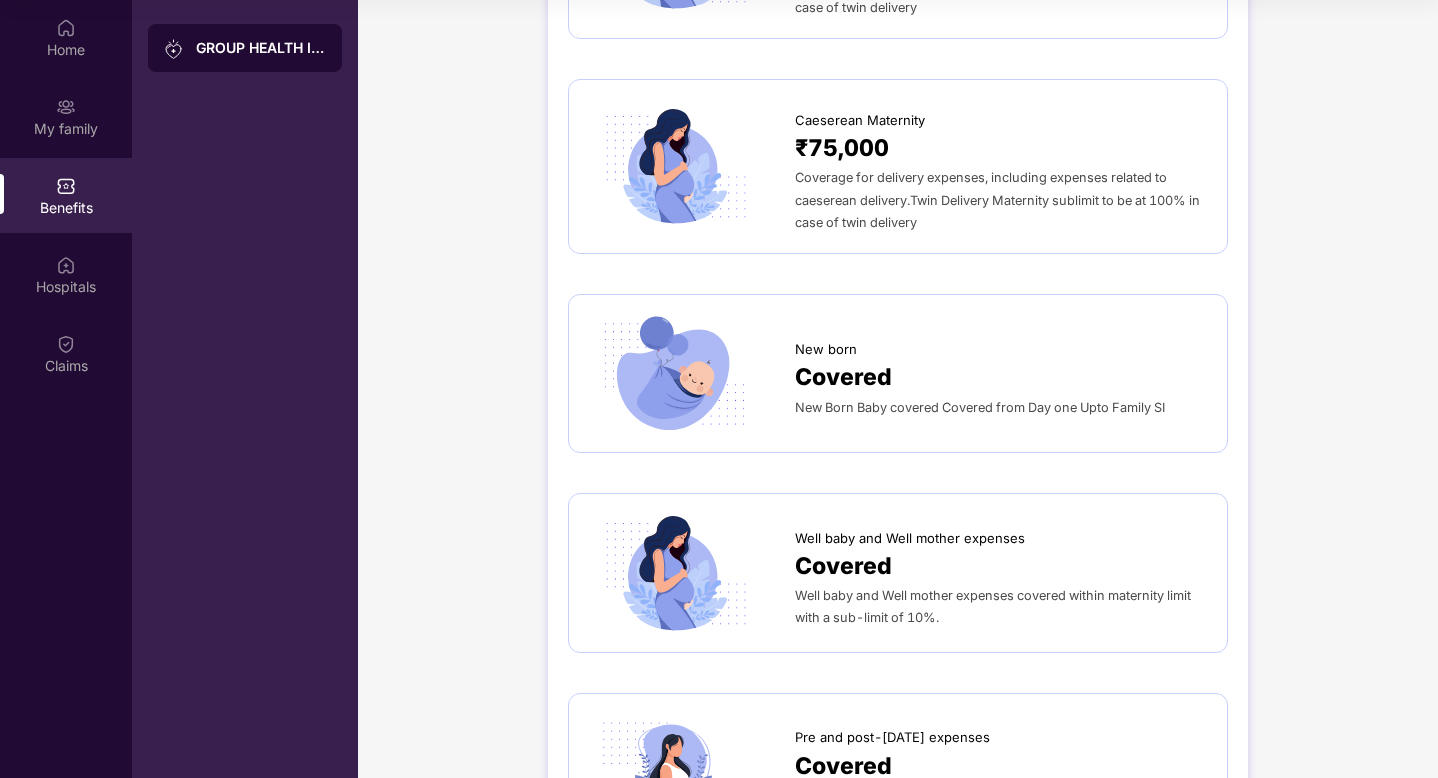 scroll, scrollTop: 1997, scrollLeft: 0, axis: vertical 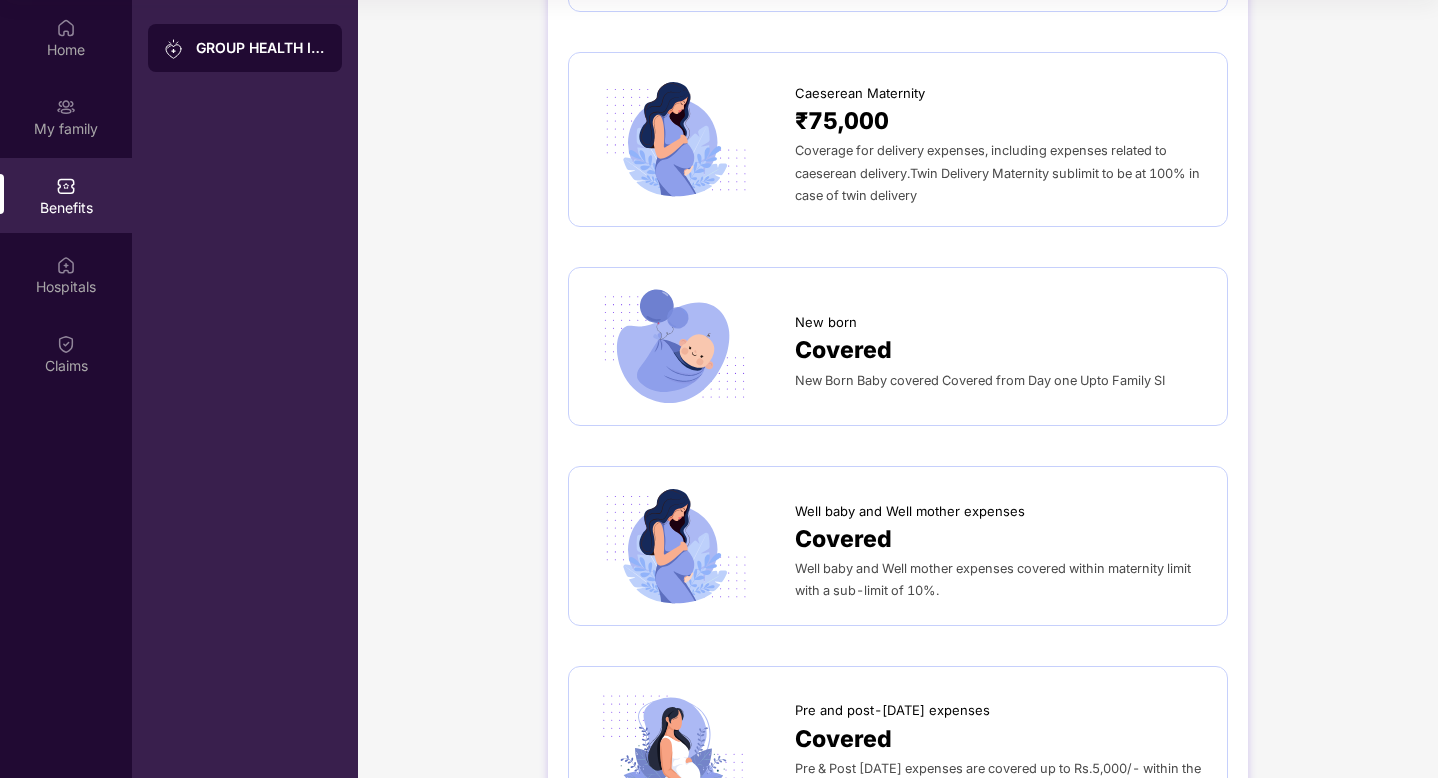 click on "Sum Insured ₹5,00,000 Employee, Spouse, and 4 dependent children ,Parents / Parents in Laws. Normal Room Rent No capping Maximum amount of per day room charges for normal room. Subject to proportionate deduction. ICU Room Rent No capping Maximum amount of per day room charges for ICU. Subject to proportionate deduction. Disease-wise Capping Applicable Cataract (Per eye) 20000 Pre Hospitalization 30 days Medical Expenses : incurred during a period as specified in the Policy Certificate falling immediately prior to the date of the Insured Member's admission to the Hospital Post Hospitalization 60 days Medical Expenses : incurred during a period as specified in the Policy Certificate falling immediately following the date of the Insured Member's discharge from Hospital. Ambulance ₹7,500 Maximum amount that can be claimed for ground ambulance services. Day Care Covered Procedures that require hospitalization of less than 24 hrs. Normal  Maternity ₹75,000 Caeserean  Maternity ₹75,000 New born Covered under" at bounding box center (898, 364) 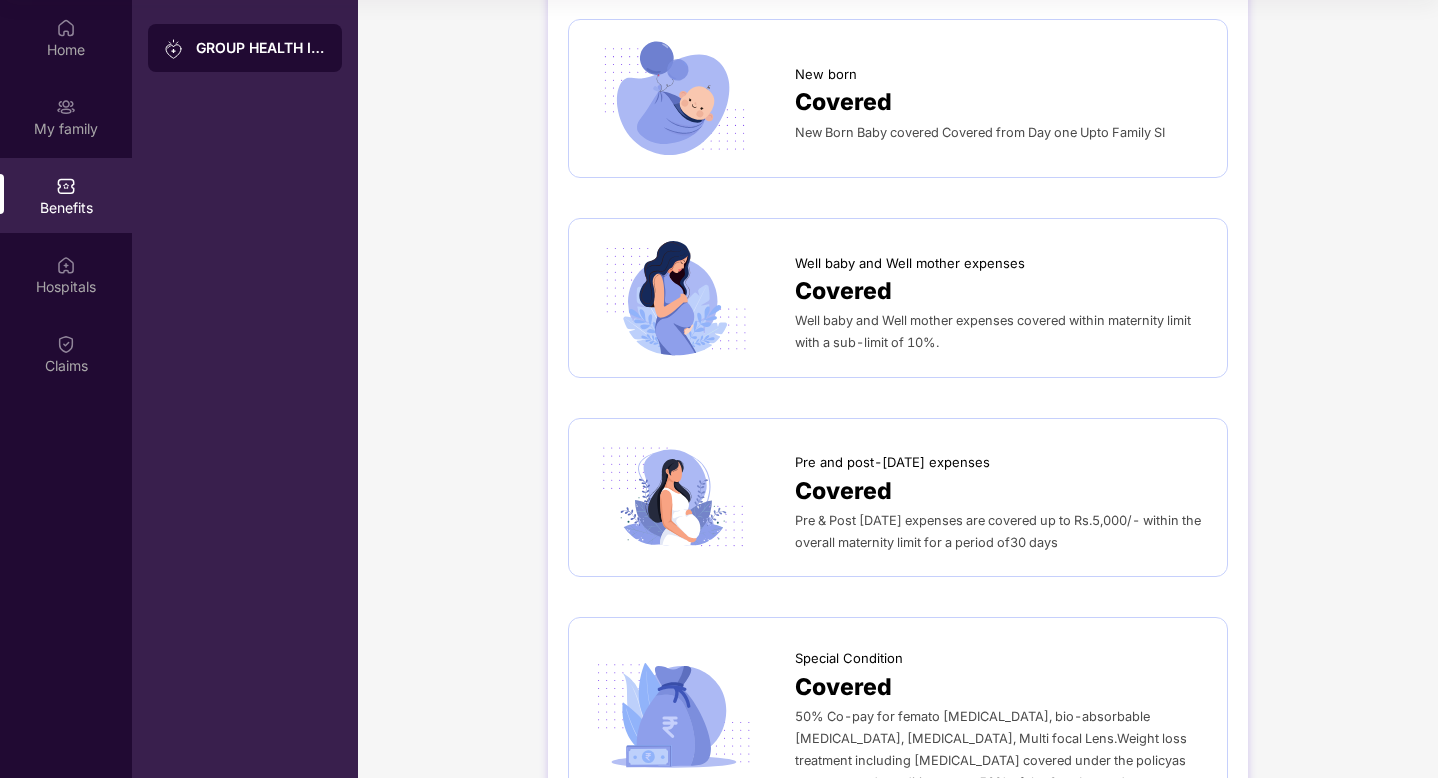 scroll, scrollTop: 2269, scrollLeft: 0, axis: vertical 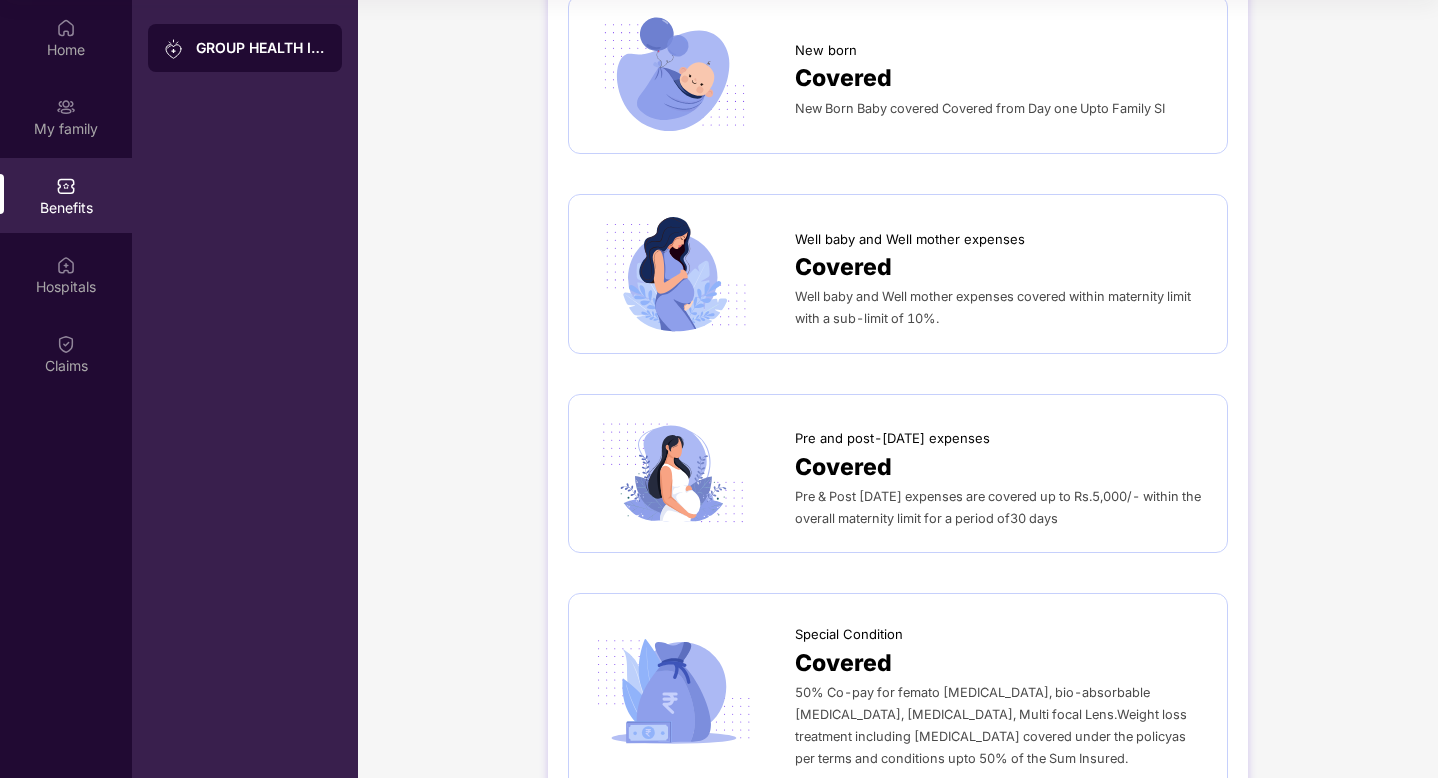 click on "Sum Insured ₹5,00,000 Employee, Spouse, and 4 dependent children ,Parents / Parents in Laws. Normal Room Rent No capping Maximum amount of per day room charges for normal room. Subject to proportionate deduction. ICU Room Rent No capping Maximum amount of per day room charges for ICU. Subject to proportionate deduction. Disease-wise Capping Applicable Cataract (Per eye) 20000 Pre Hospitalization 30 days Medical Expenses : incurred during a period as specified in the Policy Certificate falling immediately prior to the date of the Insured Member's admission to the Hospital Post Hospitalization 60 days Medical Expenses : incurred during a period as specified in the Policy Certificate falling immediately following the date of the Insured Member's discharge from Hospital. Ambulance ₹7,500 Maximum amount that can be claimed for ground ambulance services. Day Care Covered Procedures that require hospitalization of less than 24 hrs. Normal  Maternity ₹75,000 Caeserean  Maternity ₹75,000 New born Covered under" at bounding box center [898, 92] 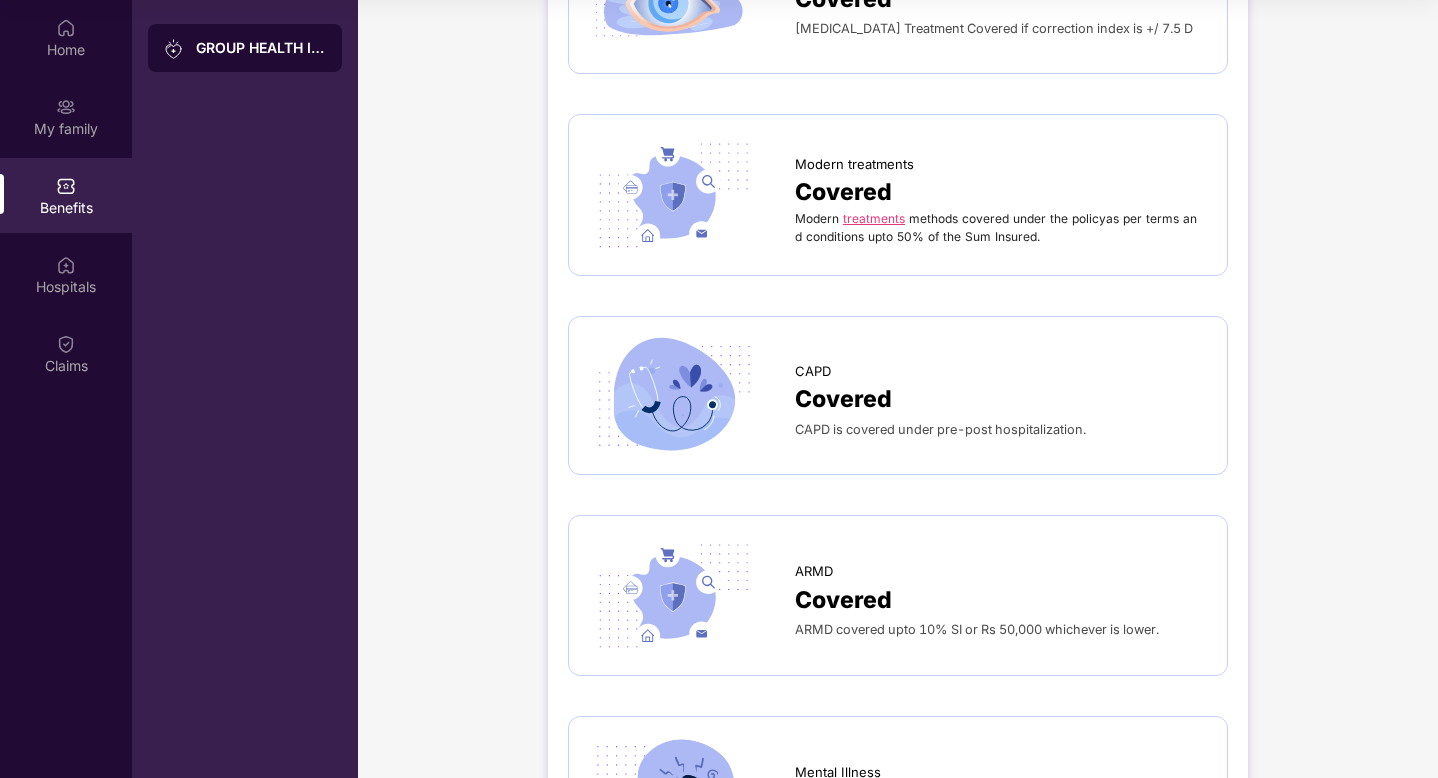 scroll, scrollTop: 3172, scrollLeft: 0, axis: vertical 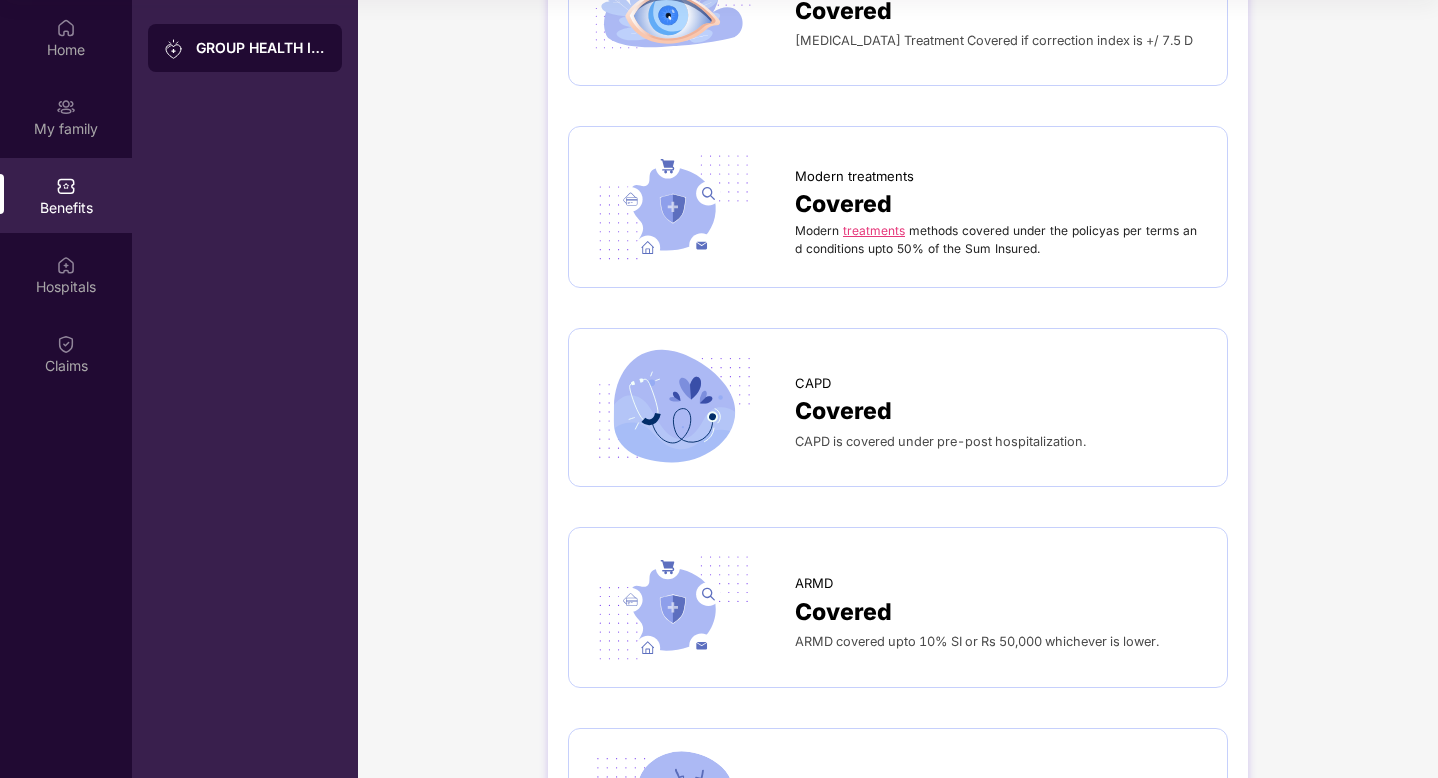 click on "Sum Insured ₹5,00,000 Employee, Spouse, and 4 dependent children ,Parents / Parents in Laws. Normal Room Rent No capping Maximum amount of per day room charges for normal room. Subject to proportionate deduction. ICU Room Rent No capping Maximum amount of per day room charges for ICU. Subject to proportionate deduction. Disease-wise Capping Applicable Cataract (Per eye) 20000 Pre Hospitalization 30 days Medical Expenses : incurred during a period as specified in the Policy Certificate falling immediately prior to the date of the Insured Member's admission to the Hospital Post Hospitalization 60 days Medical Expenses : incurred during a period as specified in the Policy Certificate falling immediately following the date of the Insured Member's discharge from Hospital. Ambulance ₹7,500 Maximum amount that can be claimed for ground ambulance services. Day Care Covered Procedures that require hospitalization of less than 24 hrs. Normal  Maternity ₹75,000 Caeserean  Maternity ₹75,000 New born Covered under" at bounding box center [898, -811] 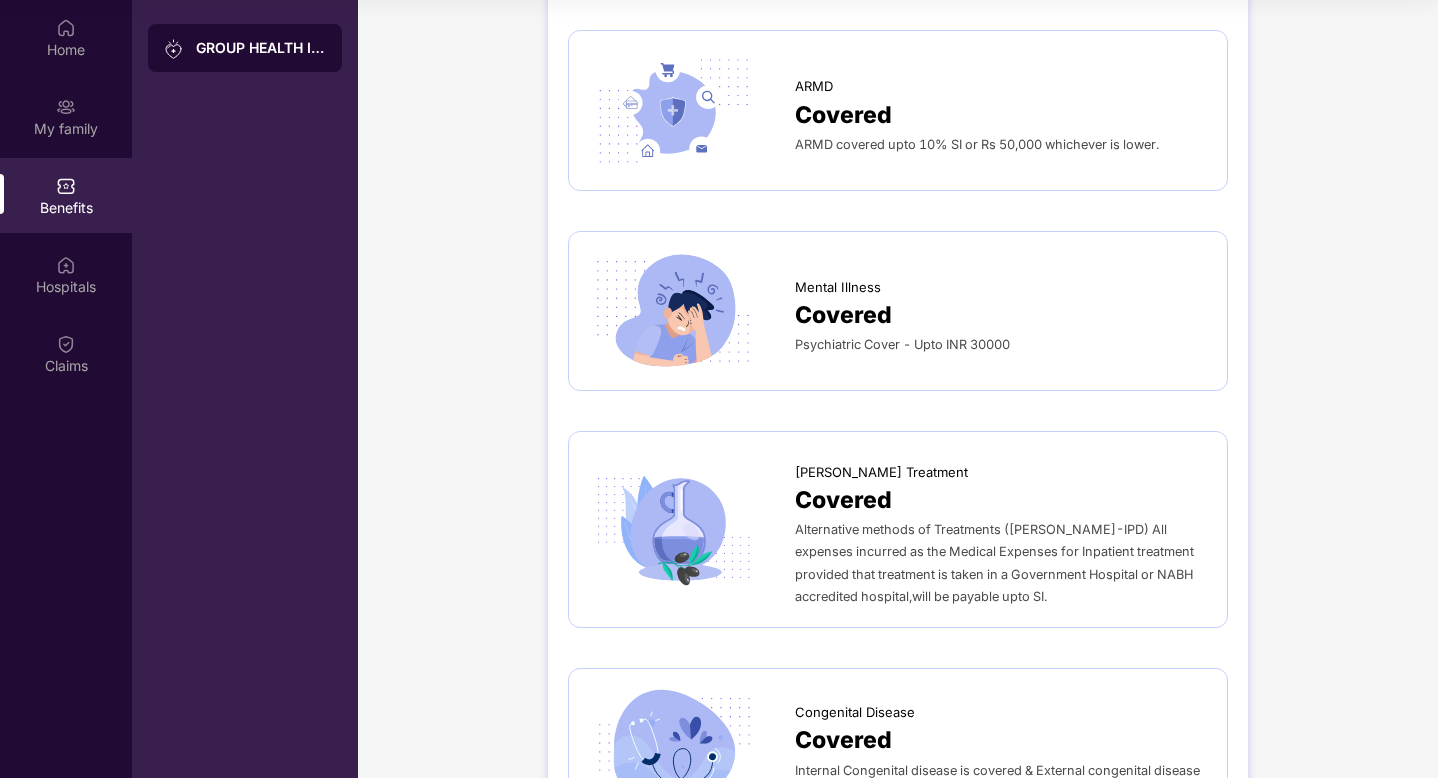 scroll, scrollTop: 3639, scrollLeft: 0, axis: vertical 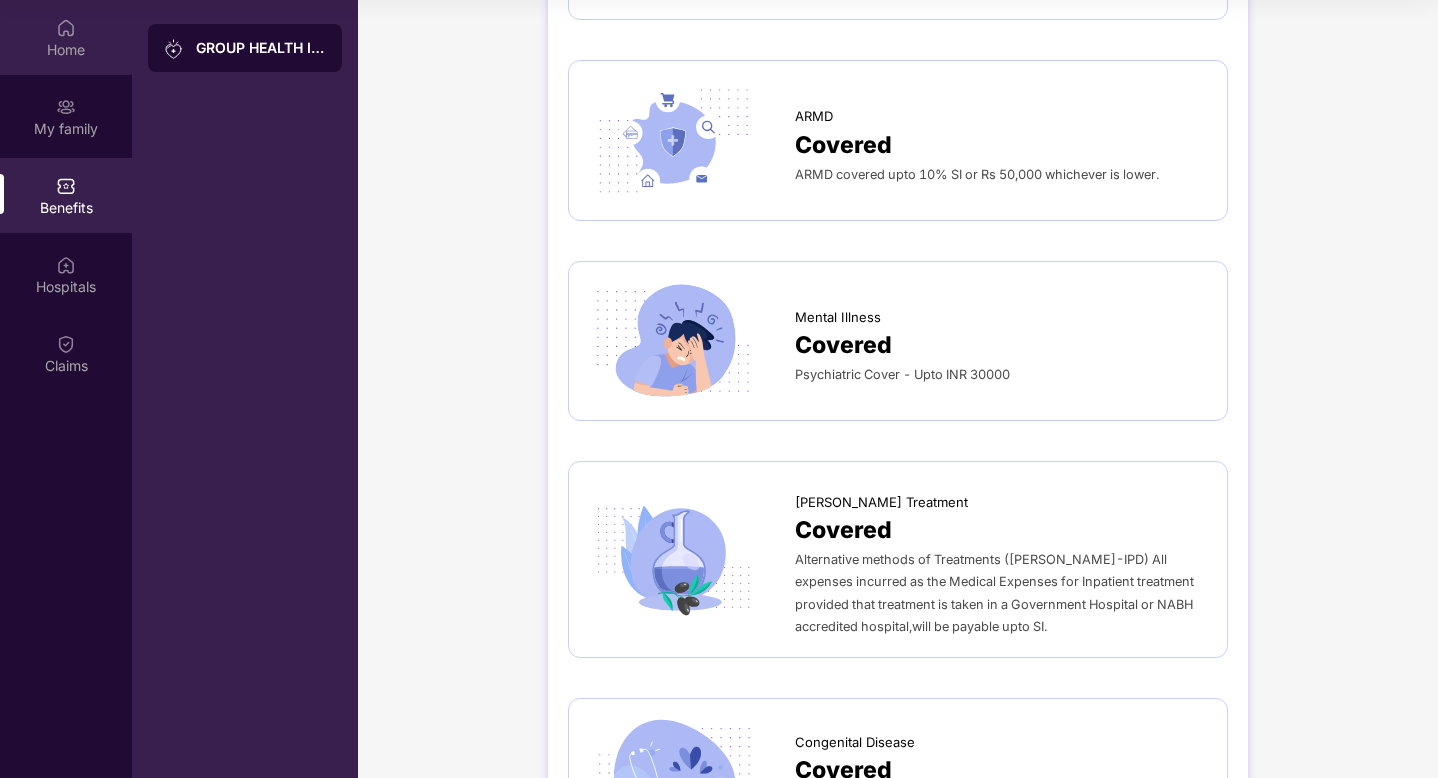 click on "Home" at bounding box center [66, 37] 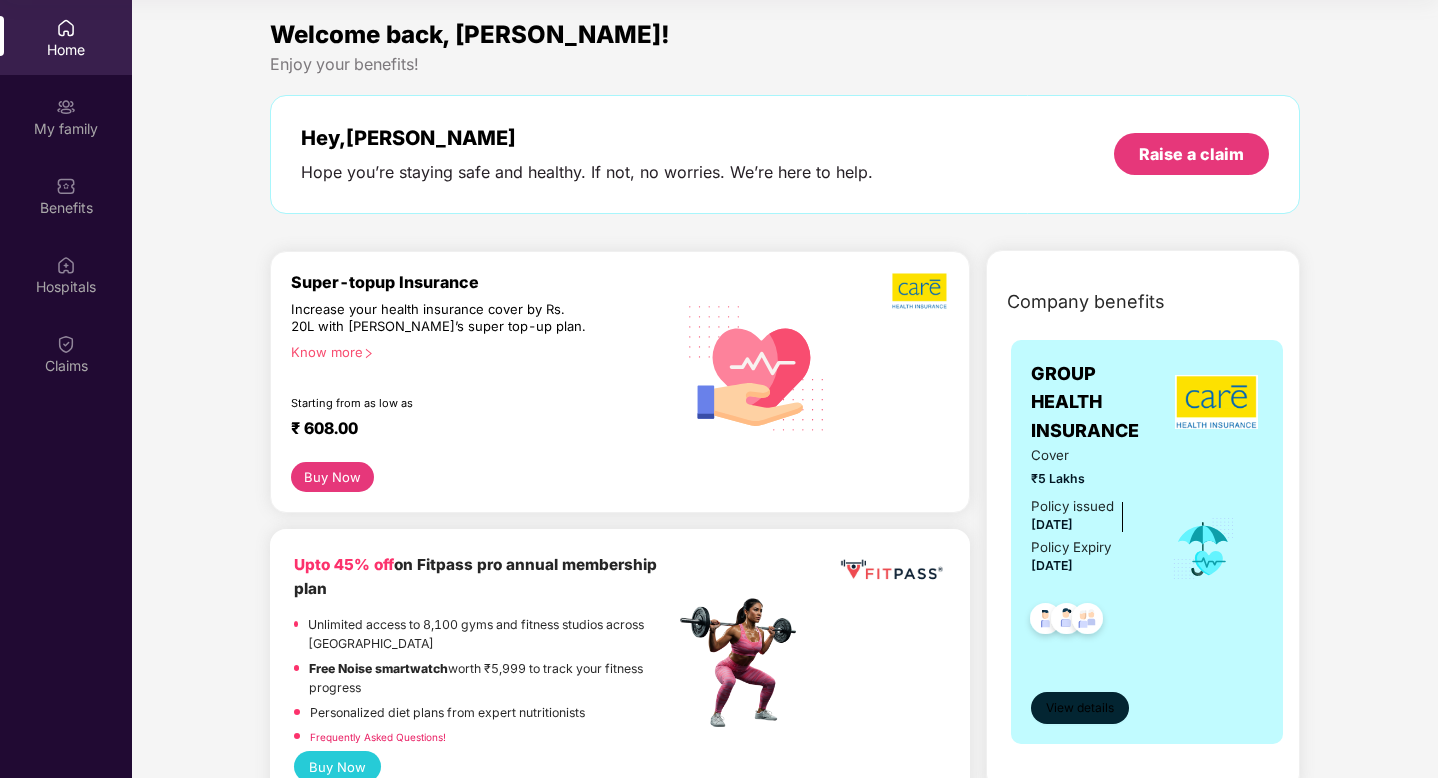 click on "View details" at bounding box center [1080, 708] 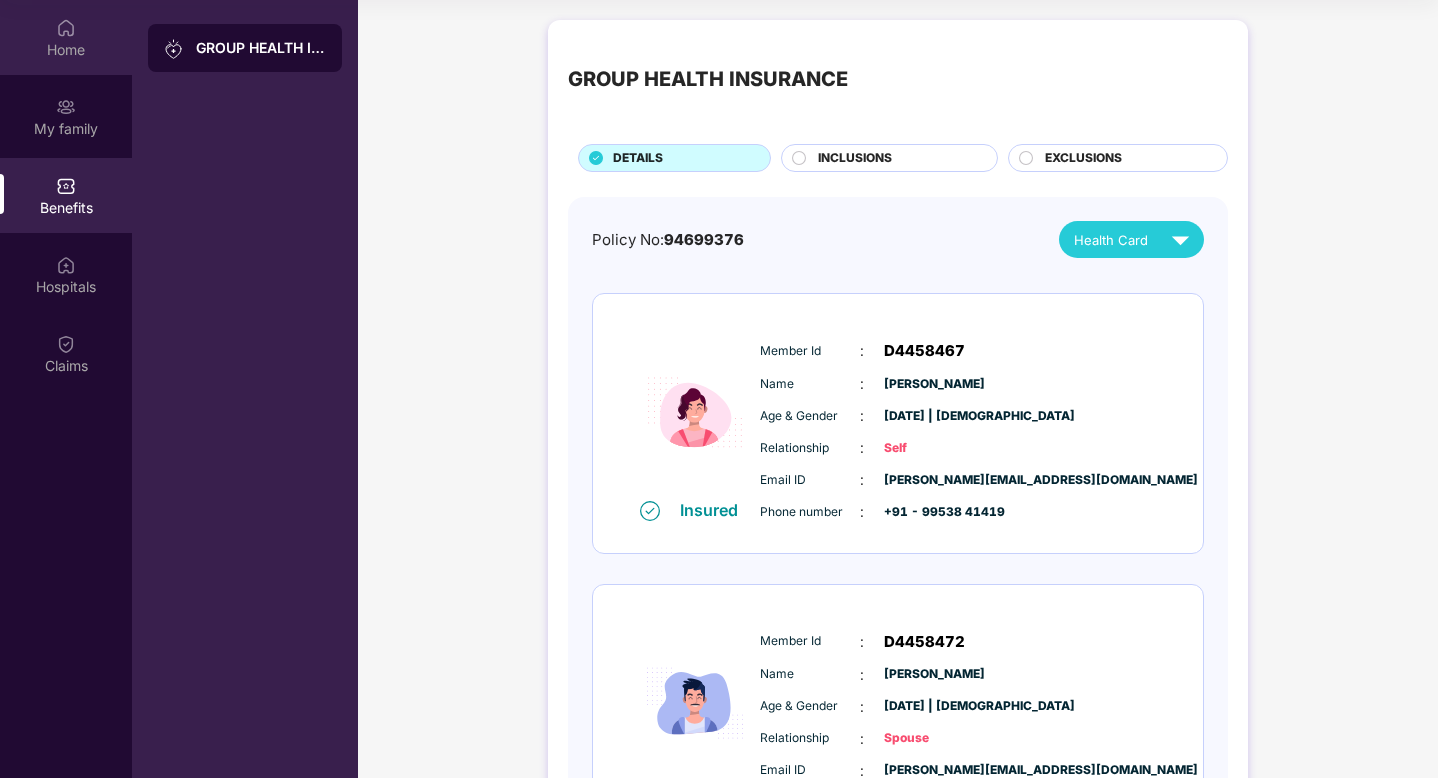 click on "Home" at bounding box center (66, 37) 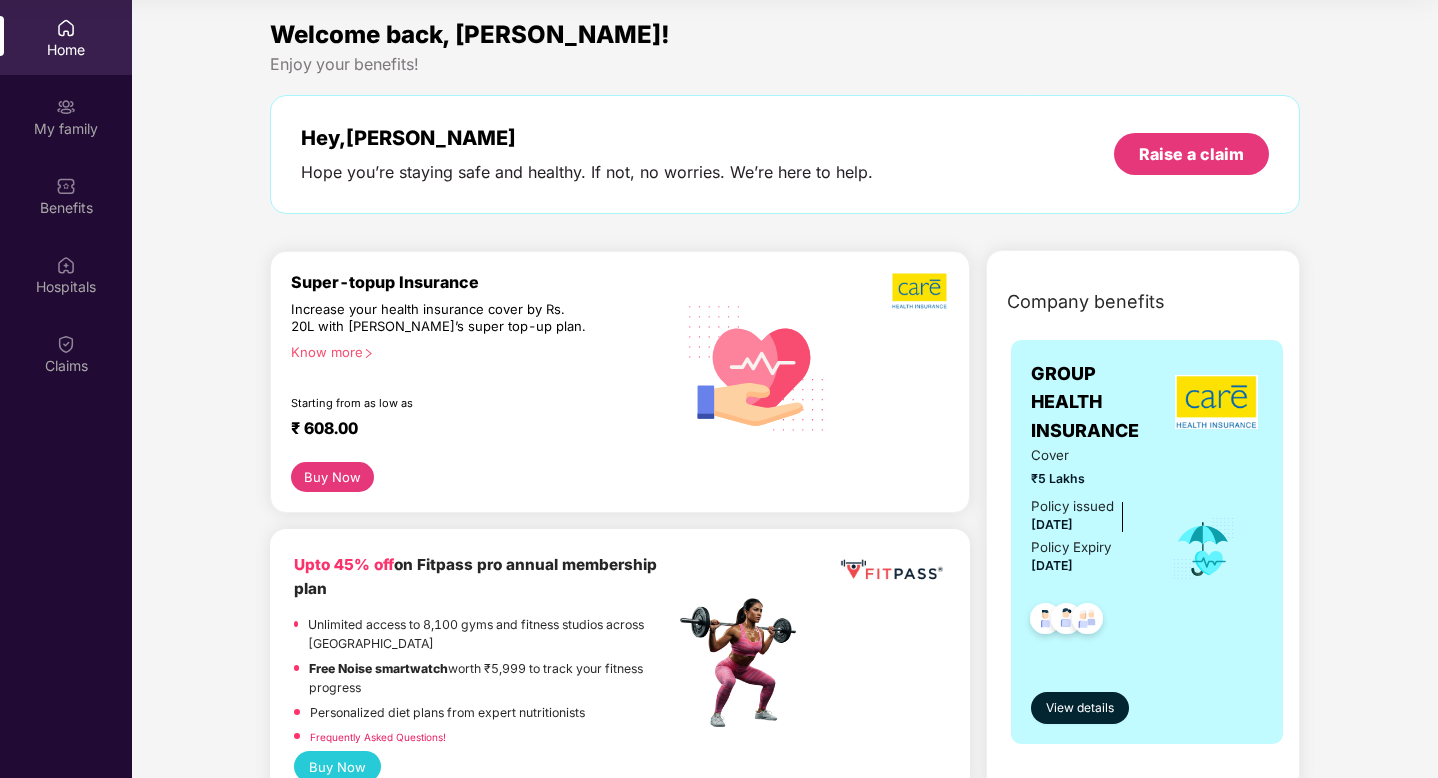 click at bounding box center [920, 291] 